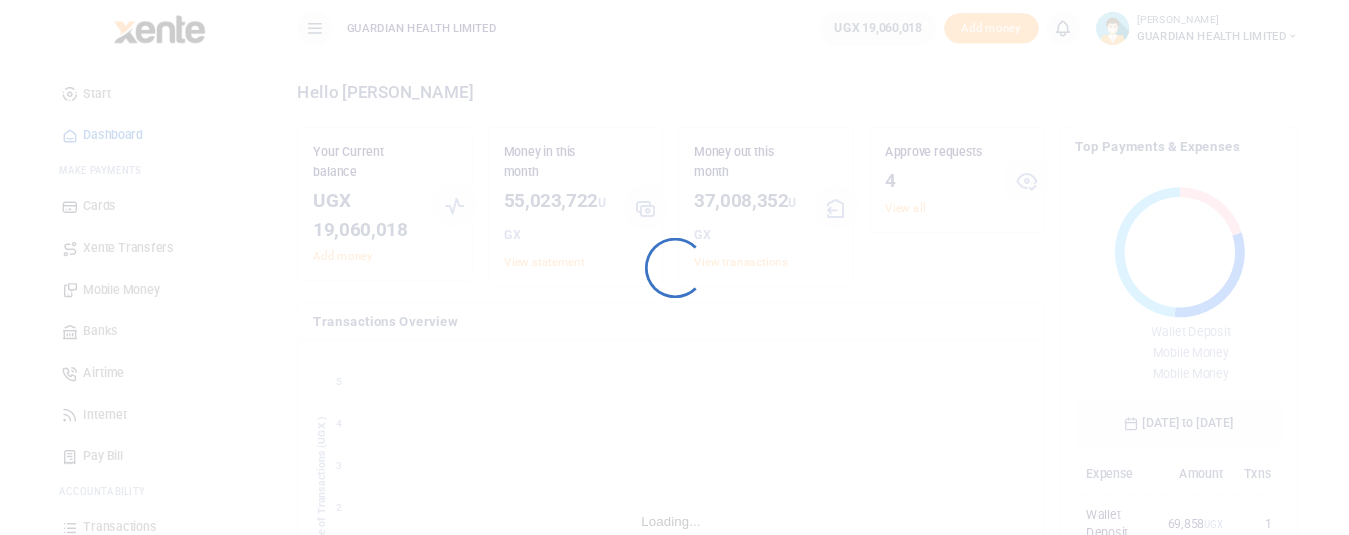 scroll, scrollTop: 0, scrollLeft: 0, axis: both 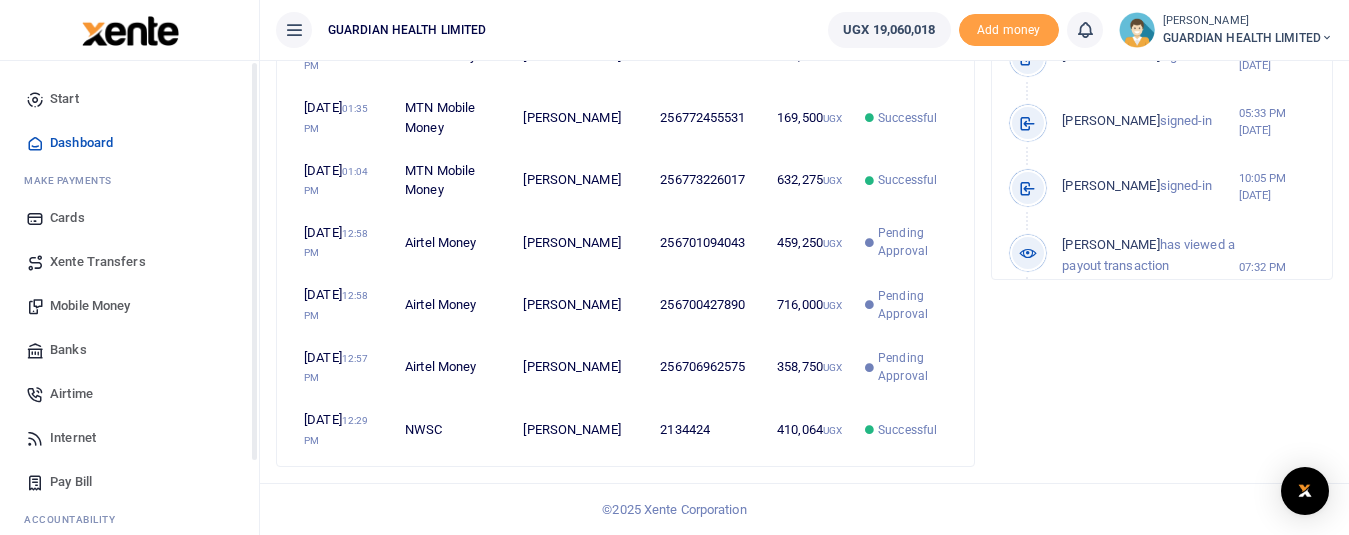 click on "Mobile Money" at bounding box center (90, 306) 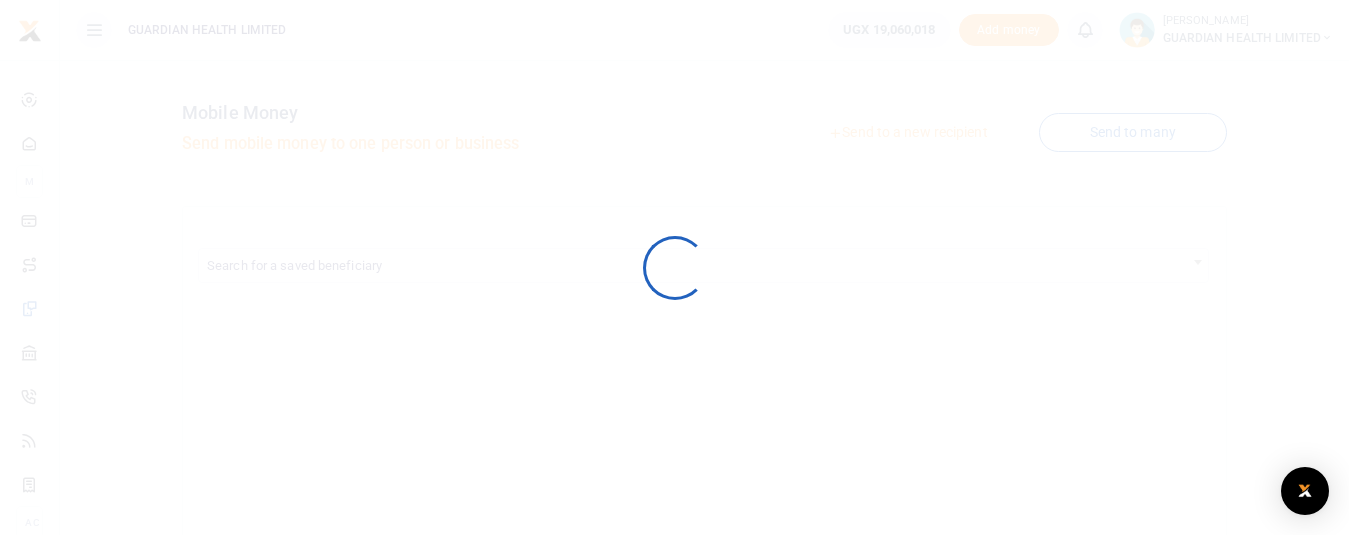 scroll, scrollTop: 0, scrollLeft: 0, axis: both 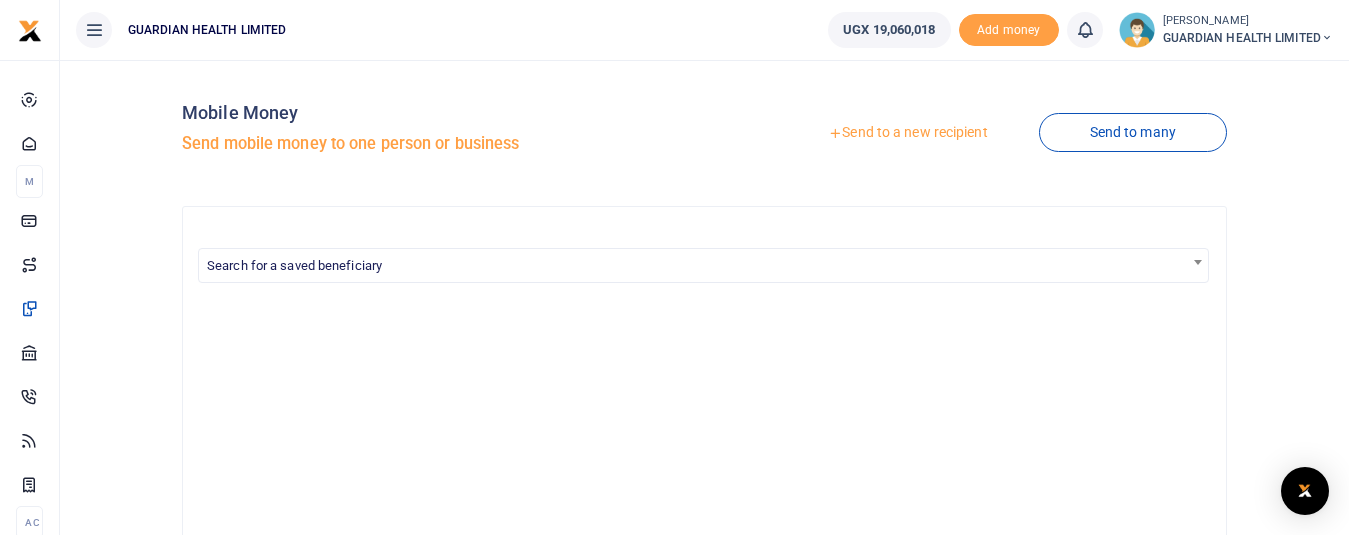 click on "Send to a new recipient" at bounding box center [907, 133] 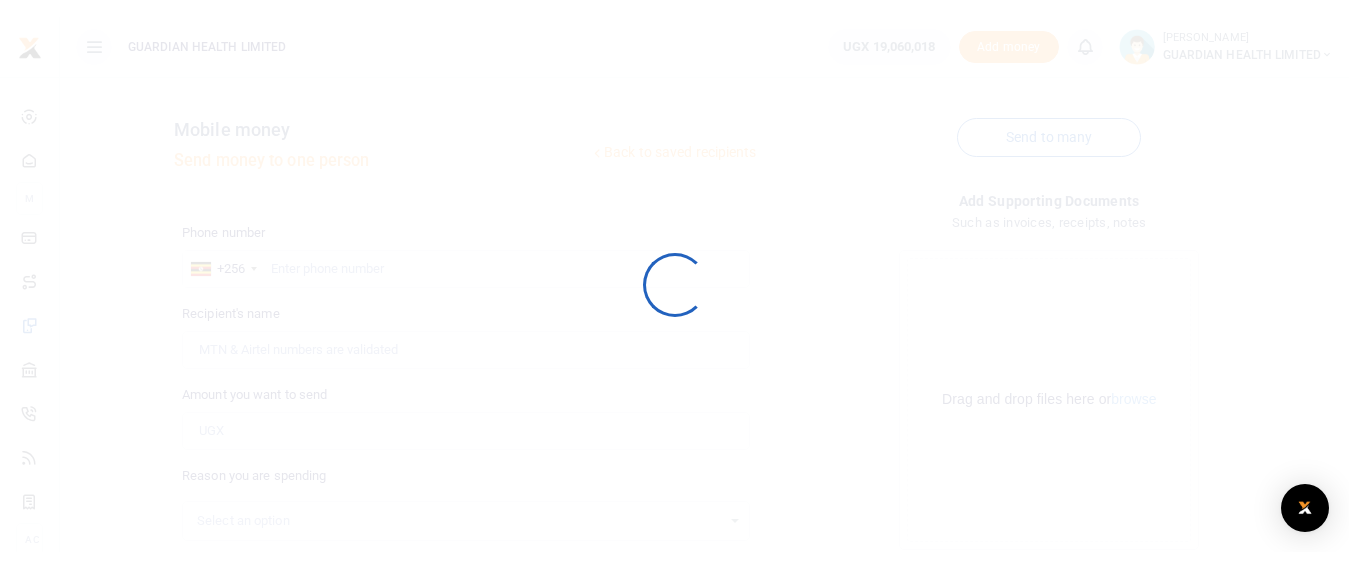 scroll, scrollTop: 0, scrollLeft: 0, axis: both 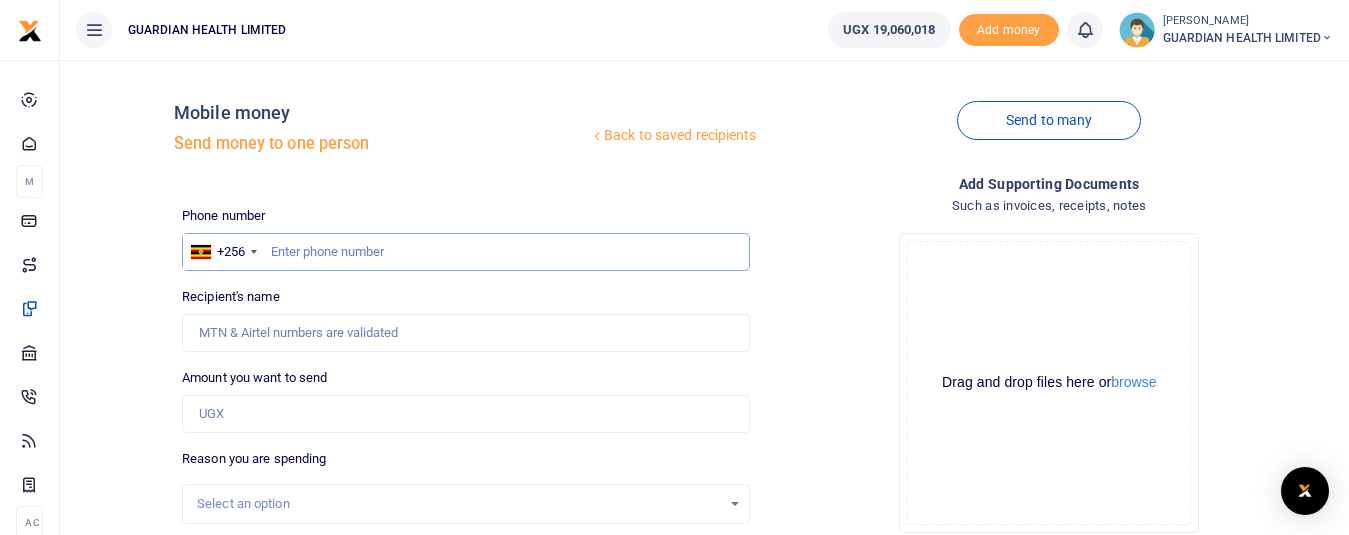 click at bounding box center [465, 252] 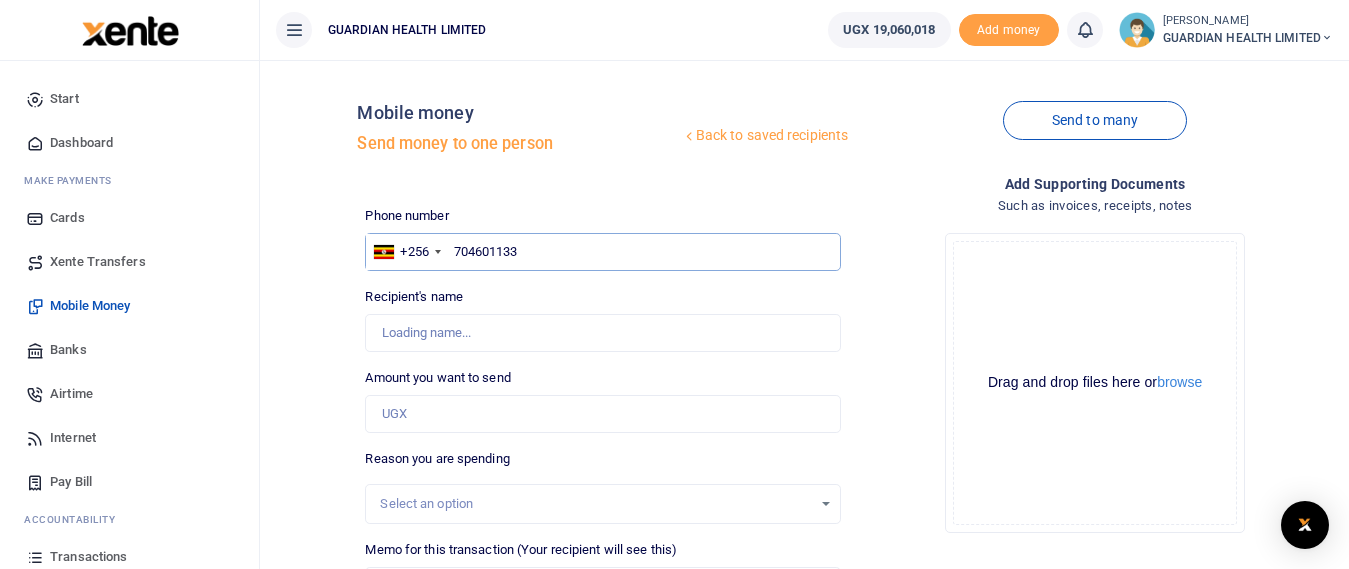 type on "704601133" 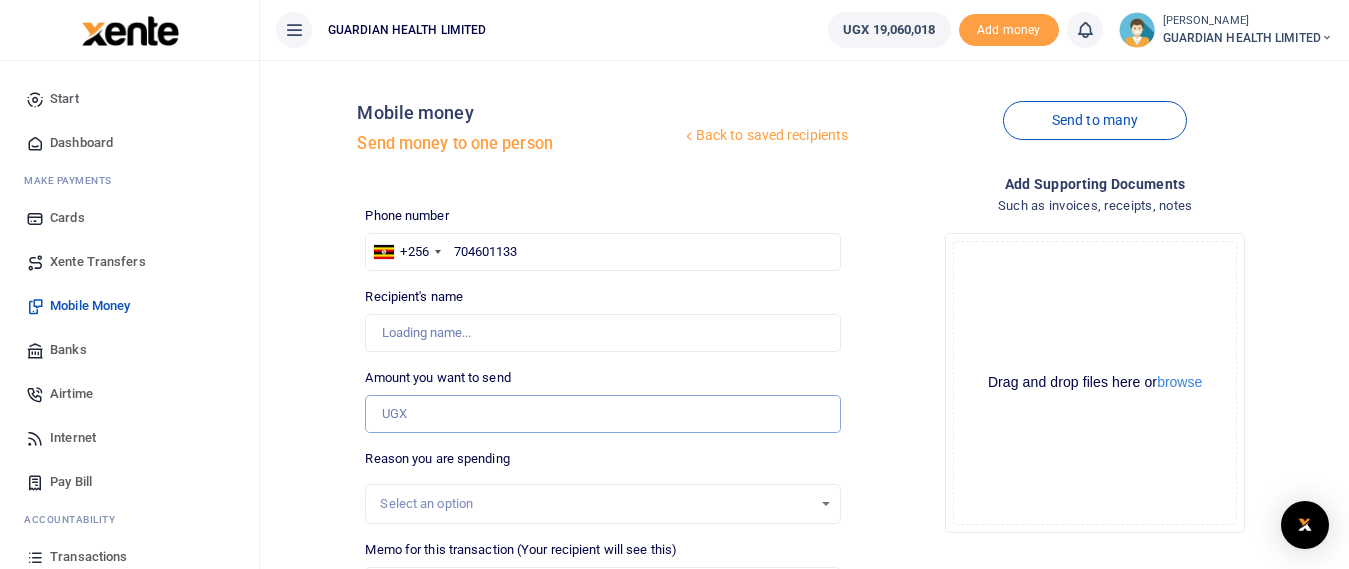 click on "Amount you want to send" at bounding box center (603, 414) 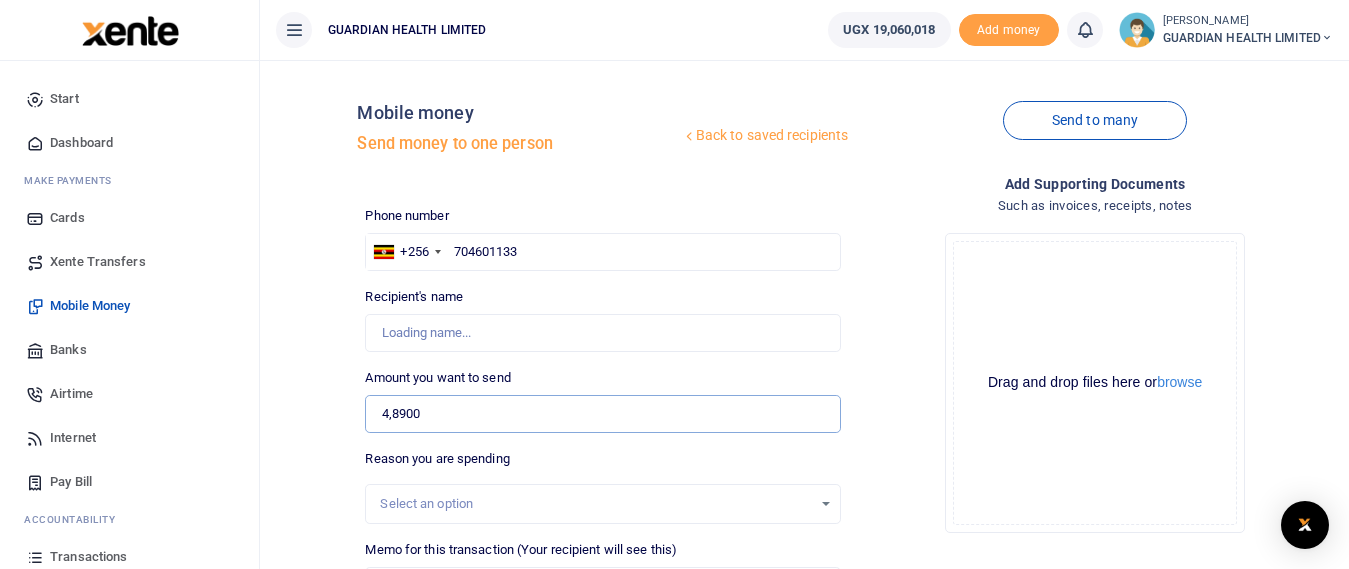 type on "48,900" 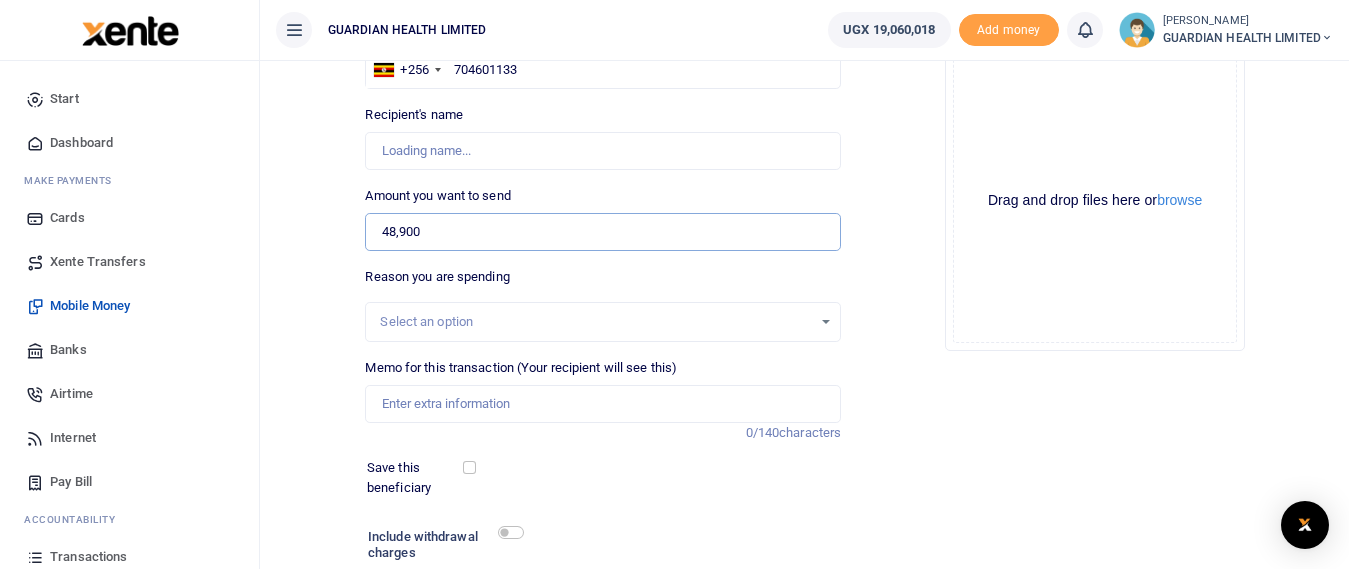 scroll, scrollTop: 200, scrollLeft: 0, axis: vertical 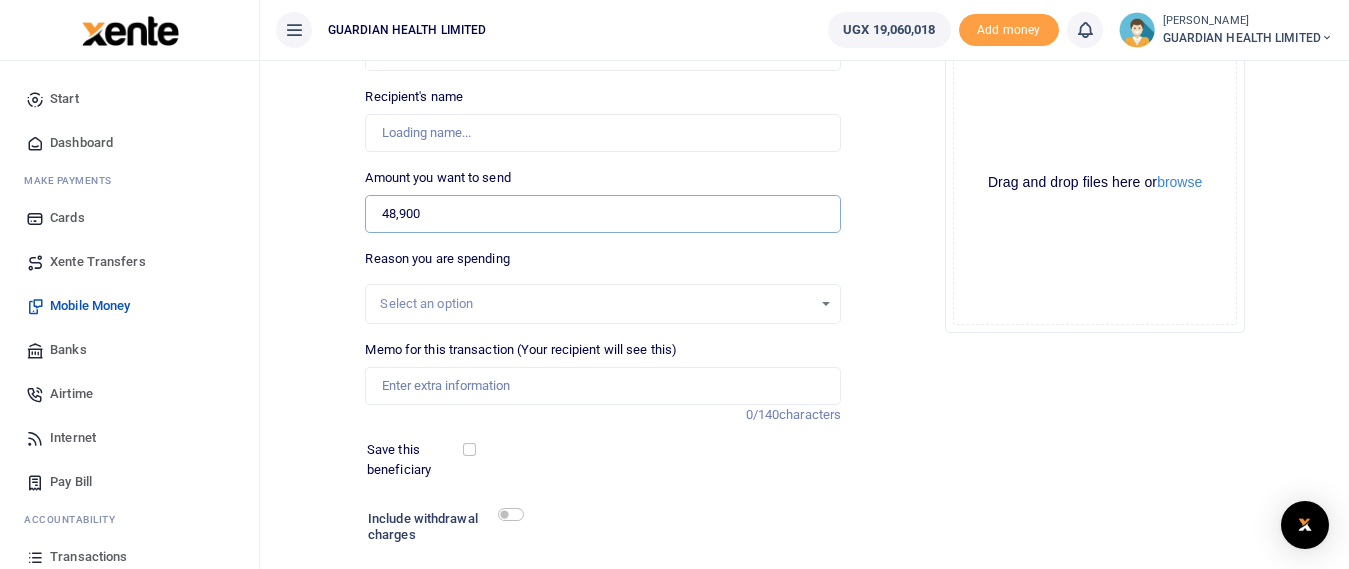 type on "Kenneth Albert Davies" 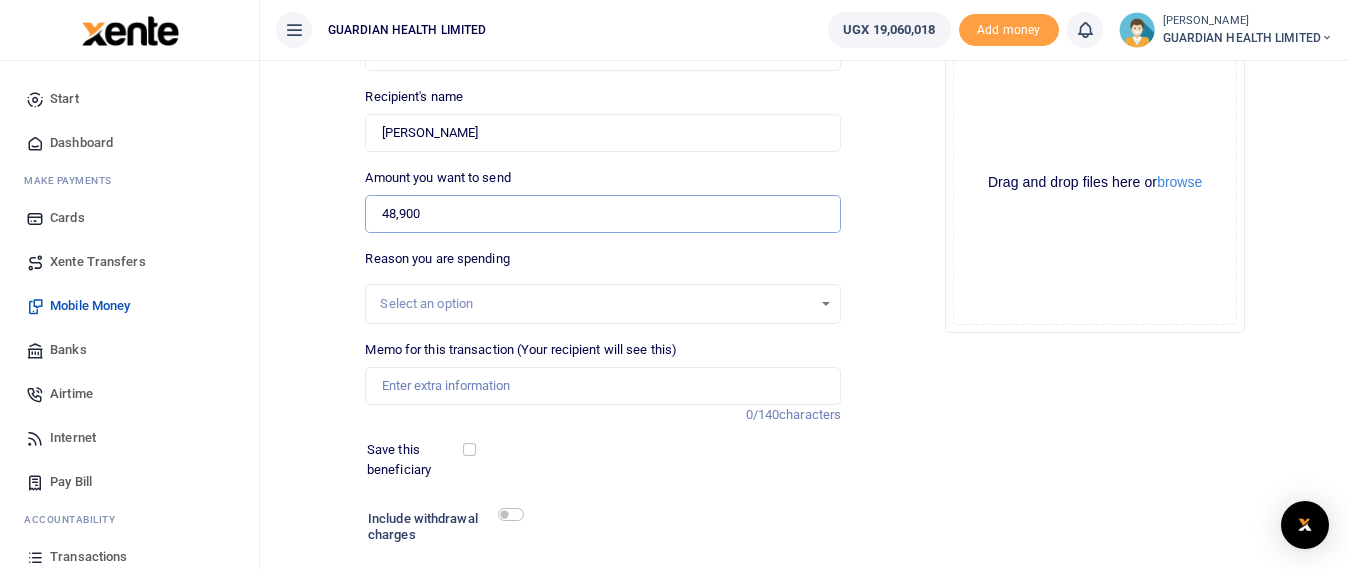 type on "48,900" 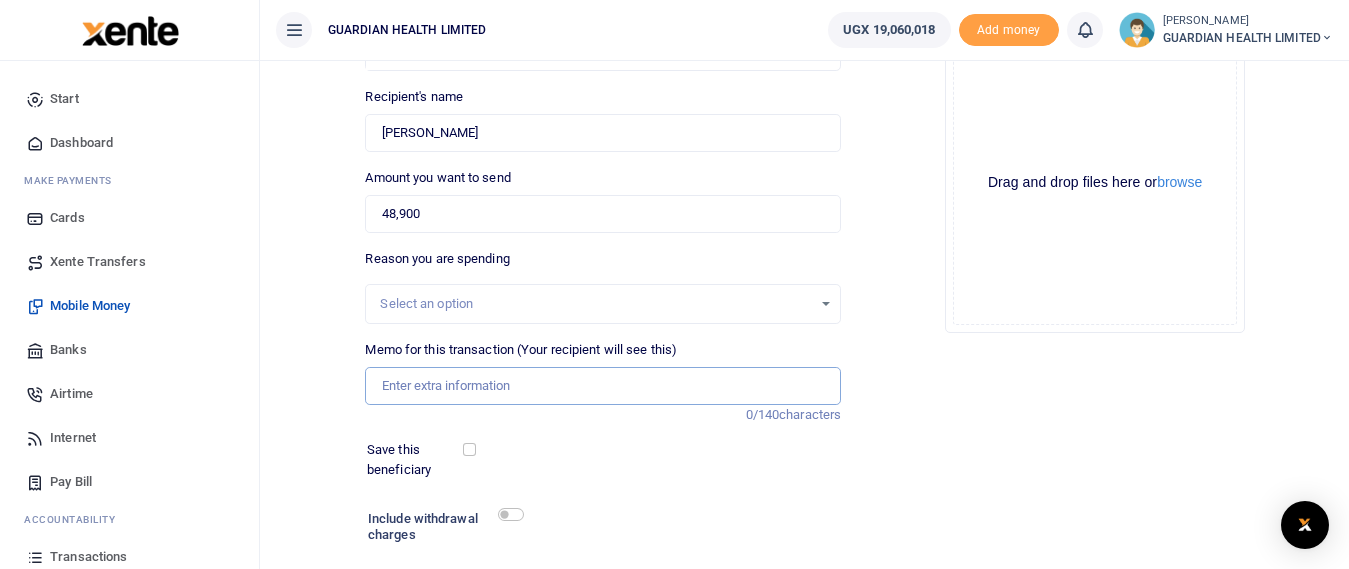 click on "Memo for this transaction (Your recipient will see this)" at bounding box center [603, 386] 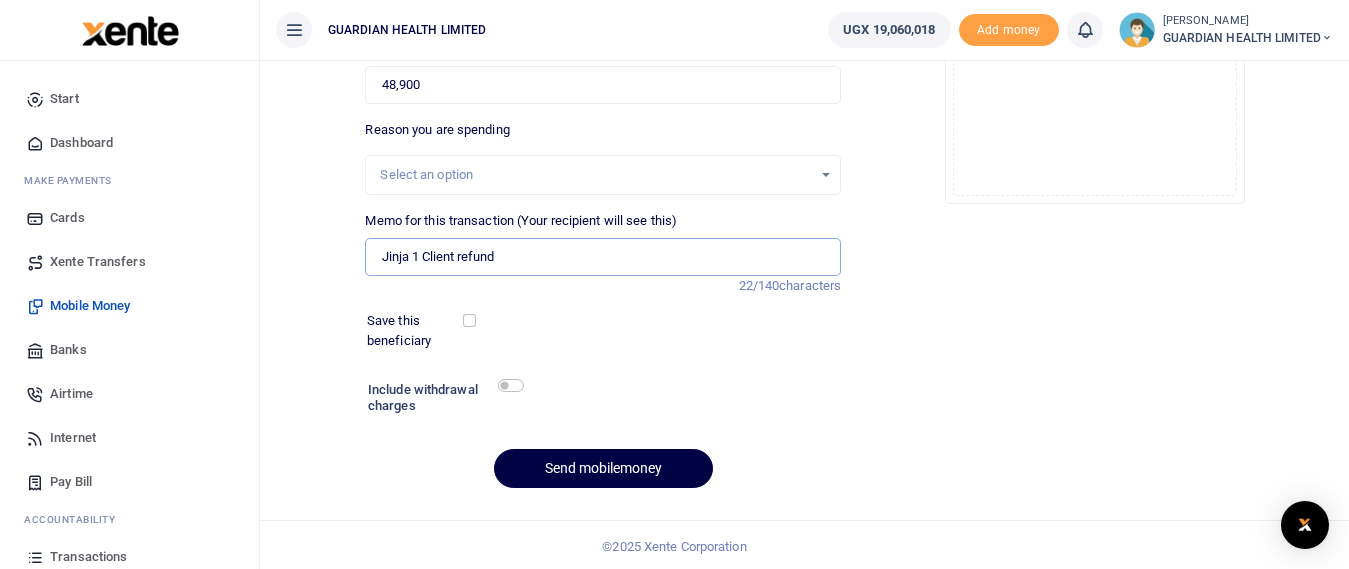 scroll, scrollTop: 332, scrollLeft: 0, axis: vertical 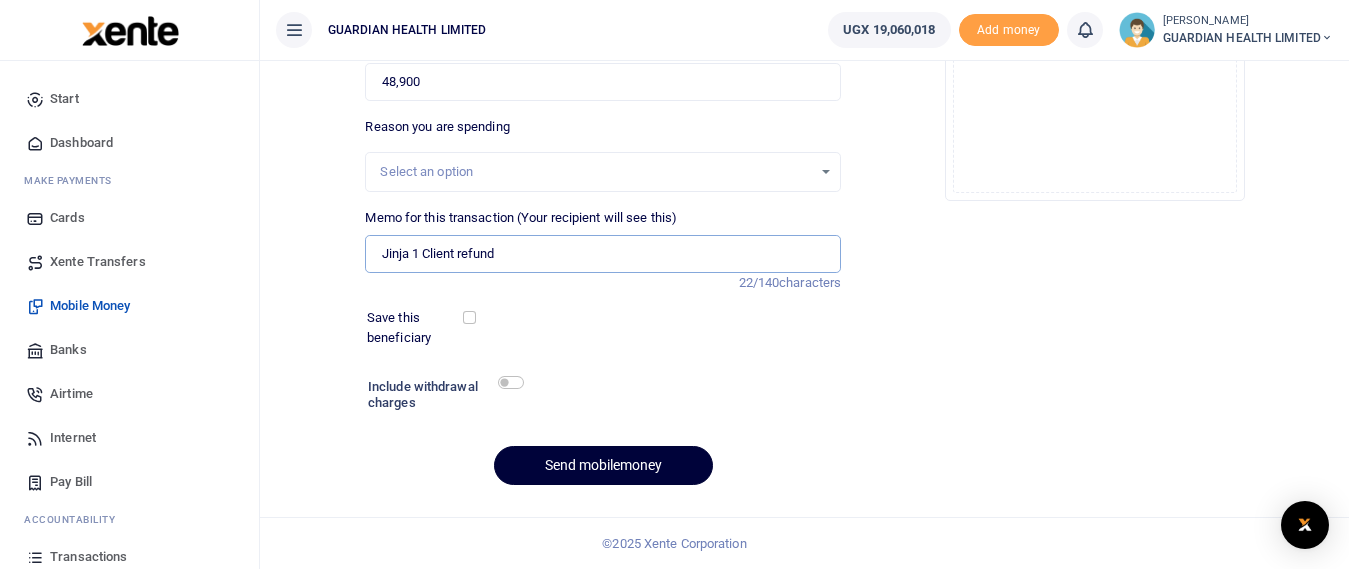 type on "Jinja 1 Client refund" 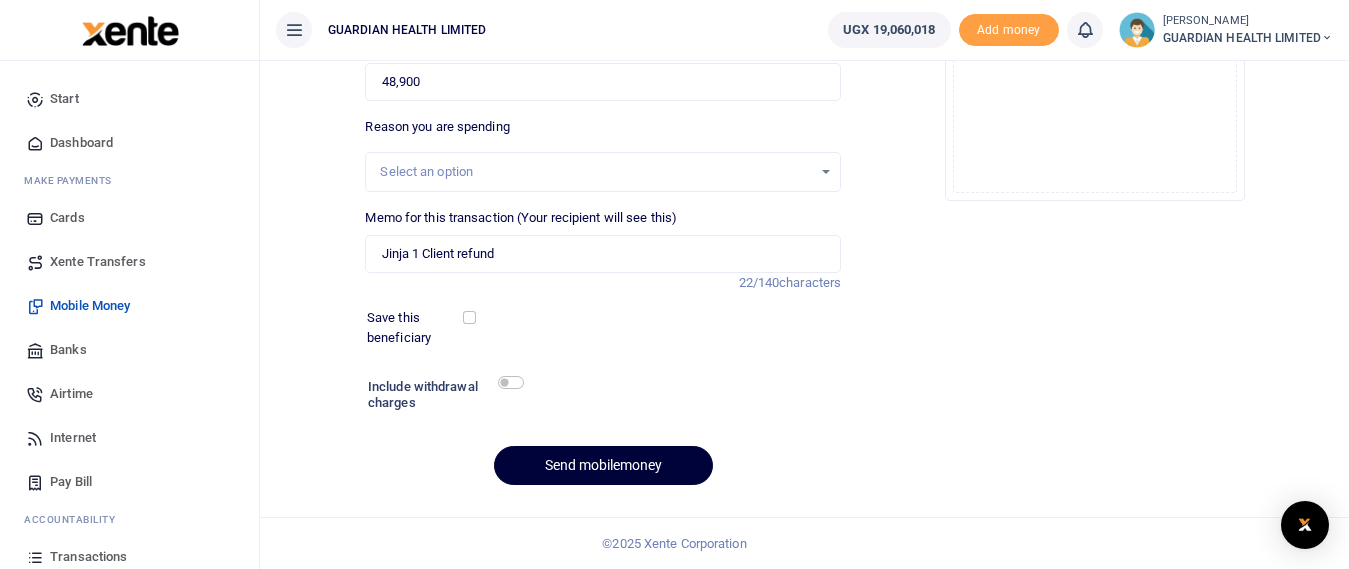 click on "Send mobilemoney" at bounding box center (603, 465) 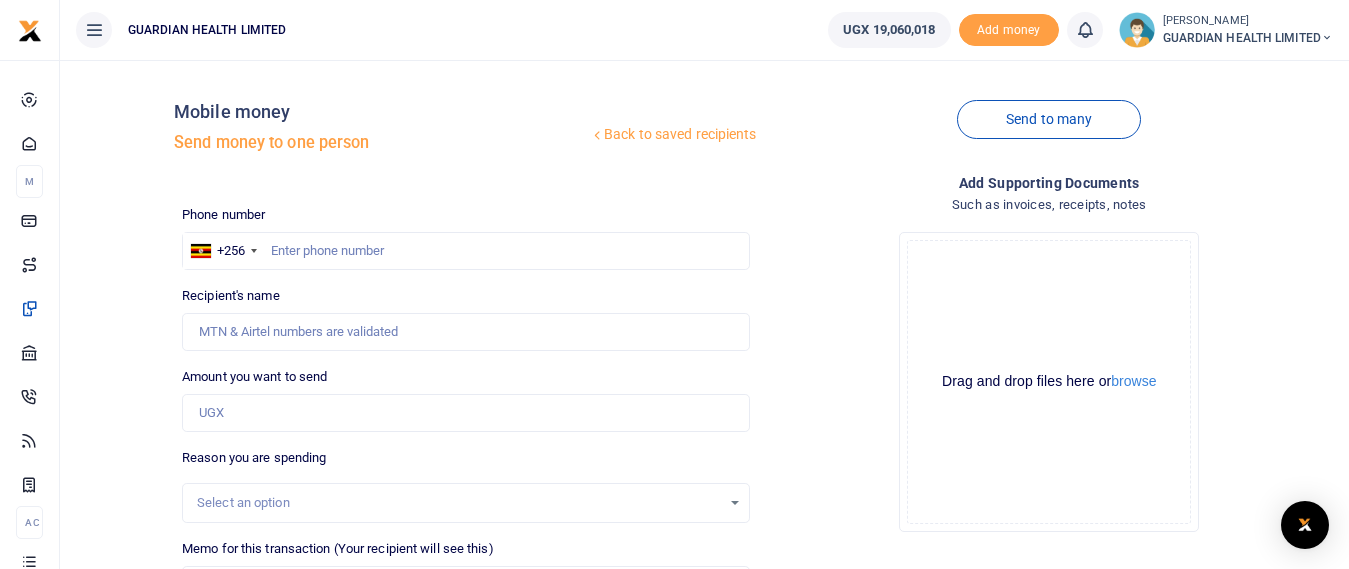 scroll, scrollTop: 0, scrollLeft: 0, axis: both 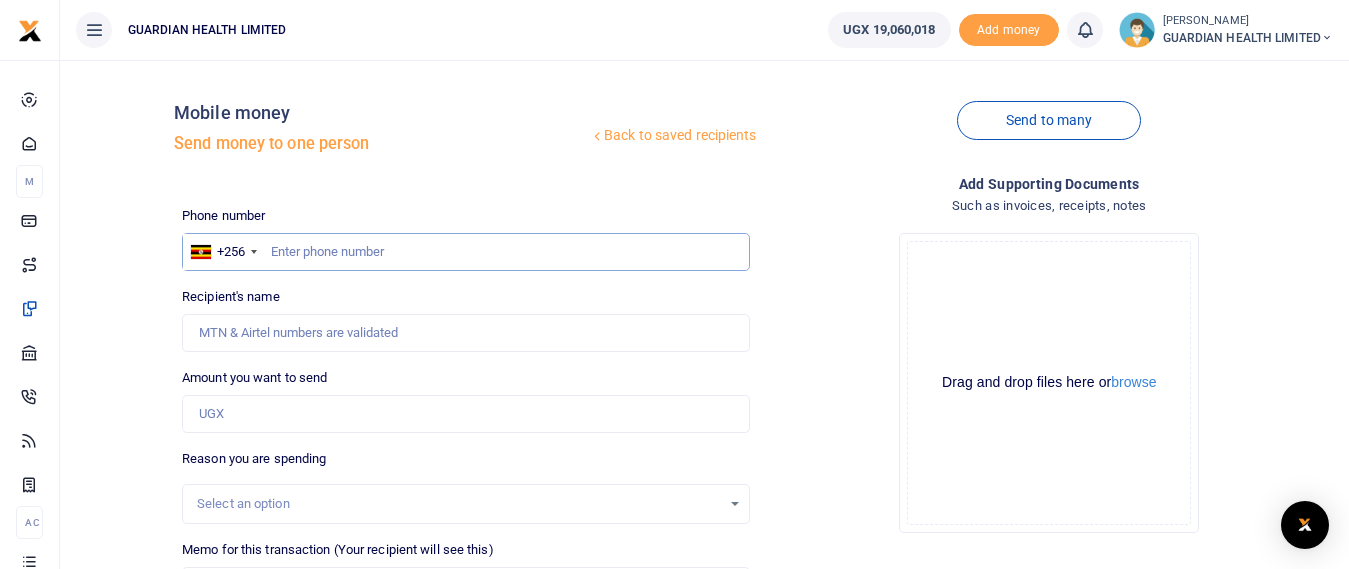 click at bounding box center (465, 252) 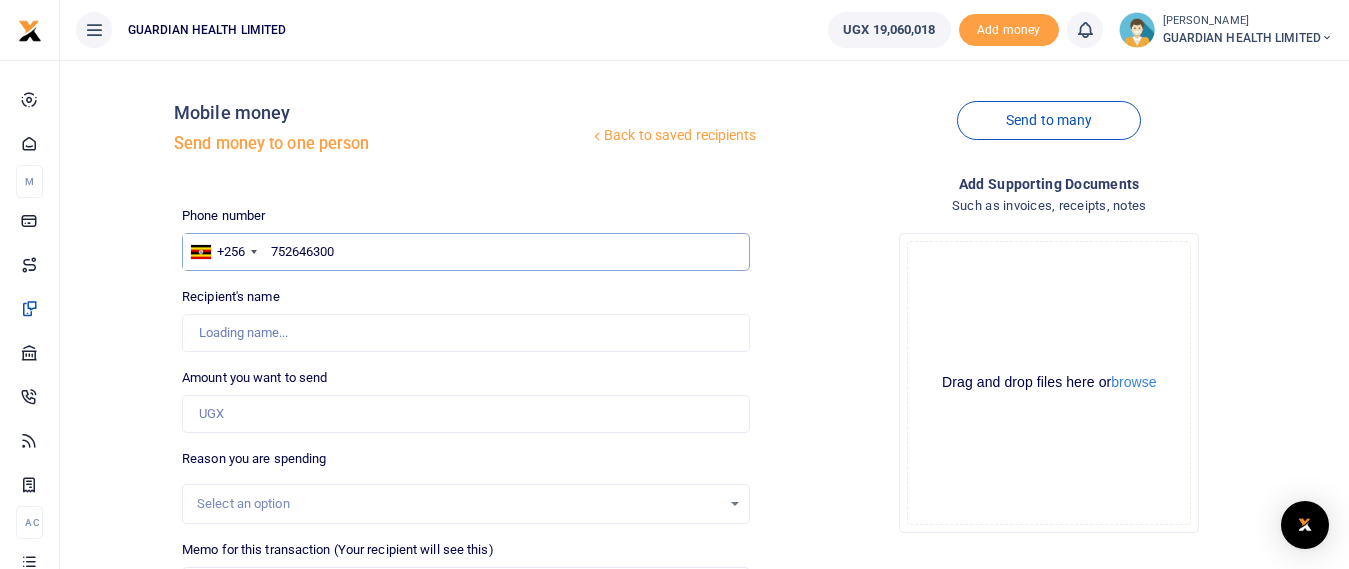 type on "752646300" 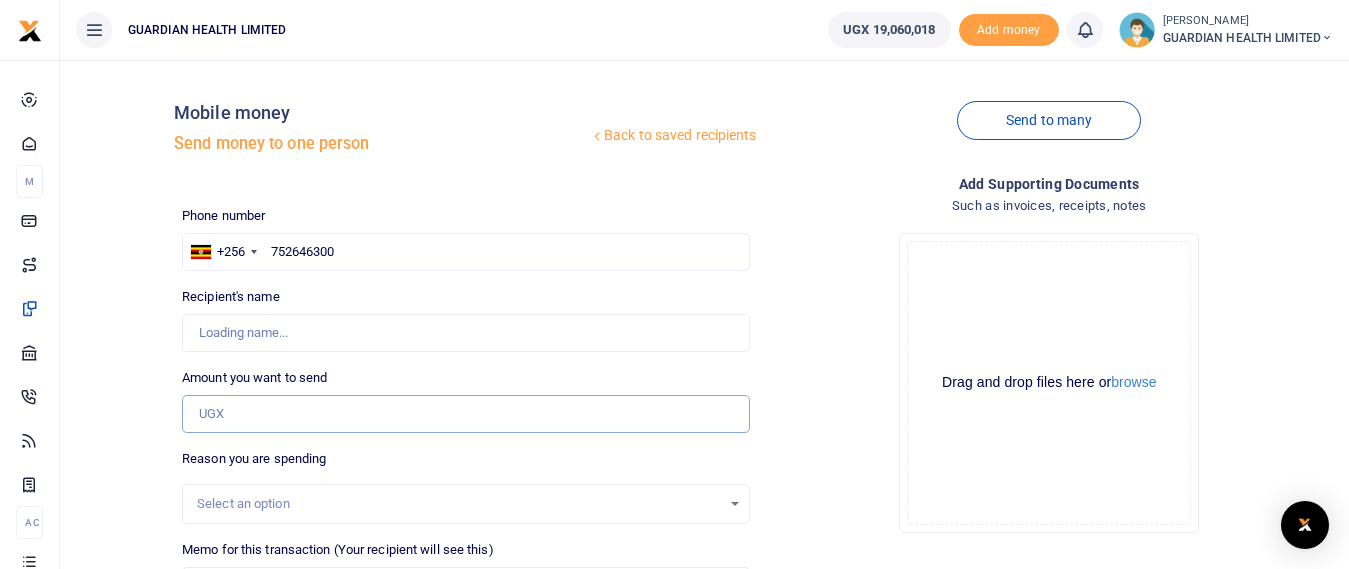 click on "Amount you want to send" at bounding box center (465, 414) 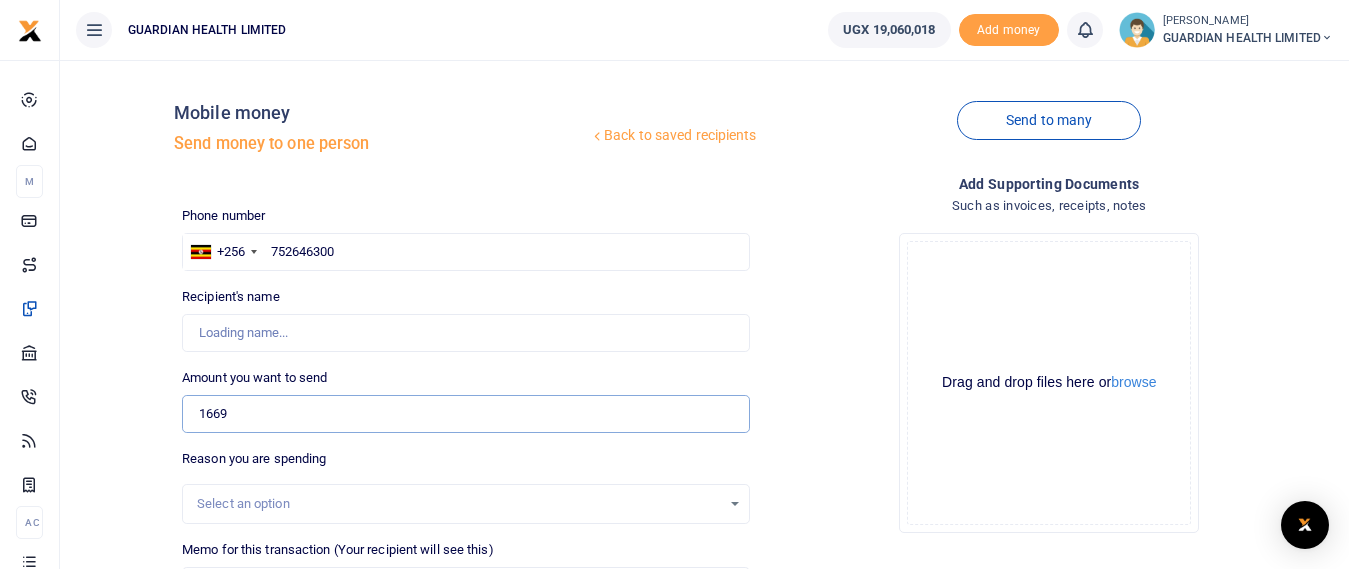 type on "1,669" 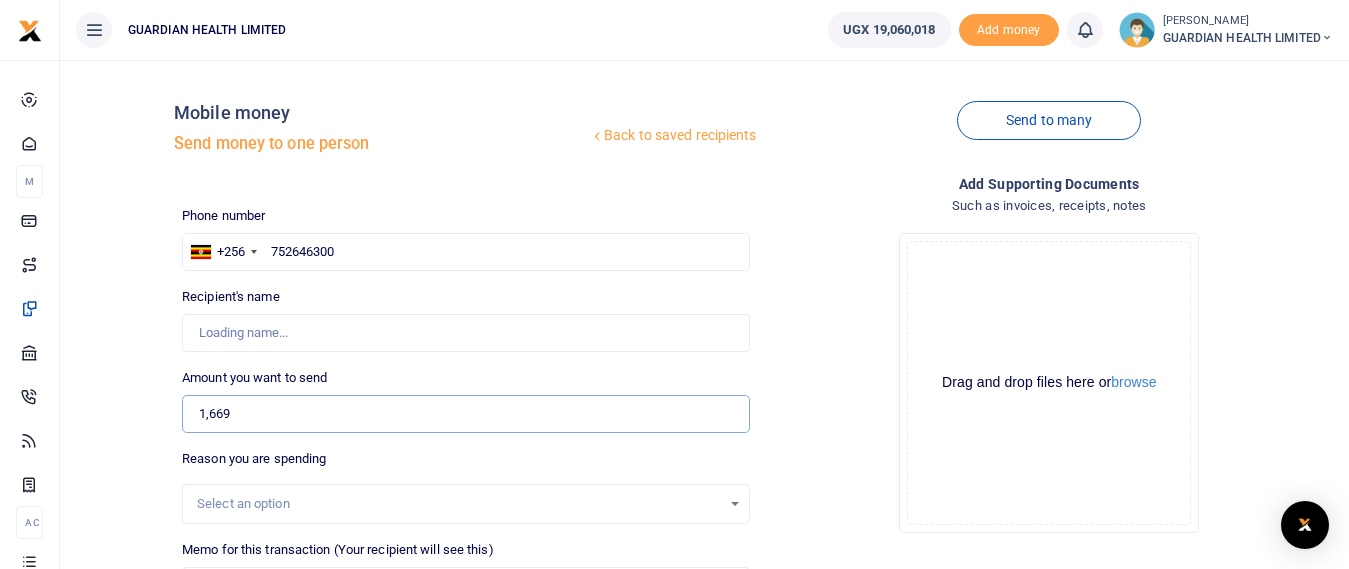 type on "Christine Mulyagonja" 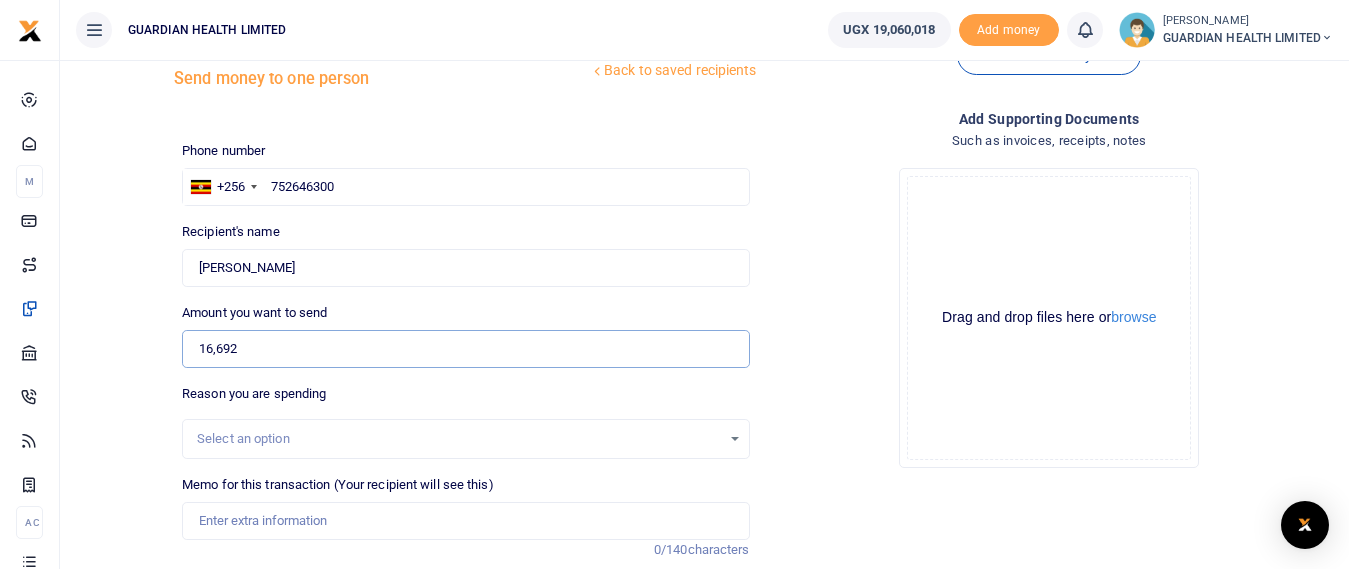 scroll, scrollTop: 100, scrollLeft: 0, axis: vertical 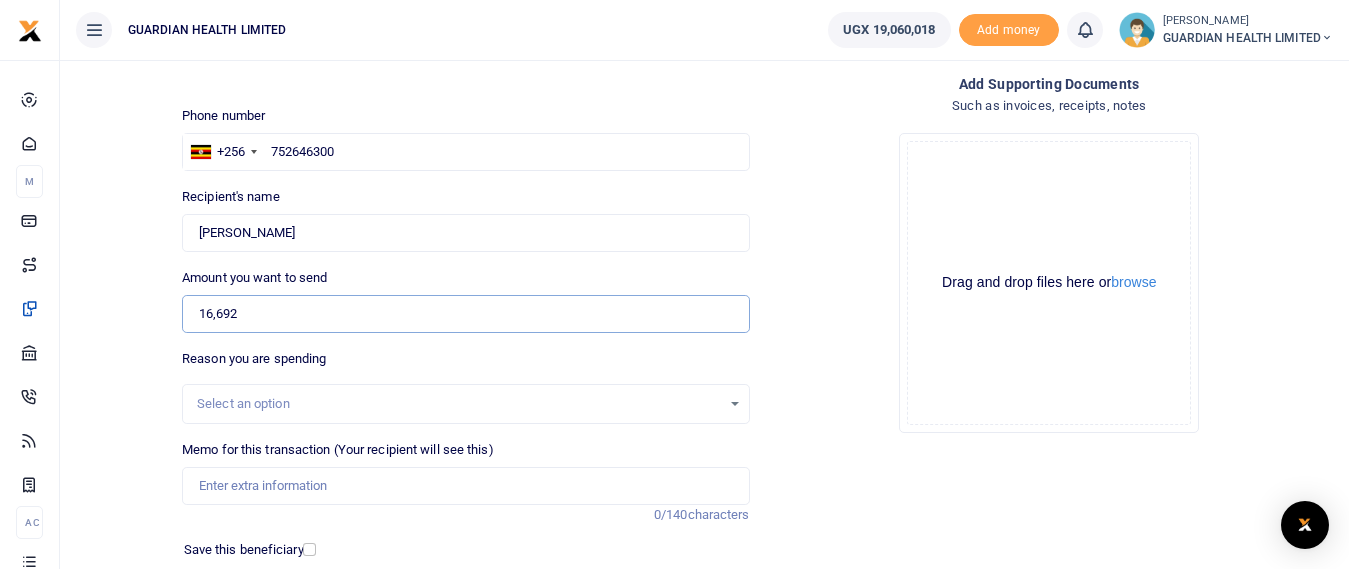 type on "16,692" 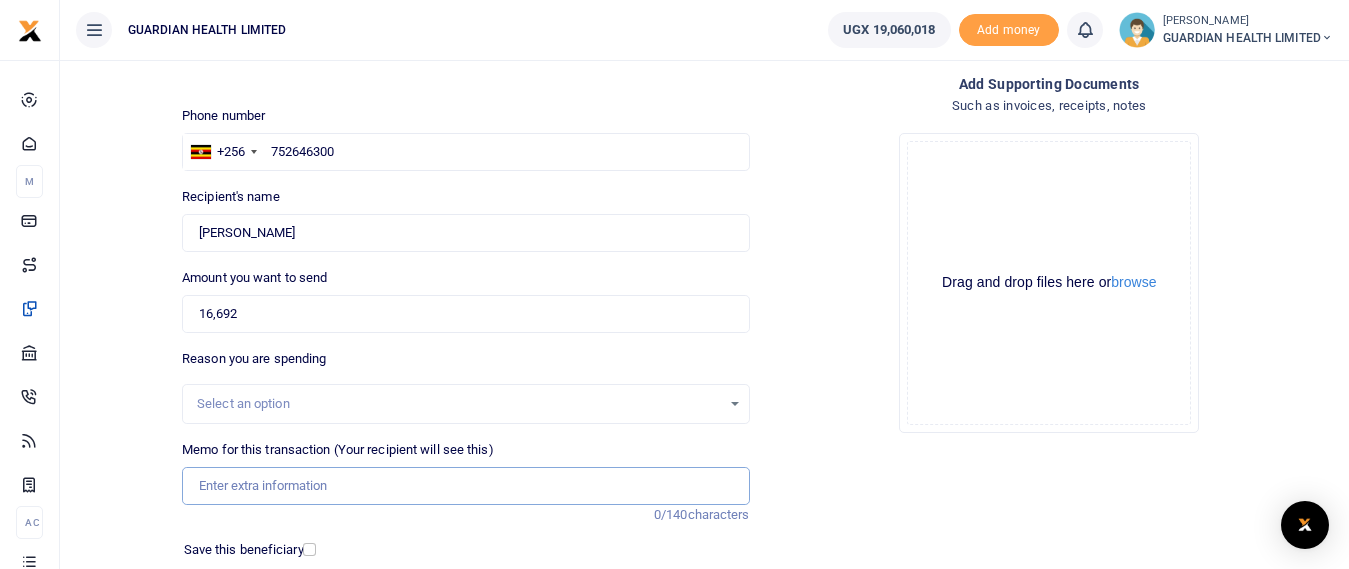 click on "Memo for this transaction (Your recipient will see this)" at bounding box center [465, 486] 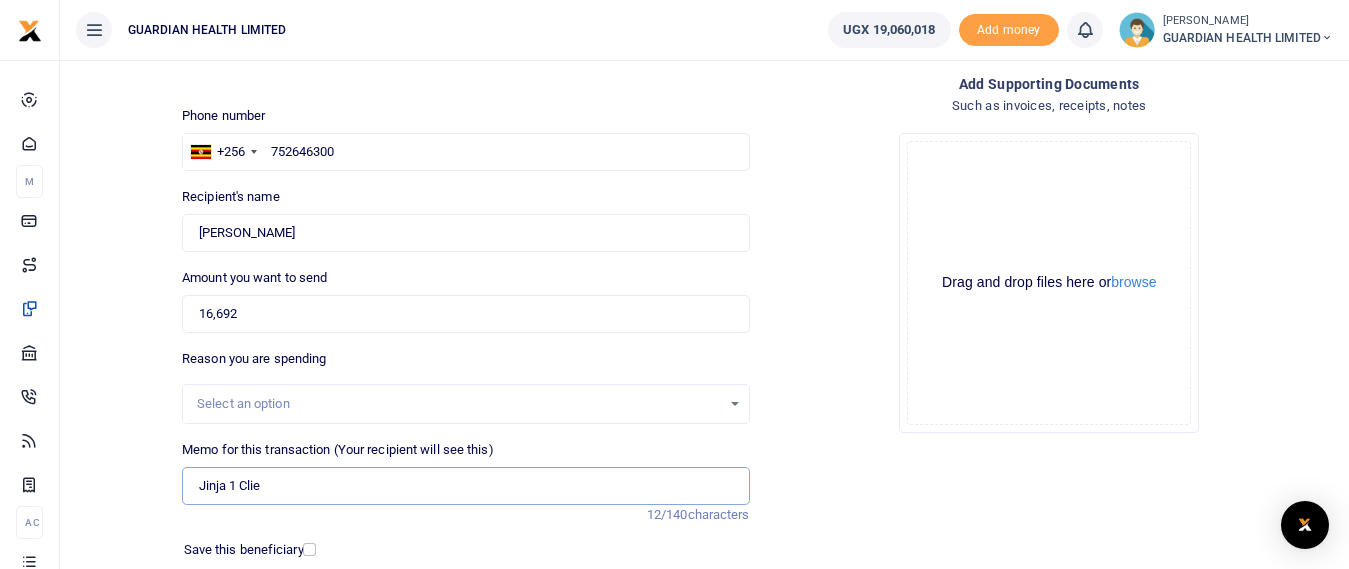 type on "Jinja 1 Client refund" 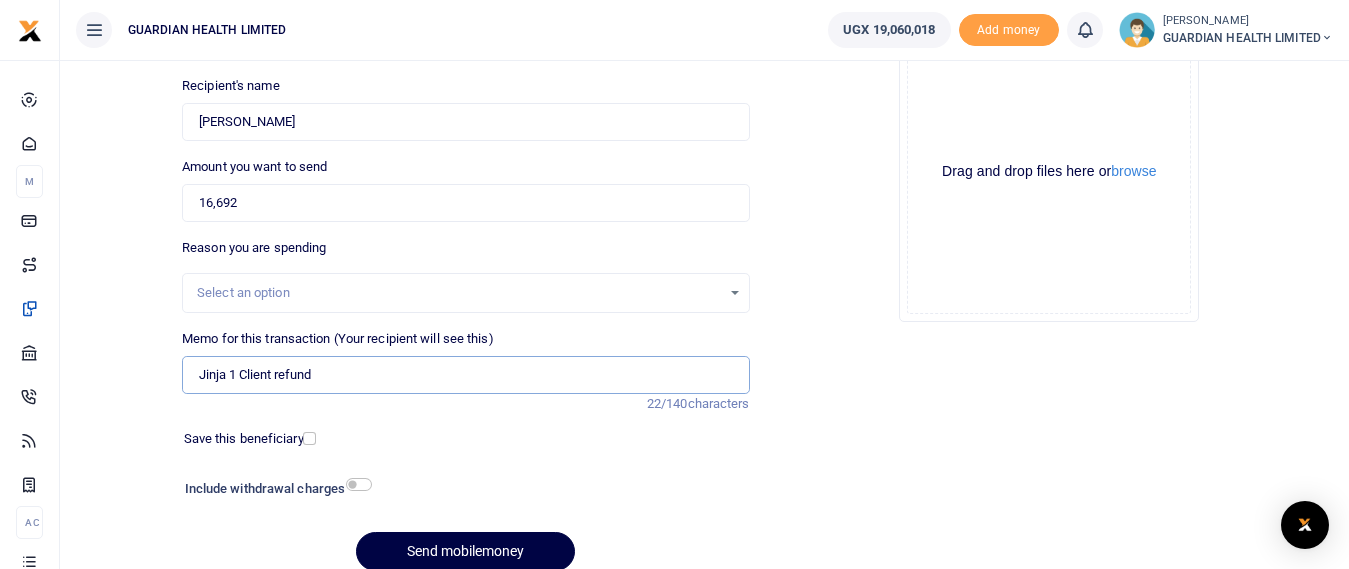scroll, scrollTop: 297, scrollLeft: 0, axis: vertical 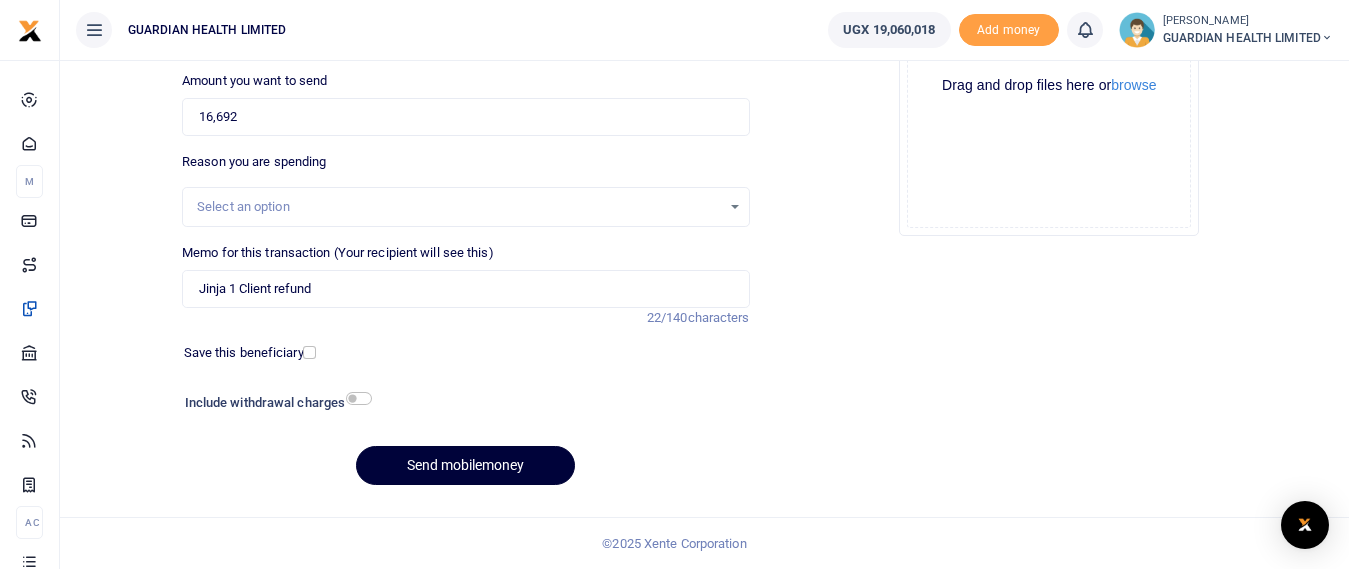 click on "Send mobilemoney" at bounding box center (465, 465) 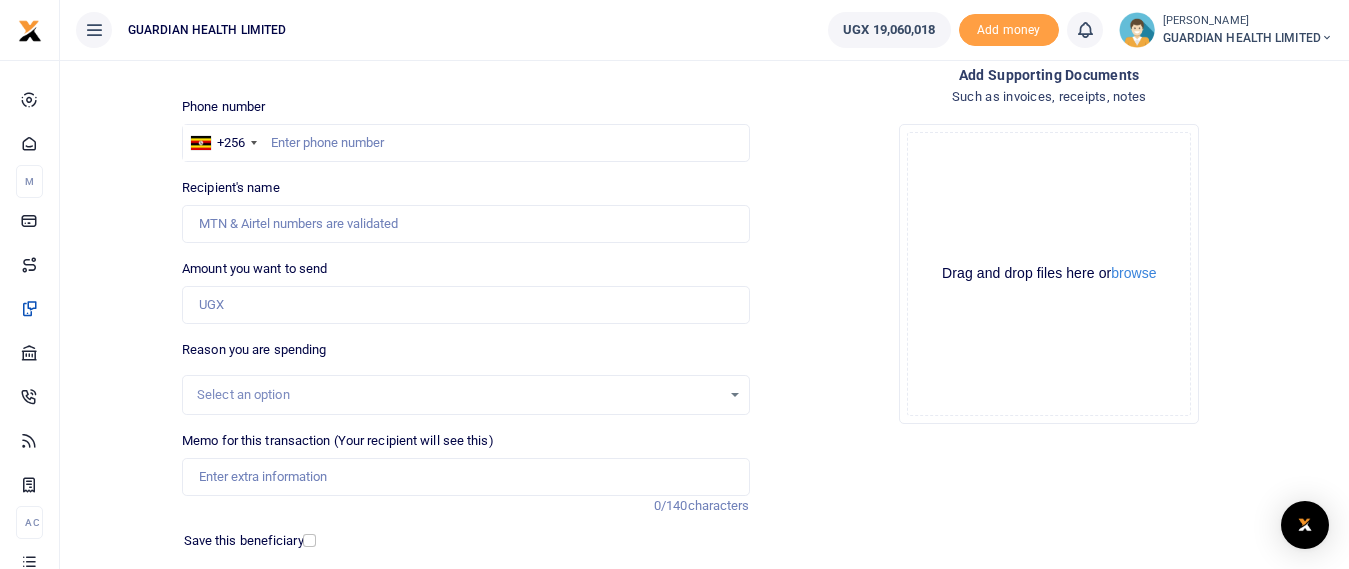 scroll, scrollTop: 0, scrollLeft: 0, axis: both 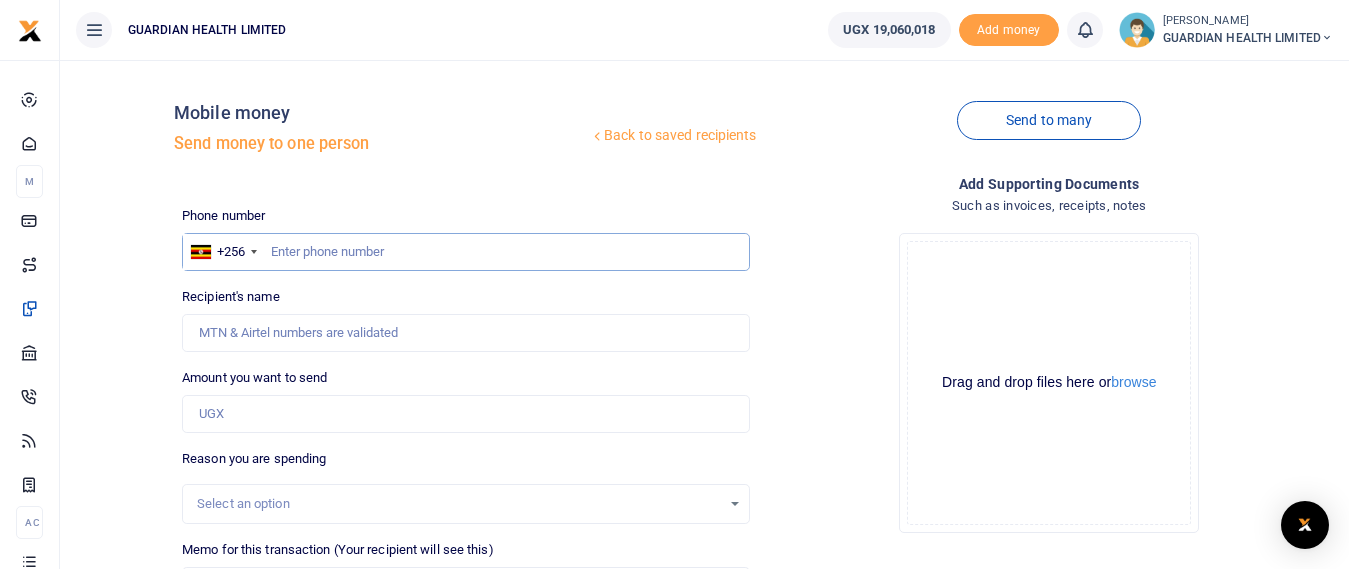 paste on "0761282277" 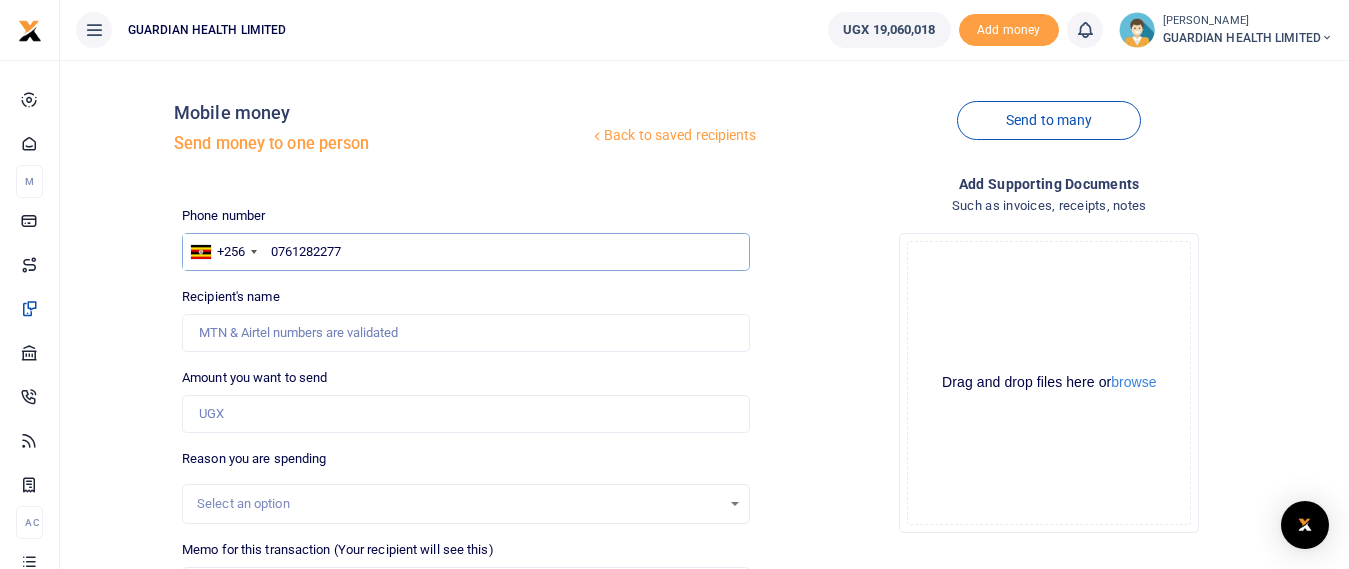click on "0761282277" at bounding box center (465, 252) 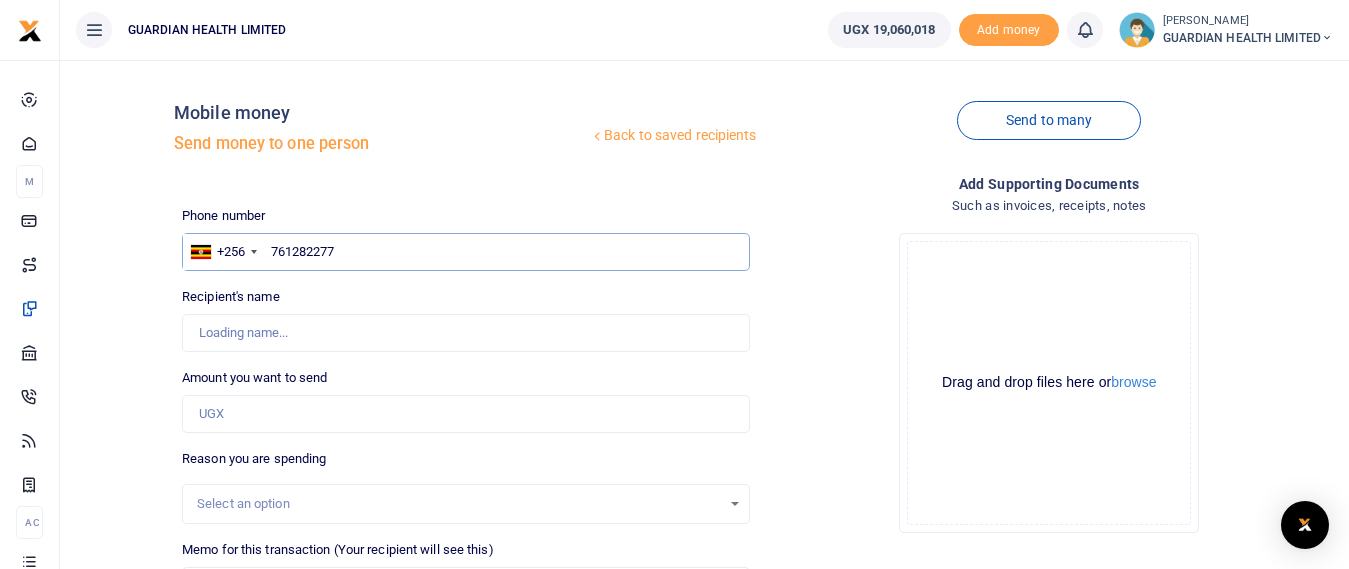 type on "761282277" 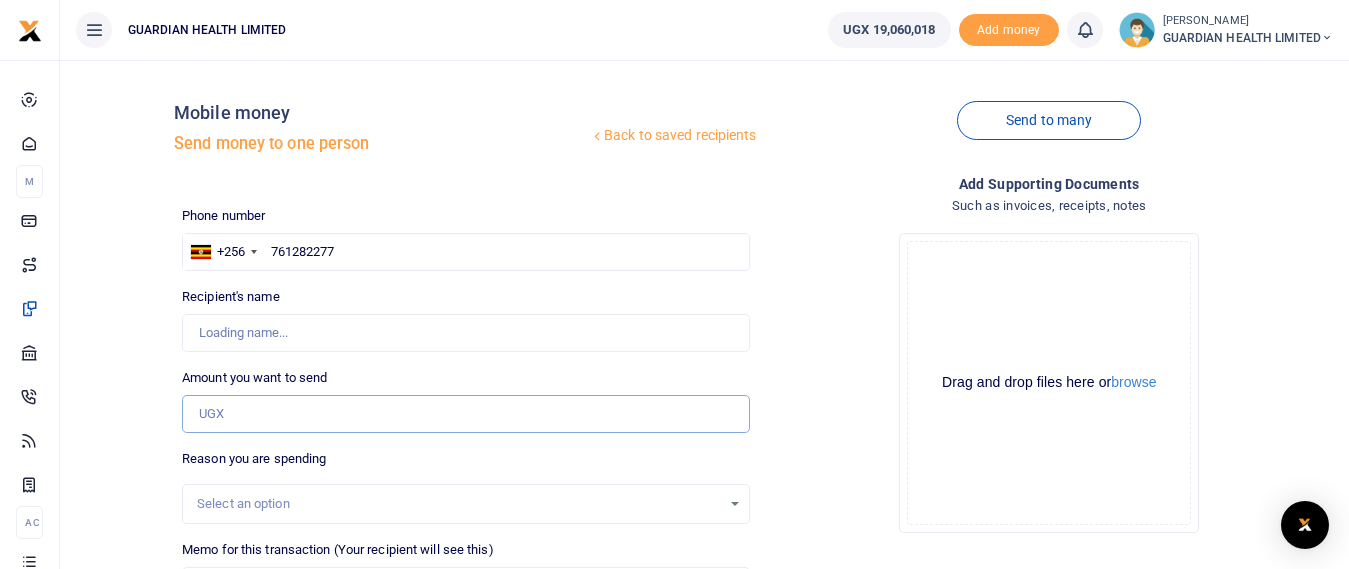 click on "Amount you want to send" at bounding box center [465, 414] 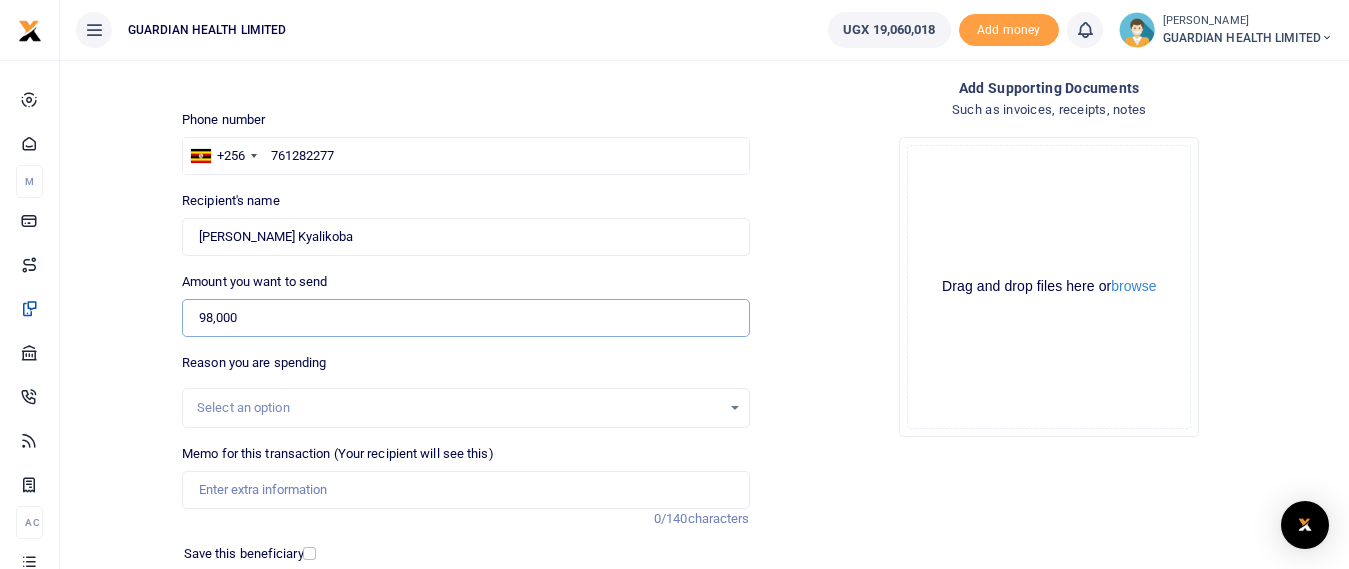 scroll, scrollTop: 297, scrollLeft: 0, axis: vertical 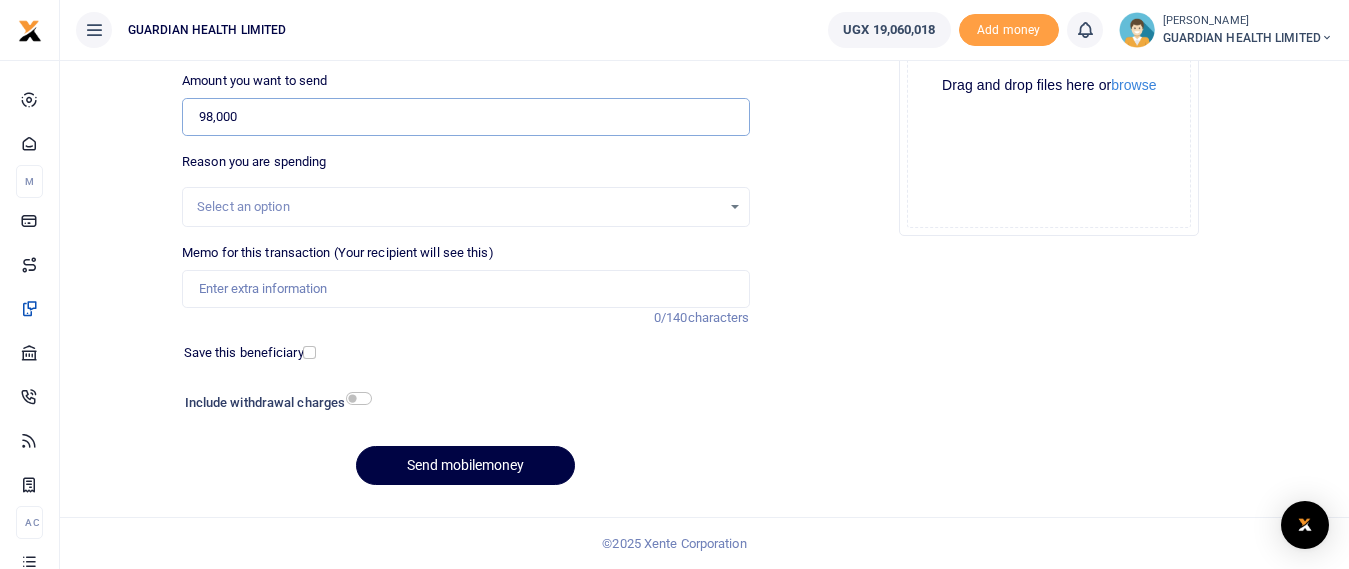 type on "98,000" 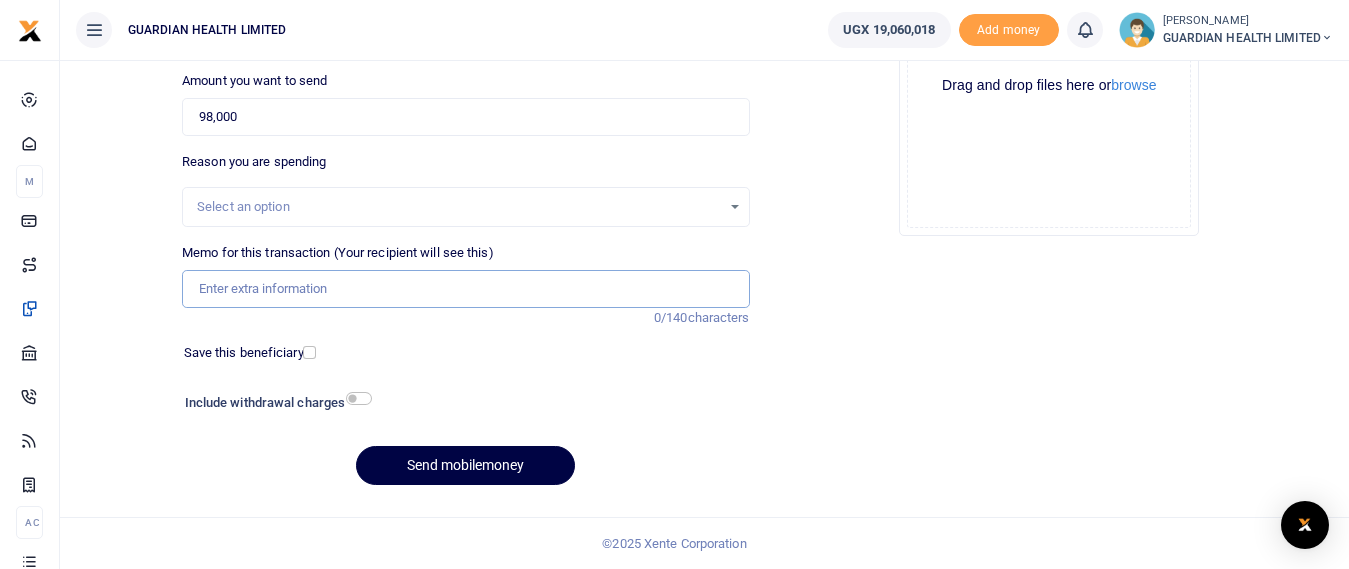 click on "Memo for this transaction (Your recipient will see this)" at bounding box center [465, 289] 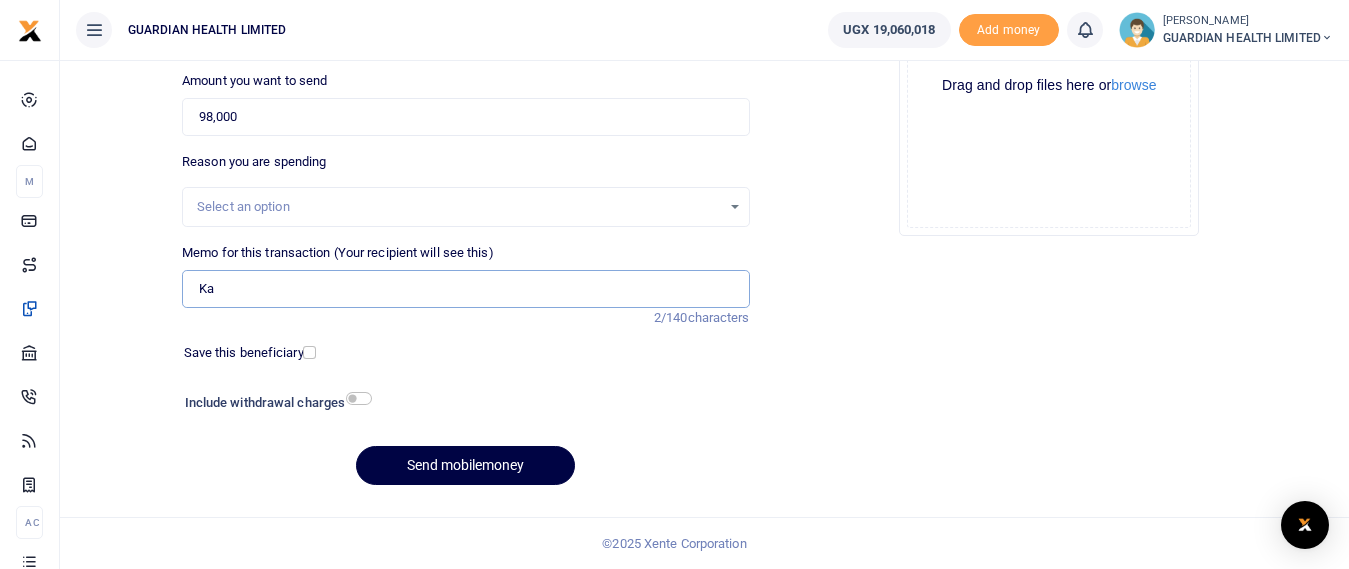 type on "Kabalagala petty cash" 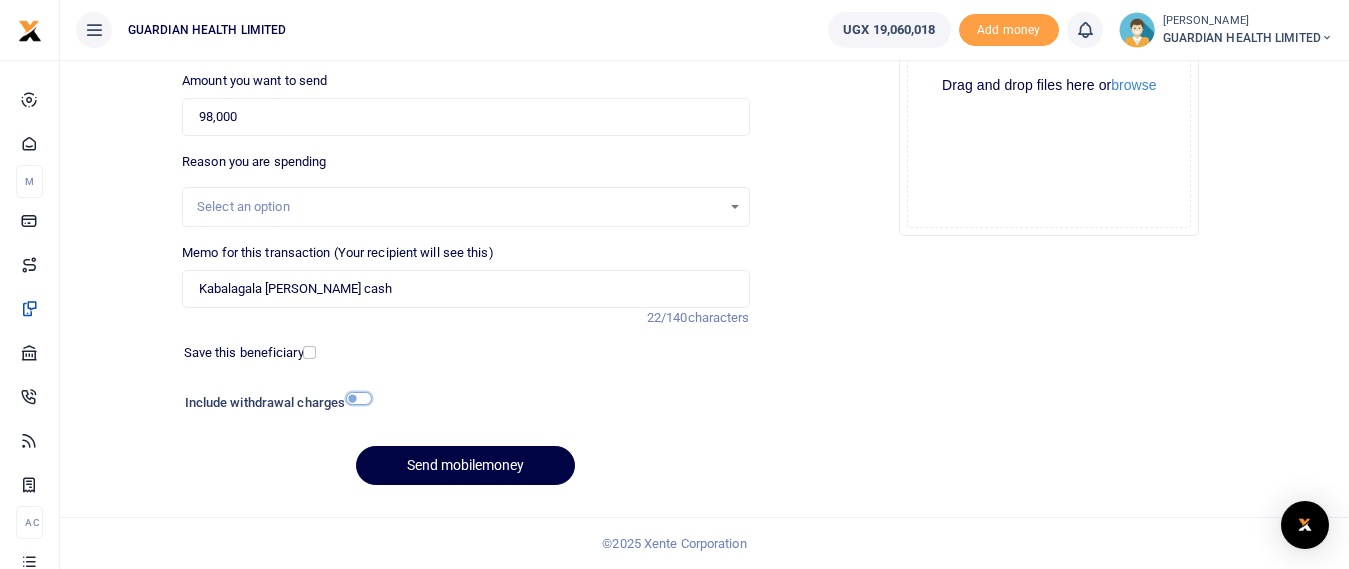 click at bounding box center [359, 398] 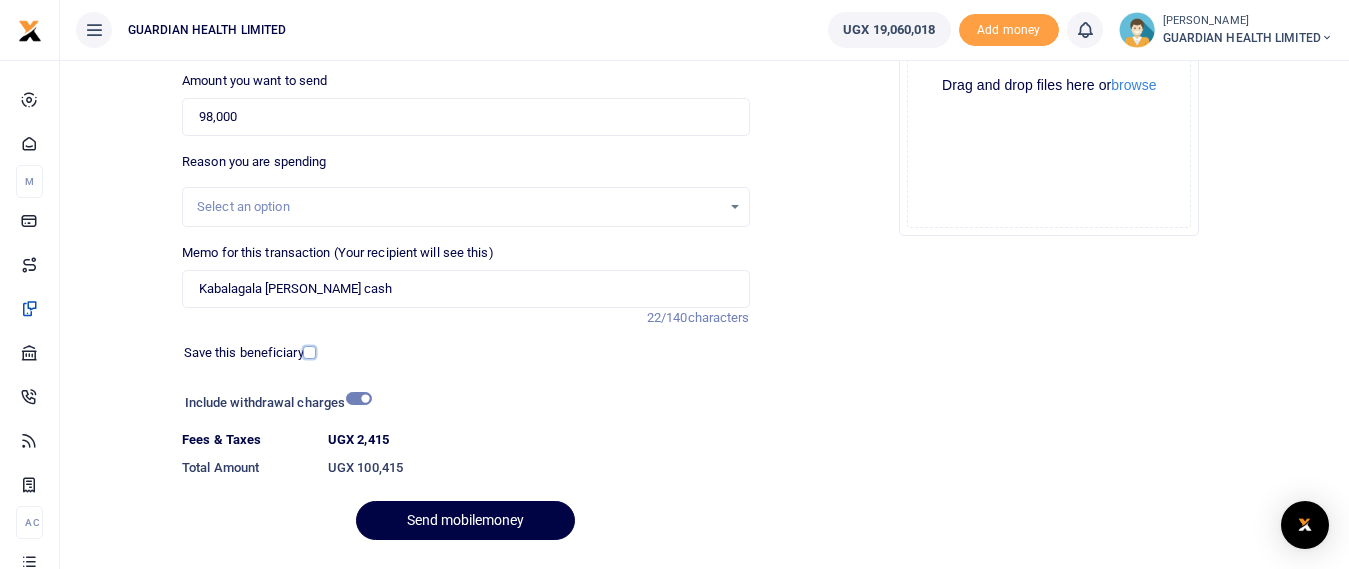 click at bounding box center (309, 352) 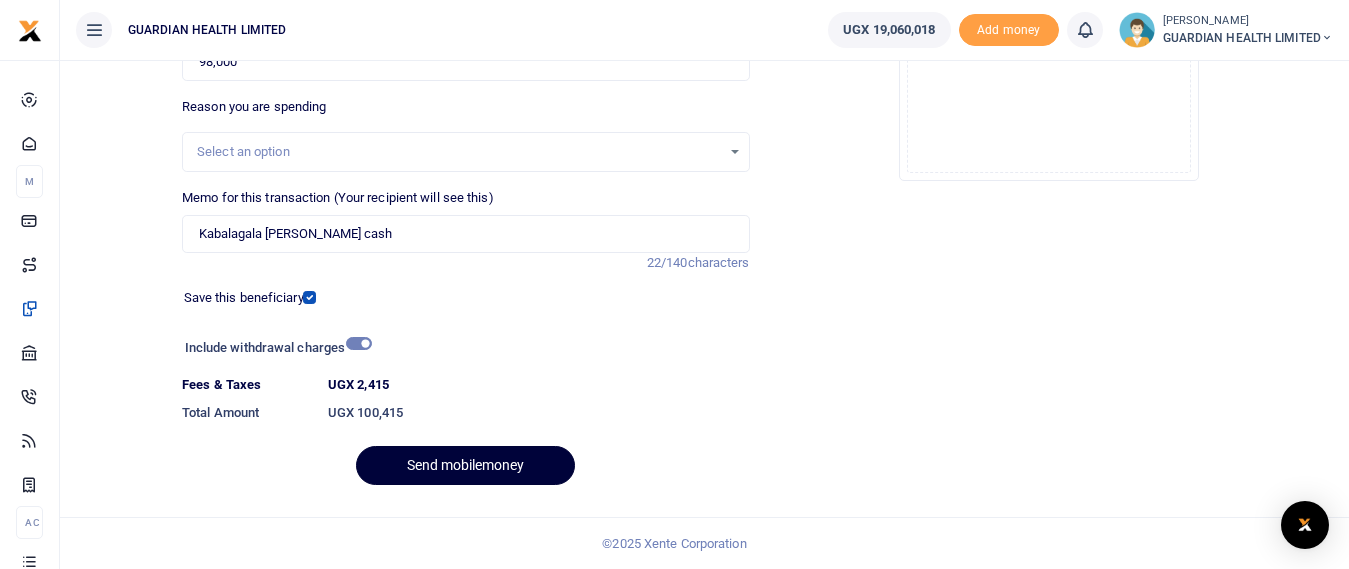 click on "Send mobilemoney" at bounding box center (465, 465) 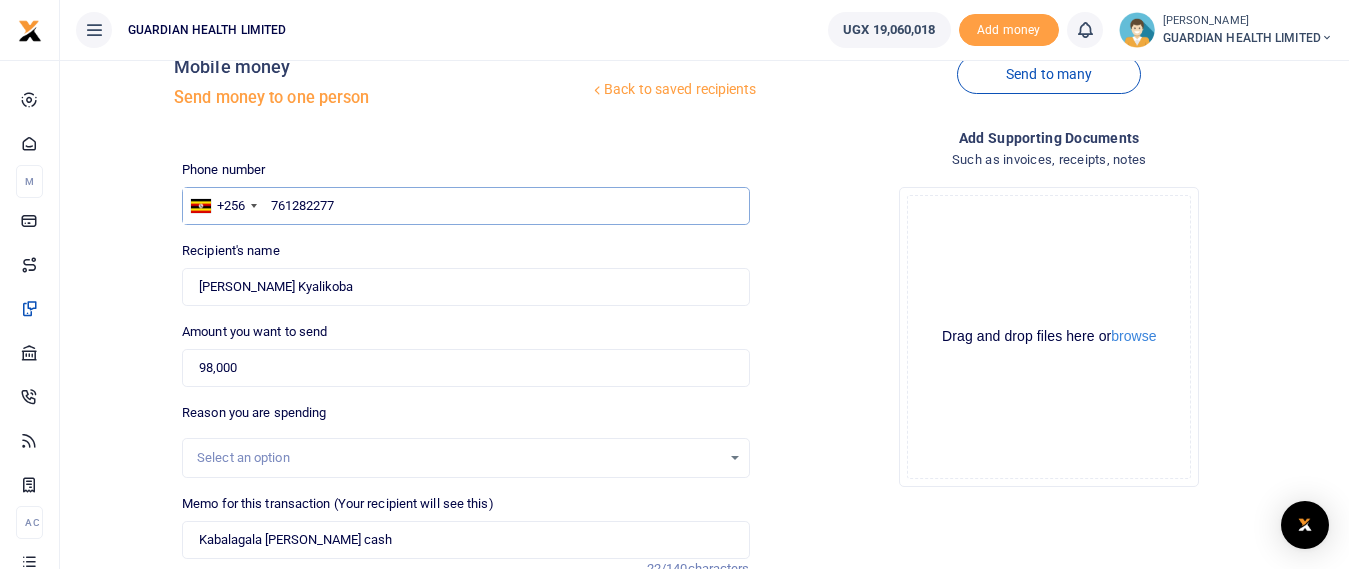 scroll, scrollTop: 0, scrollLeft: 0, axis: both 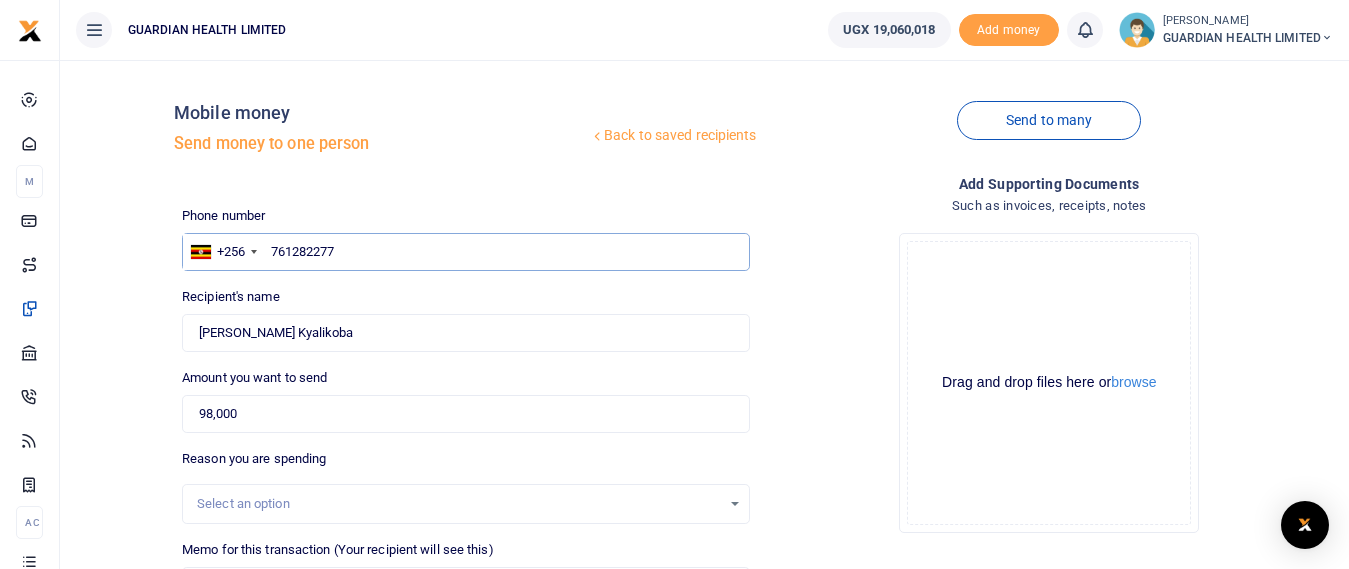 drag, startPoint x: 398, startPoint y: 251, endPoint x: 155, endPoint y: 250, distance: 243.00206 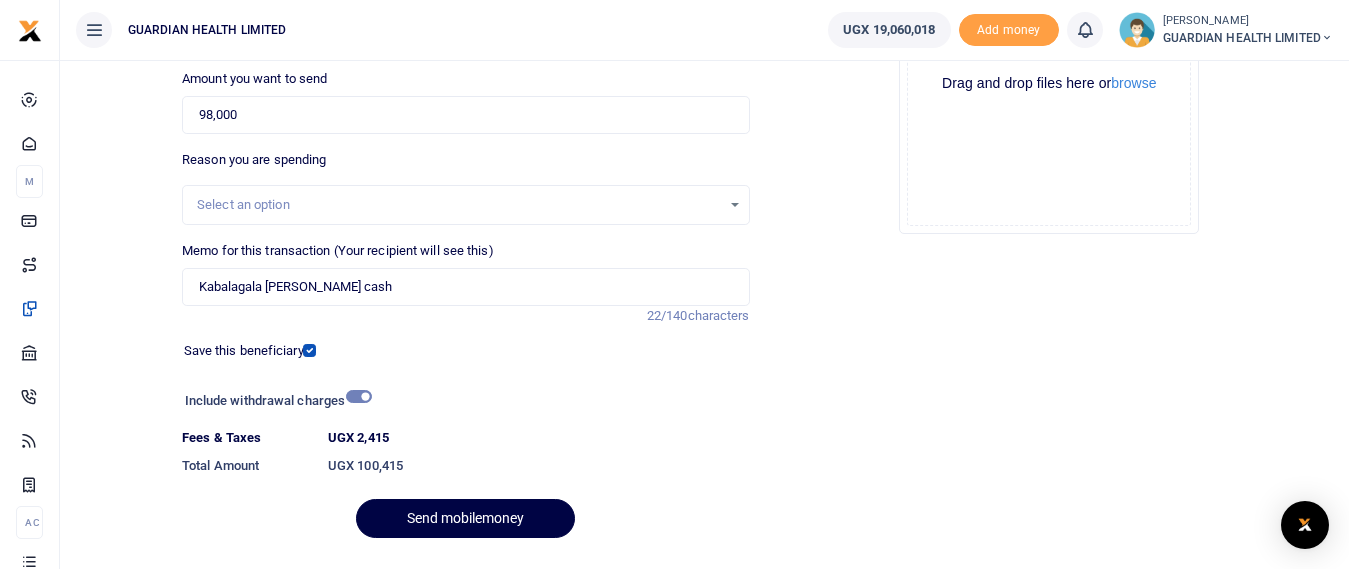 scroll, scrollTop: 300, scrollLeft: 0, axis: vertical 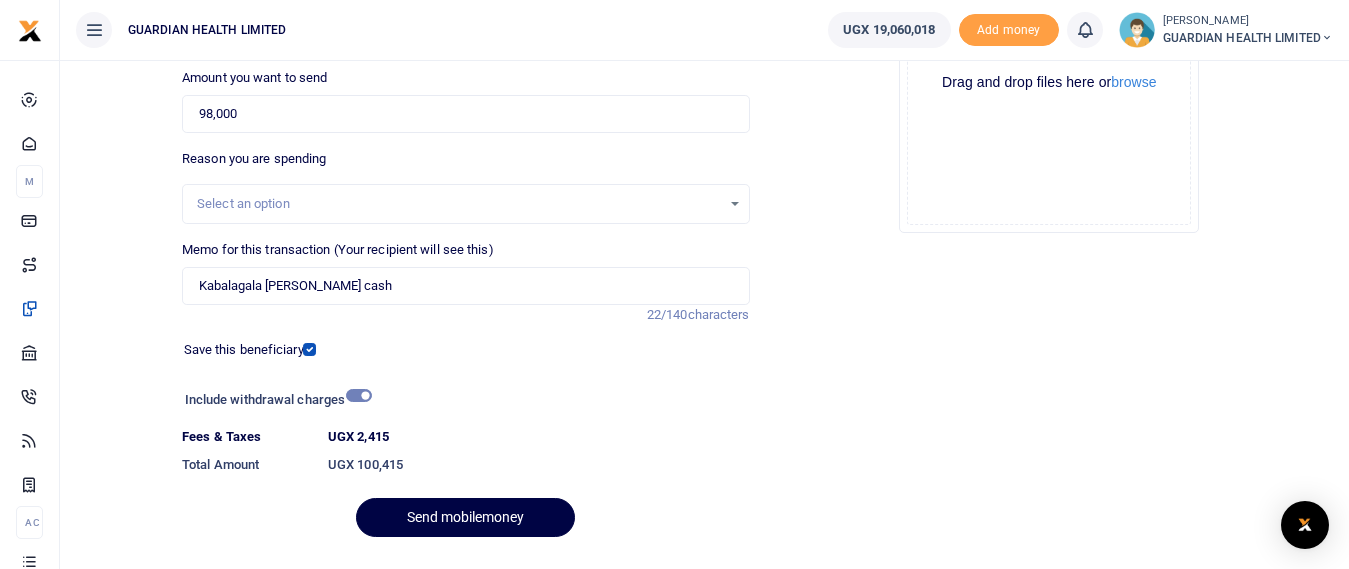 type on "761282277" 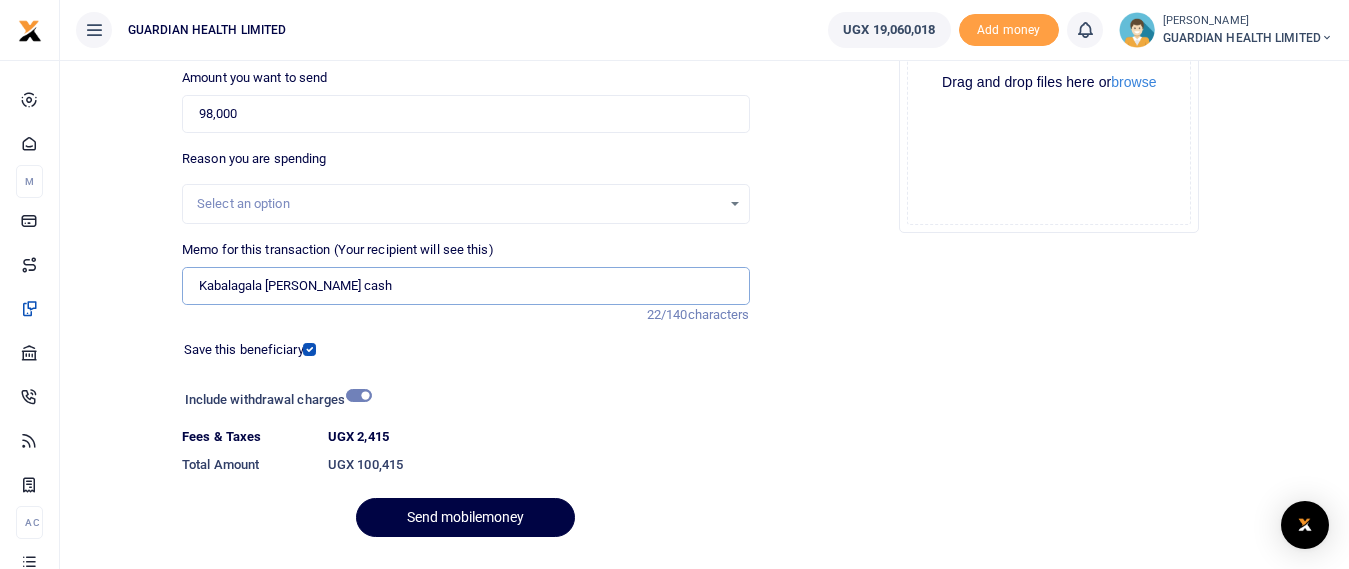 click on "Kabalagala petty cash" at bounding box center [465, 286] 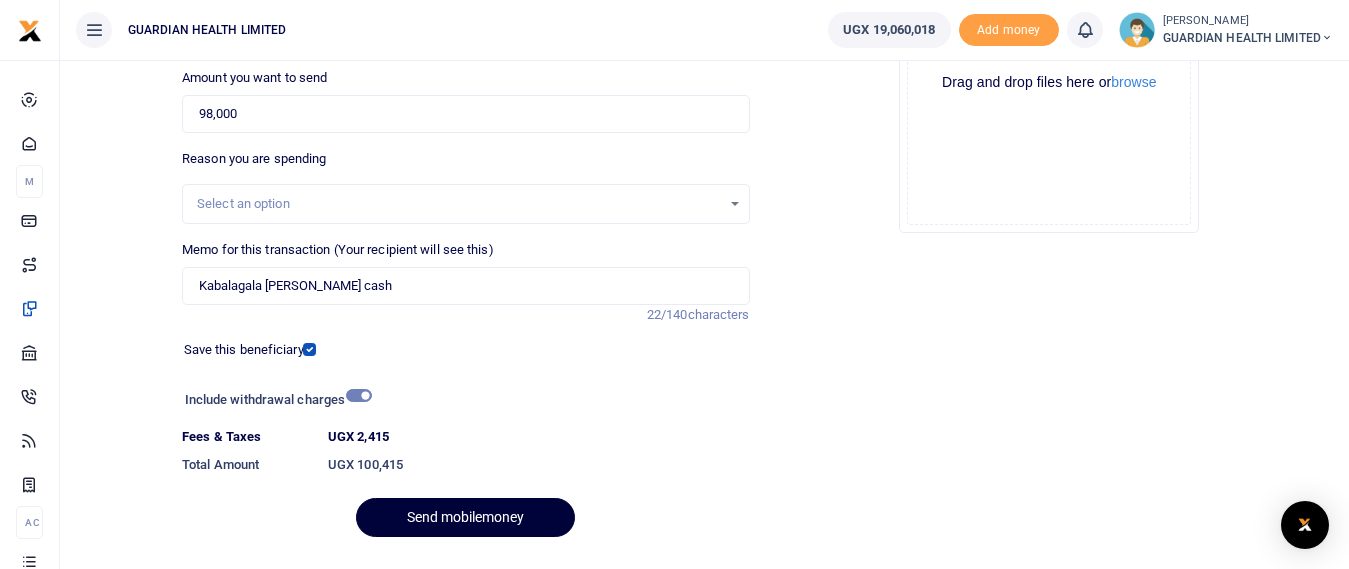 click on "Send mobilemoney" at bounding box center (465, 517) 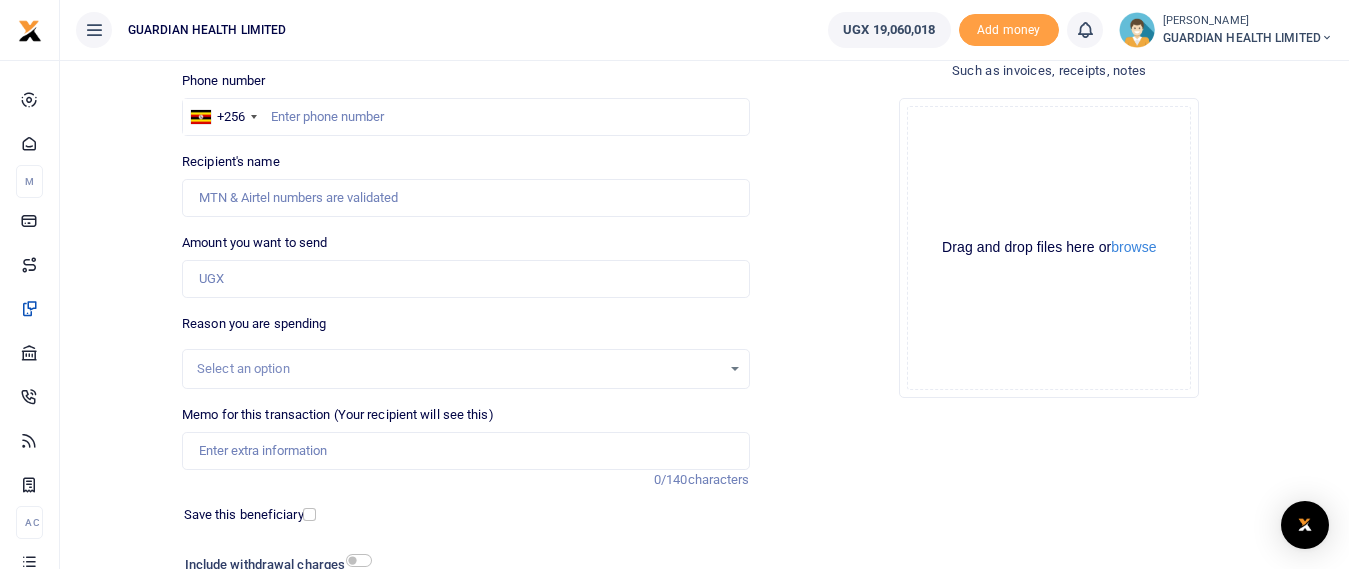 scroll, scrollTop: 0, scrollLeft: 0, axis: both 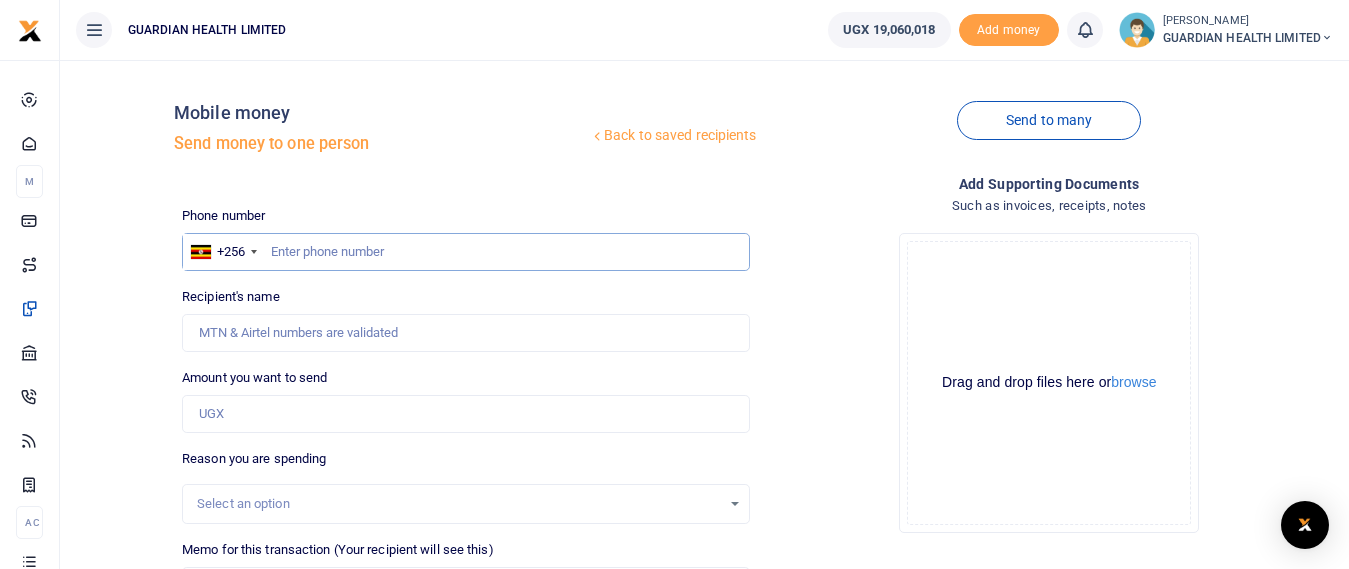 paste on "0756493817" 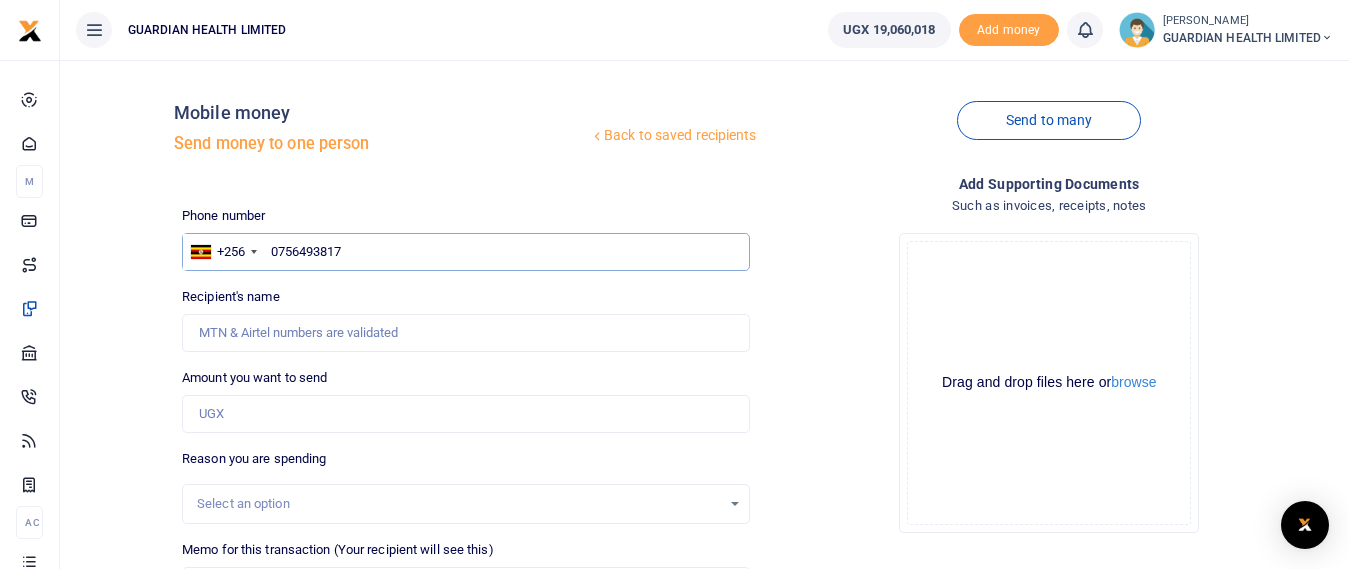 click on "0756493817" at bounding box center (465, 252) 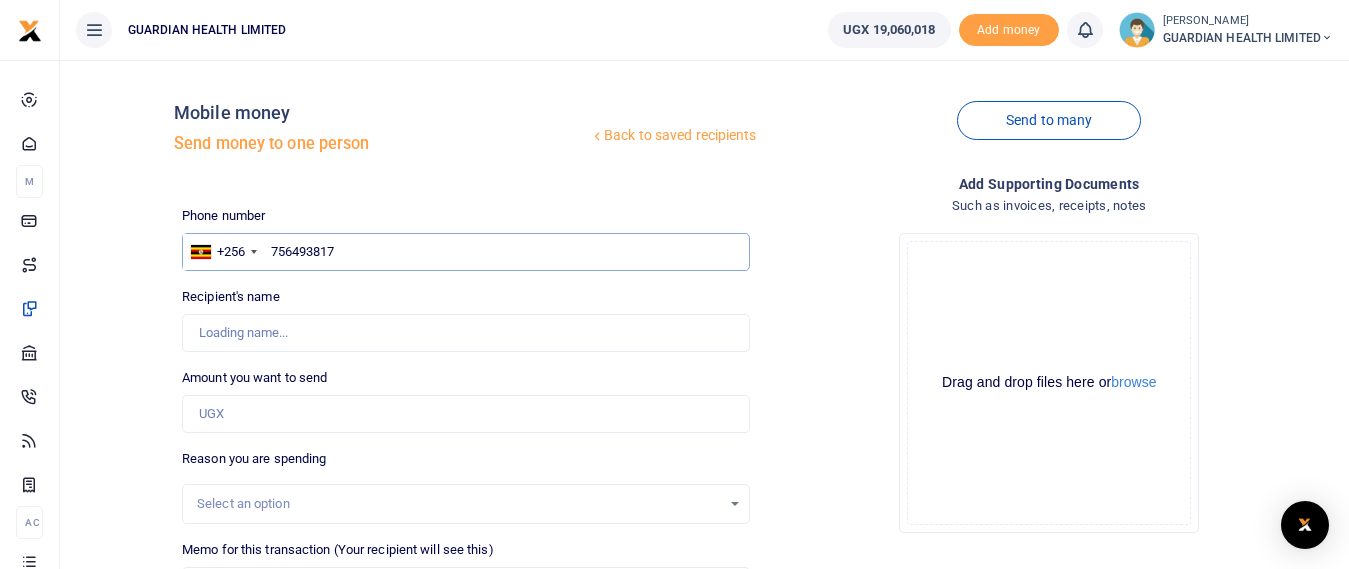 type on "756493817" 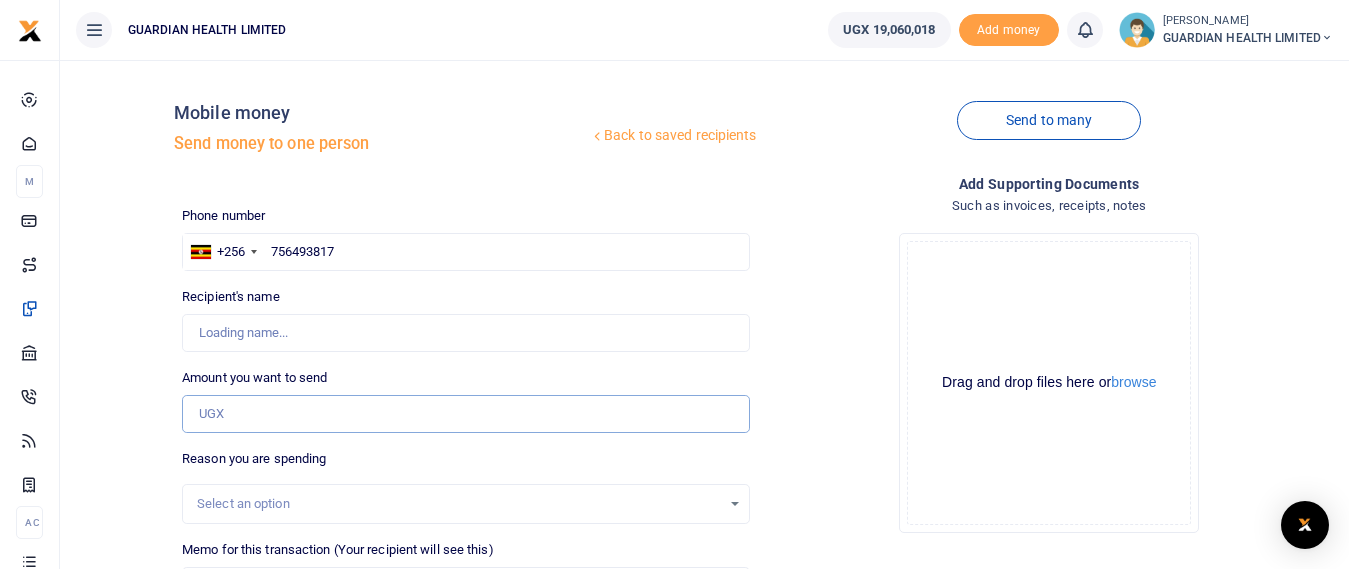 click on "Amount you want to send" at bounding box center (465, 414) 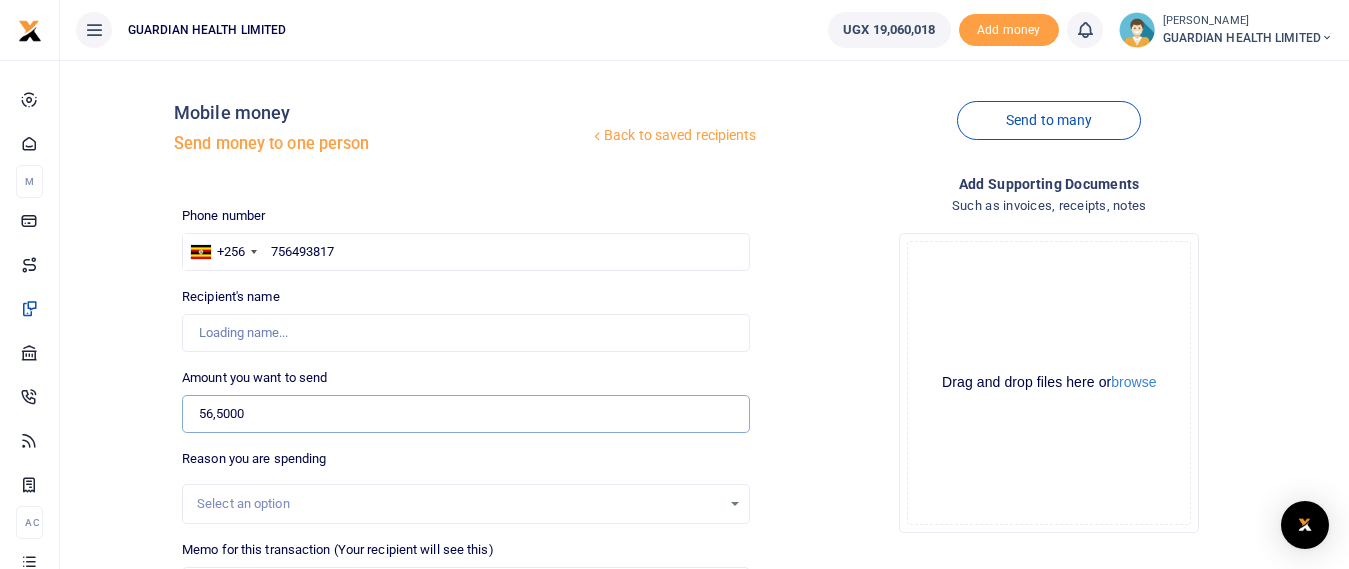 type on "565,000" 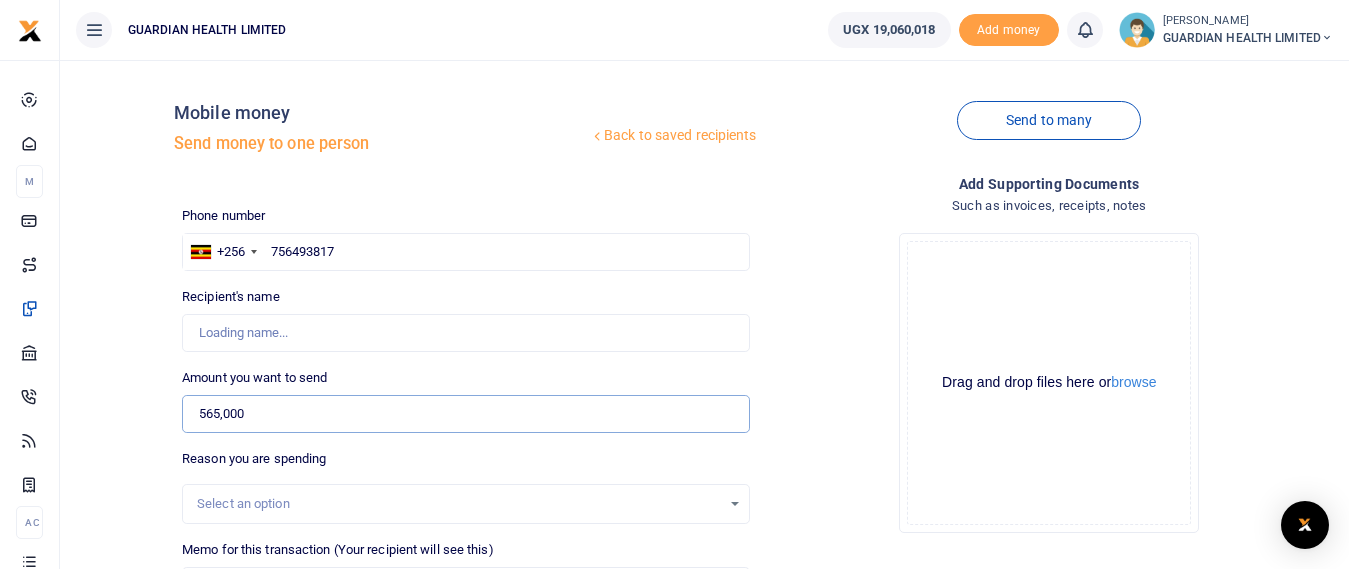 type on "Shorah Nampiima" 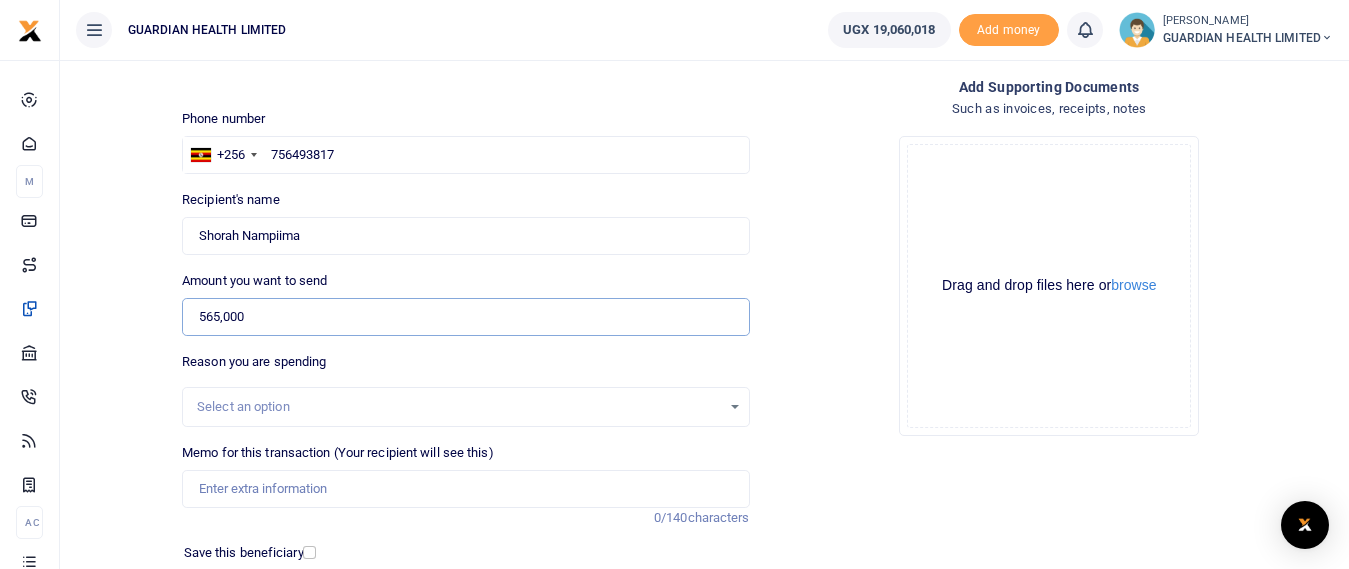 scroll, scrollTop: 297, scrollLeft: 0, axis: vertical 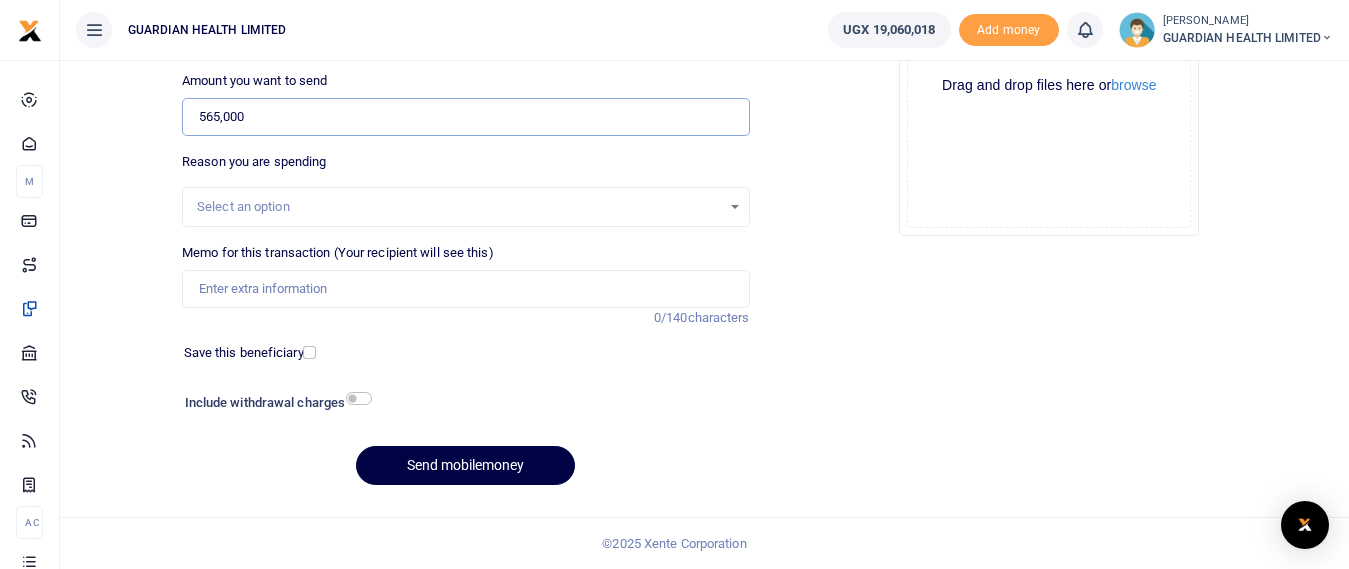 type on "565,000" 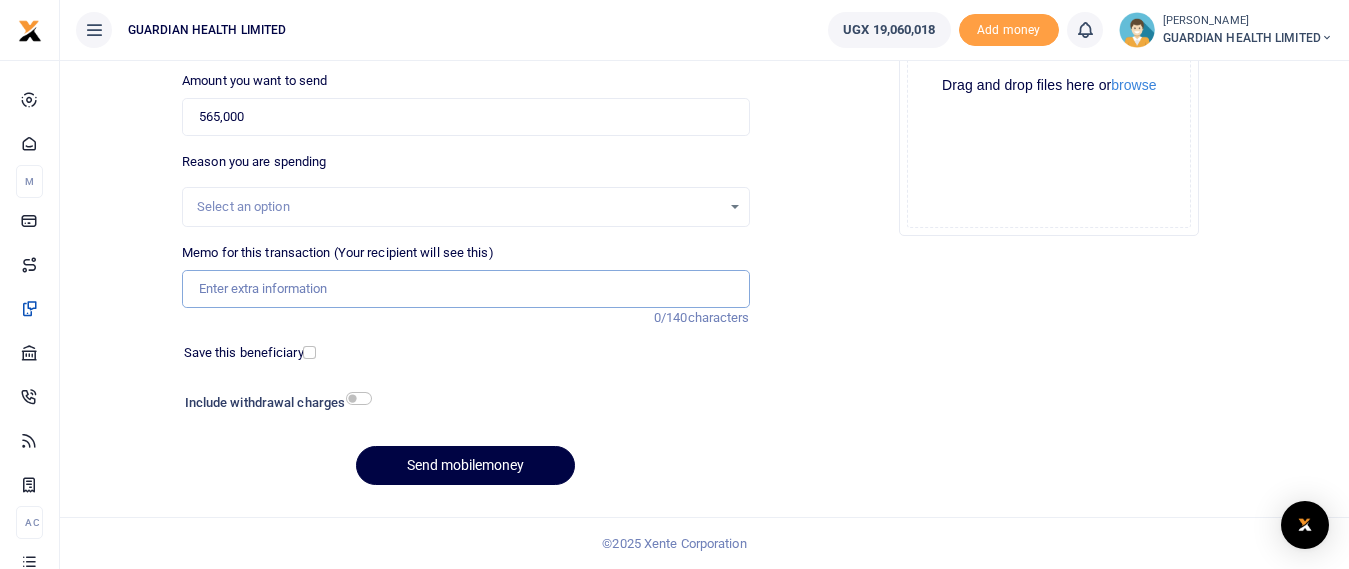 click on "Memo for this transaction (Your recipient will see this)" at bounding box center (465, 289) 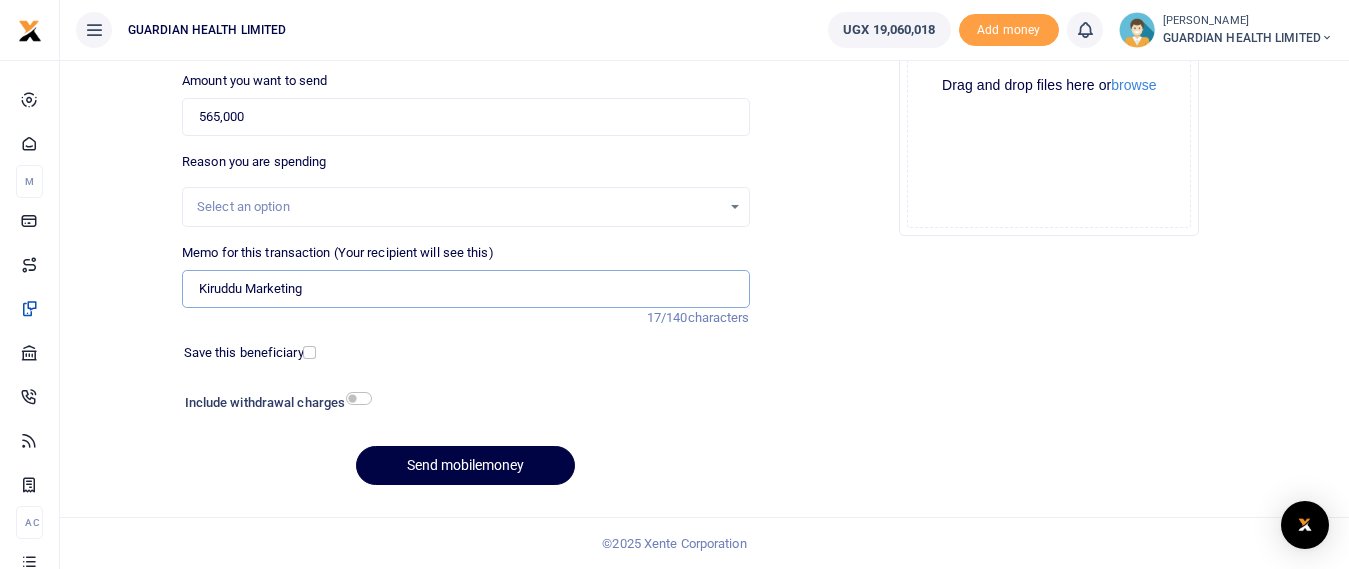 type on "Kiruddu Marketing" 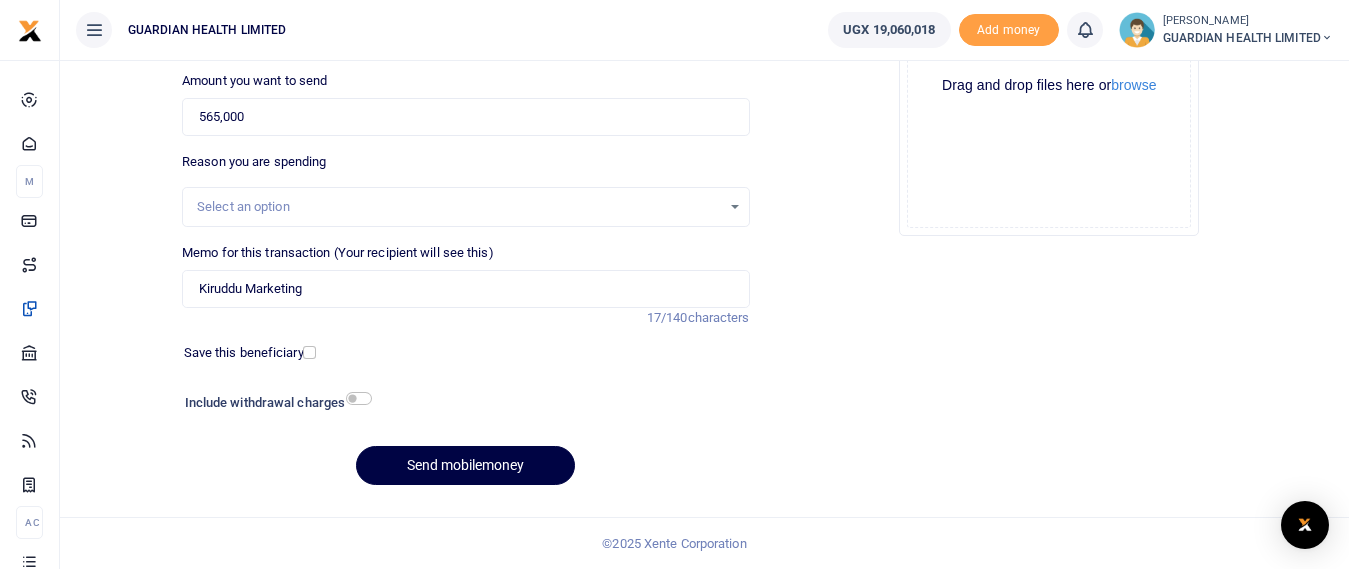 click on "Save this beneficiary" at bounding box center [244, 353] 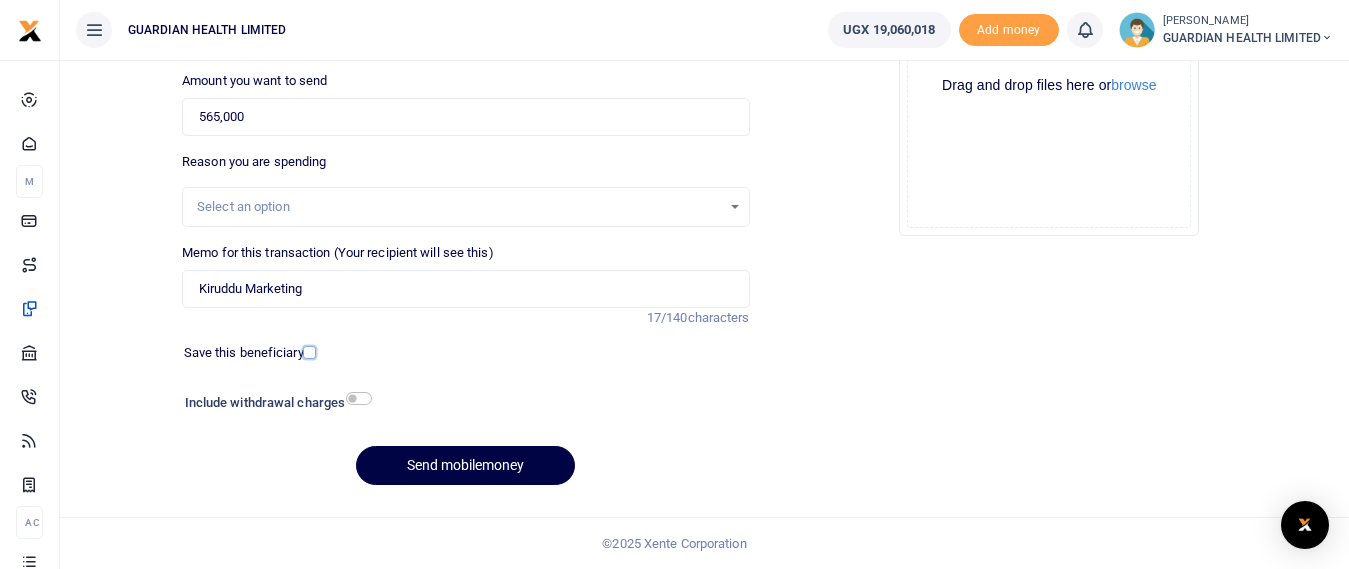 click at bounding box center [309, 352] 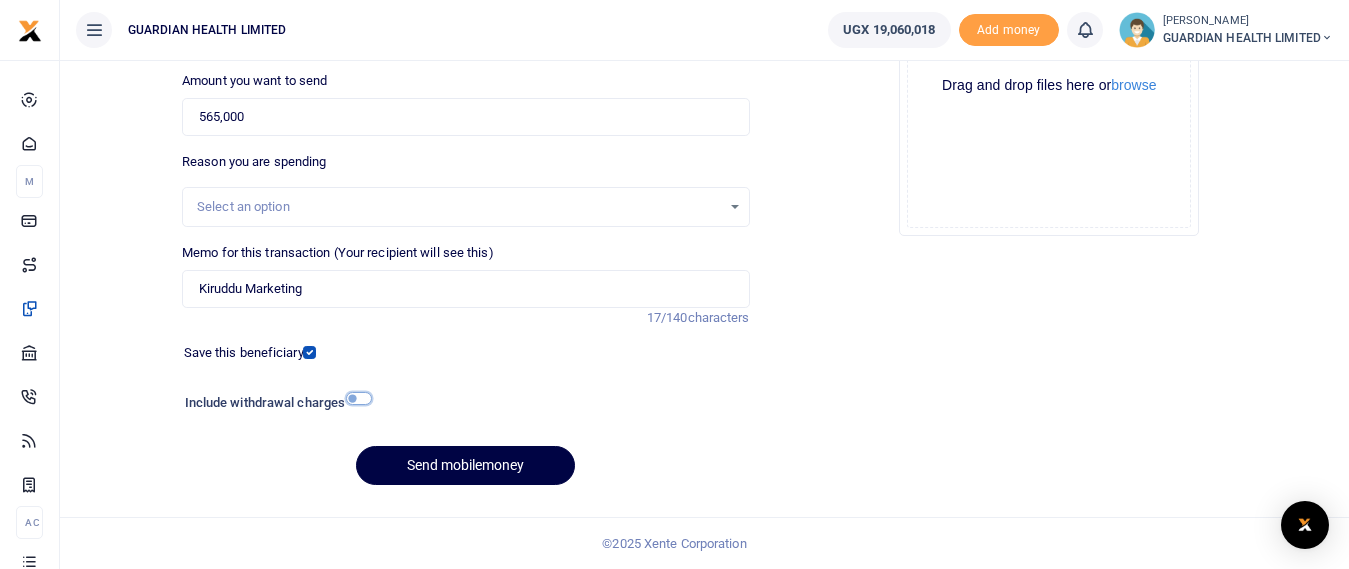 click at bounding box center [359, 398] 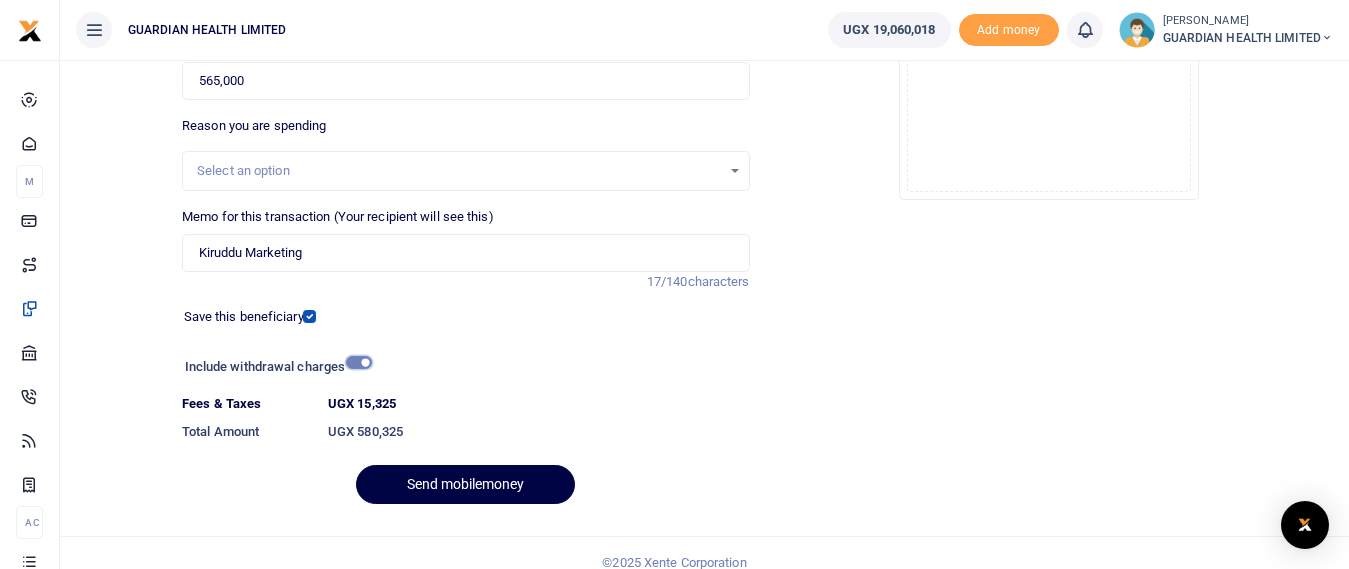 scroll, scrollTop: 352, scrollLeft: 0, axis: vertical 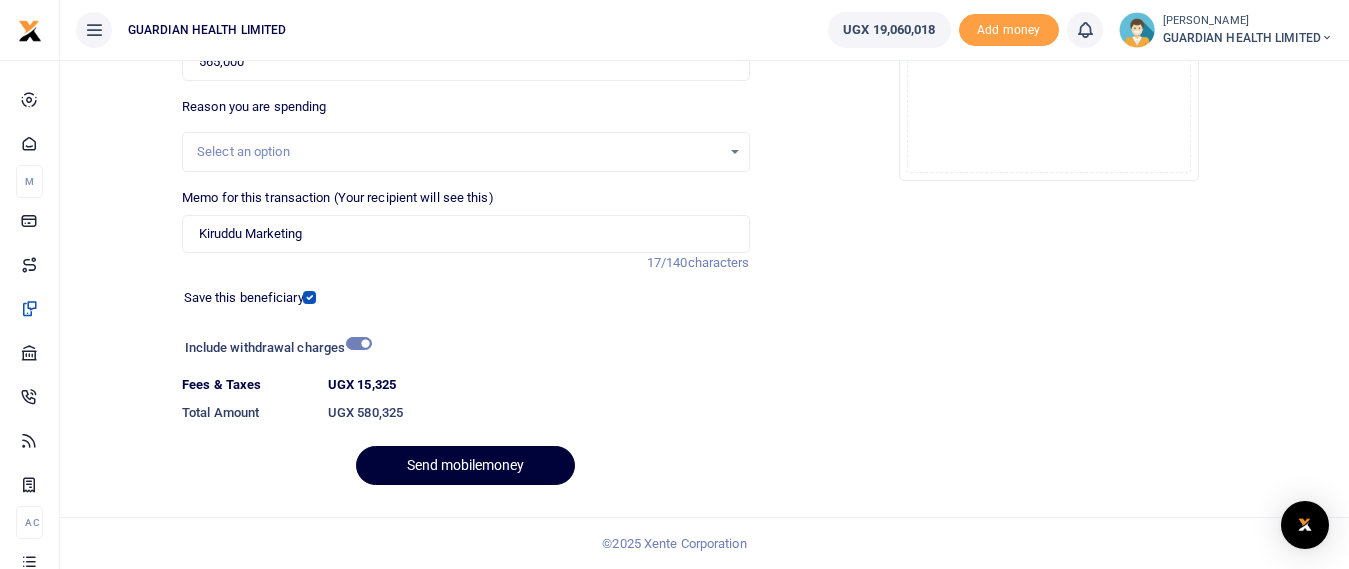click on "Send mobilemoney" at bounding box center (465, 465) 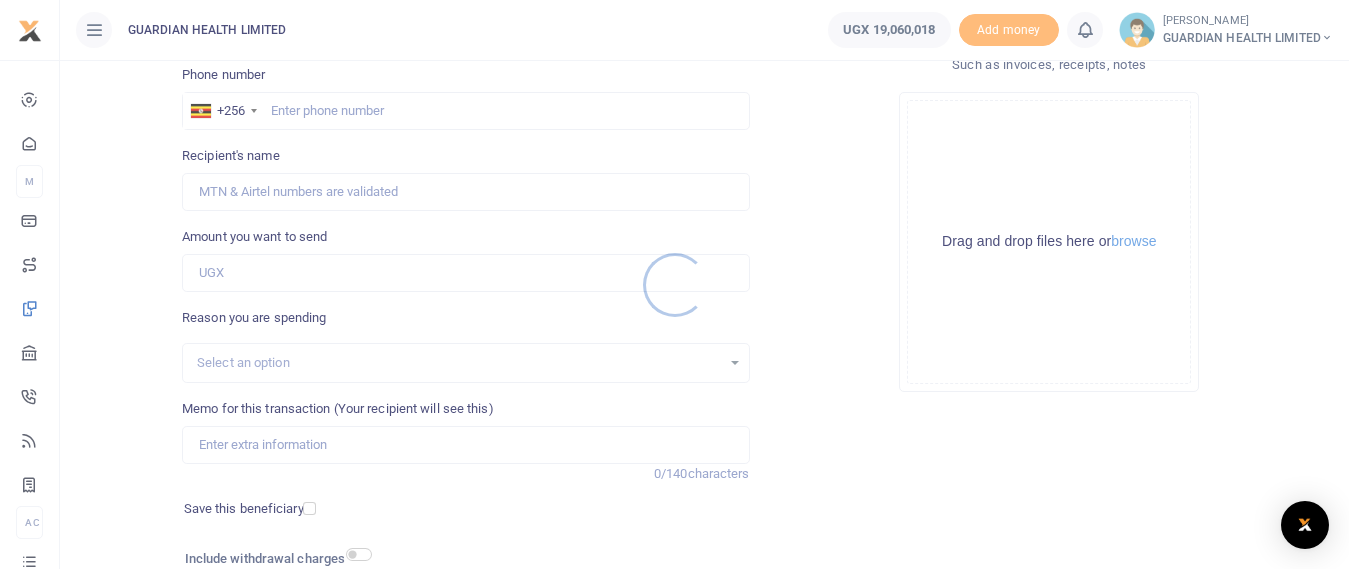 scroll, scrollTop: 0, scrollLeft: 0, axis: both 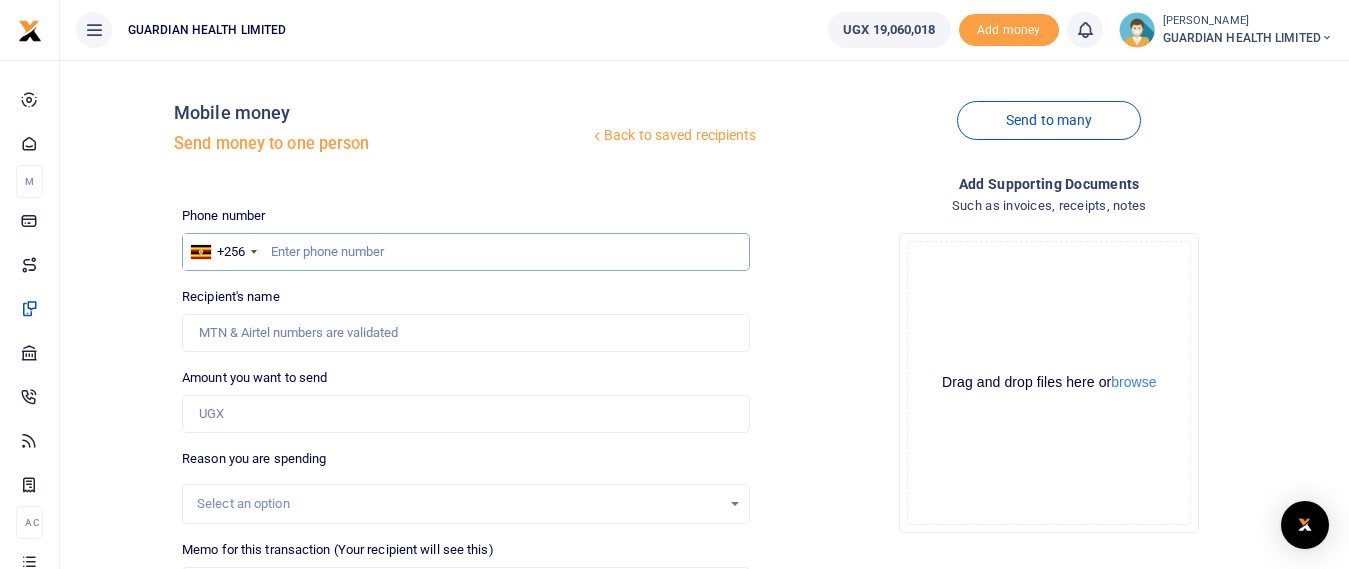 paste on "0786852636" 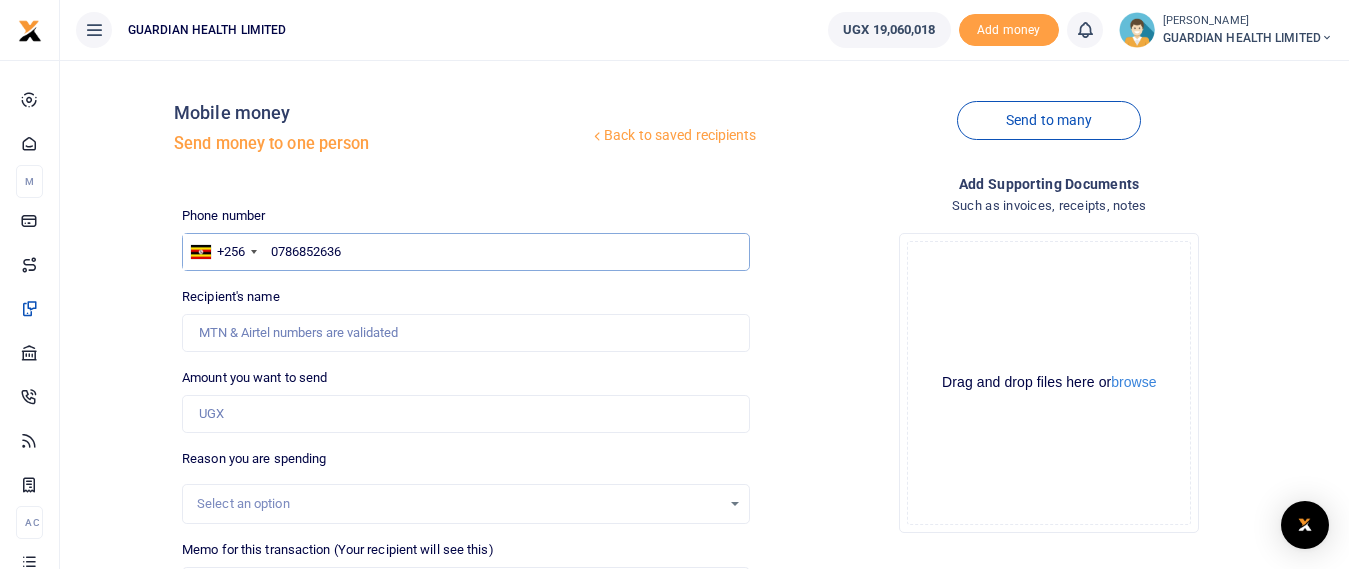 click on "0786852636" at bounding box center [465, 252] 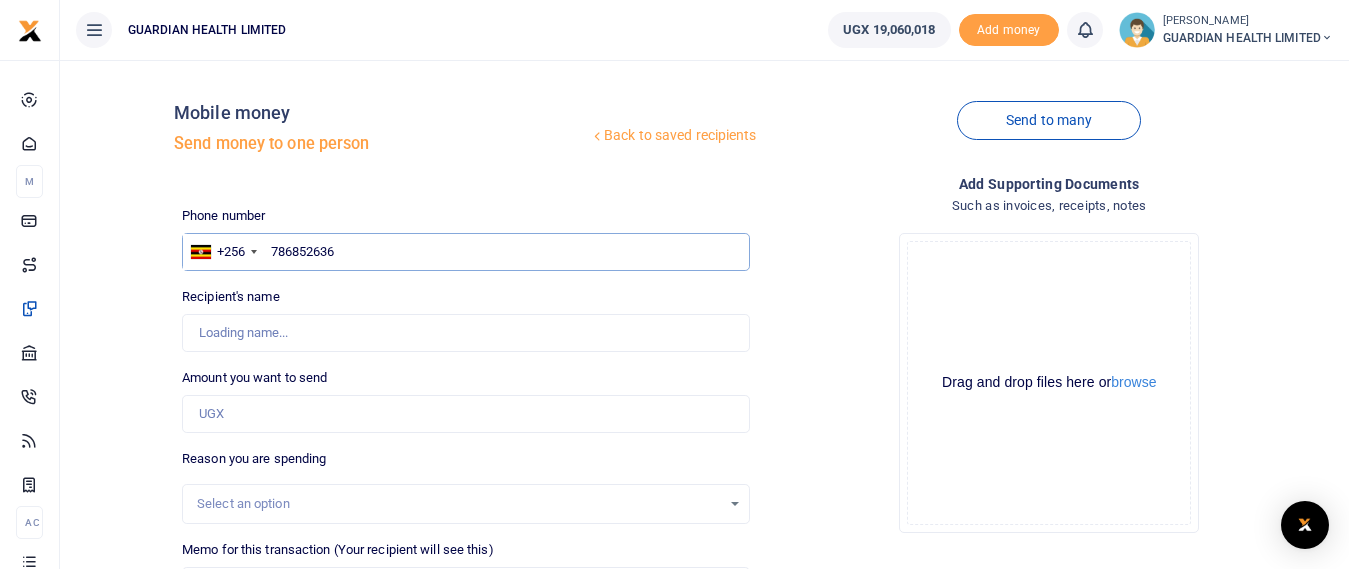 type on "786852636" 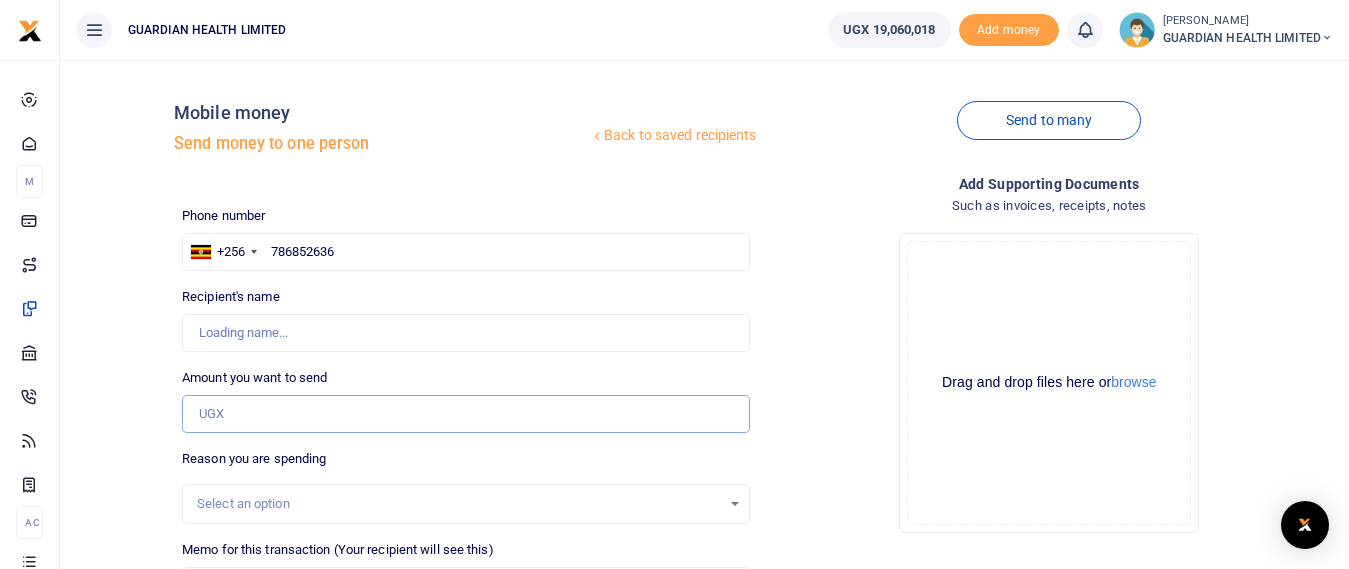 click on "Amount you want to send" at bounding box center (465, 414) 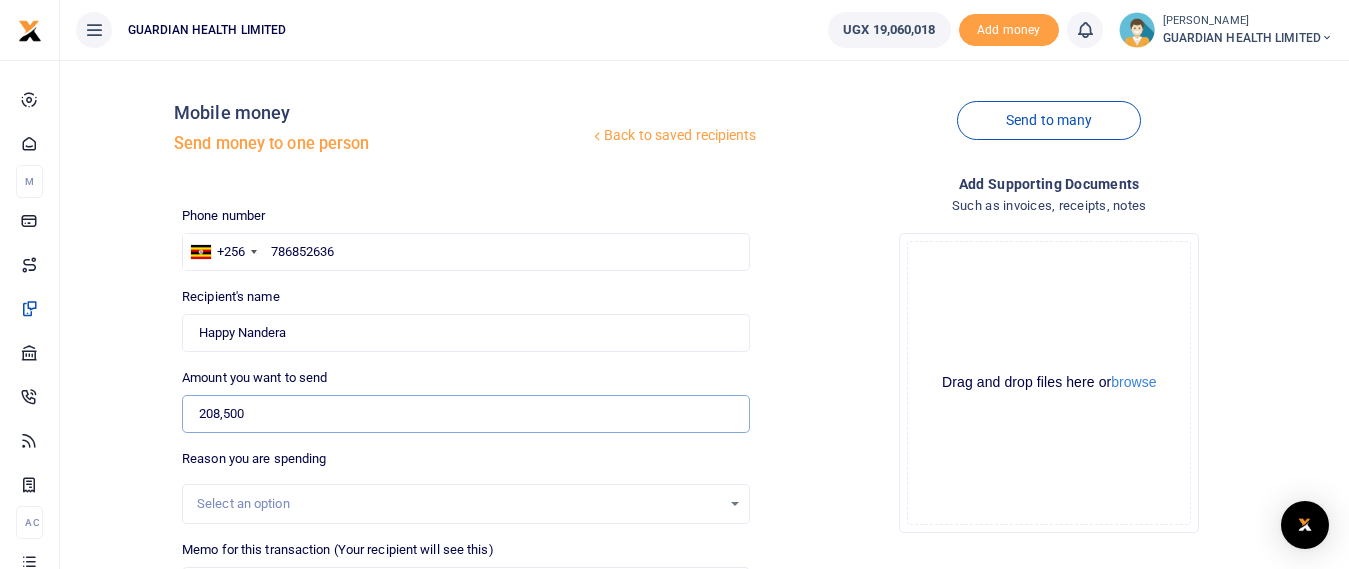 scroll, scrollTop: 297, scrollLeft: 0, axis: vertical 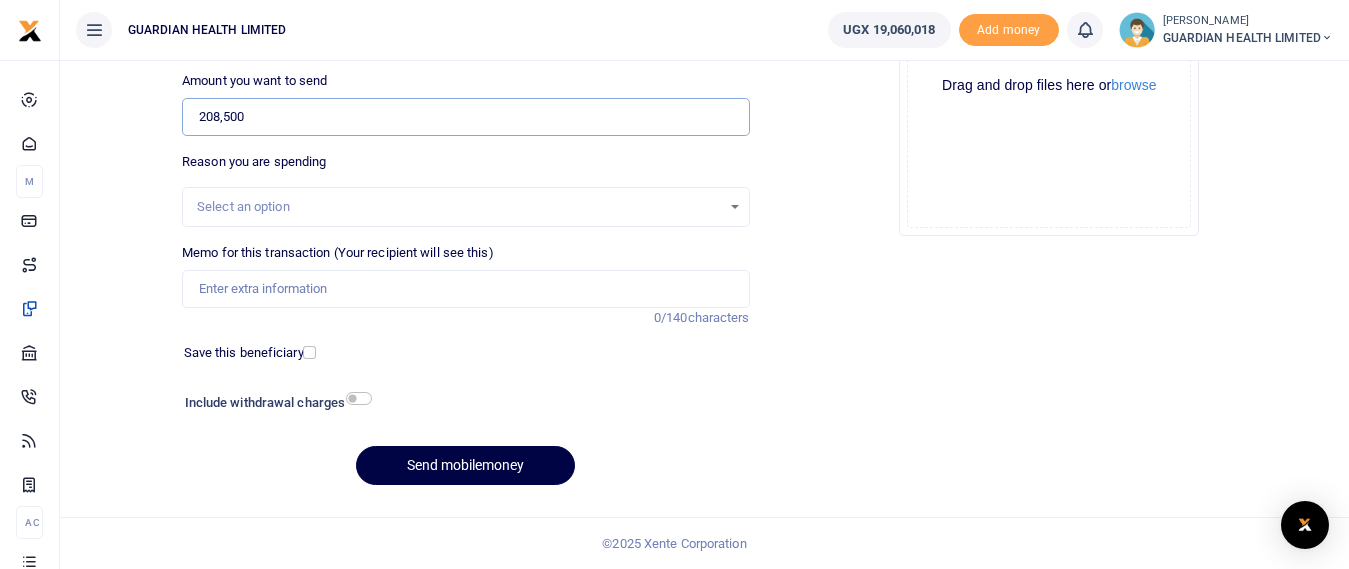type on "208,500" 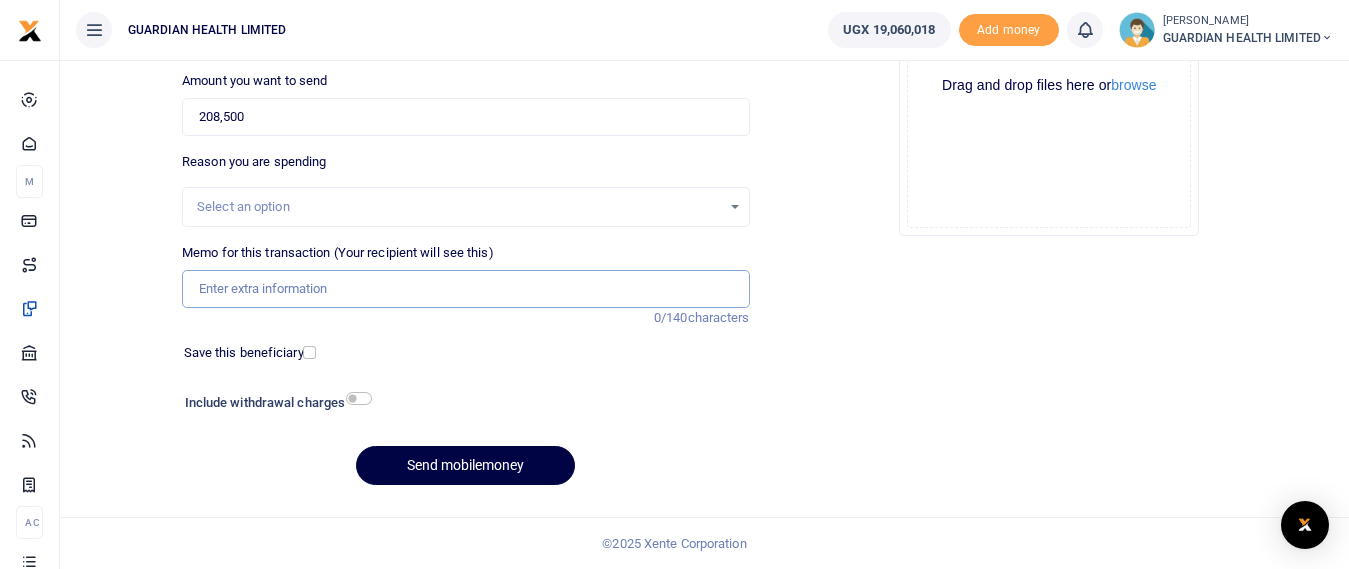 click on "Memo for this transaction (Your recipient will see this)" at bounding box center [465, 289] 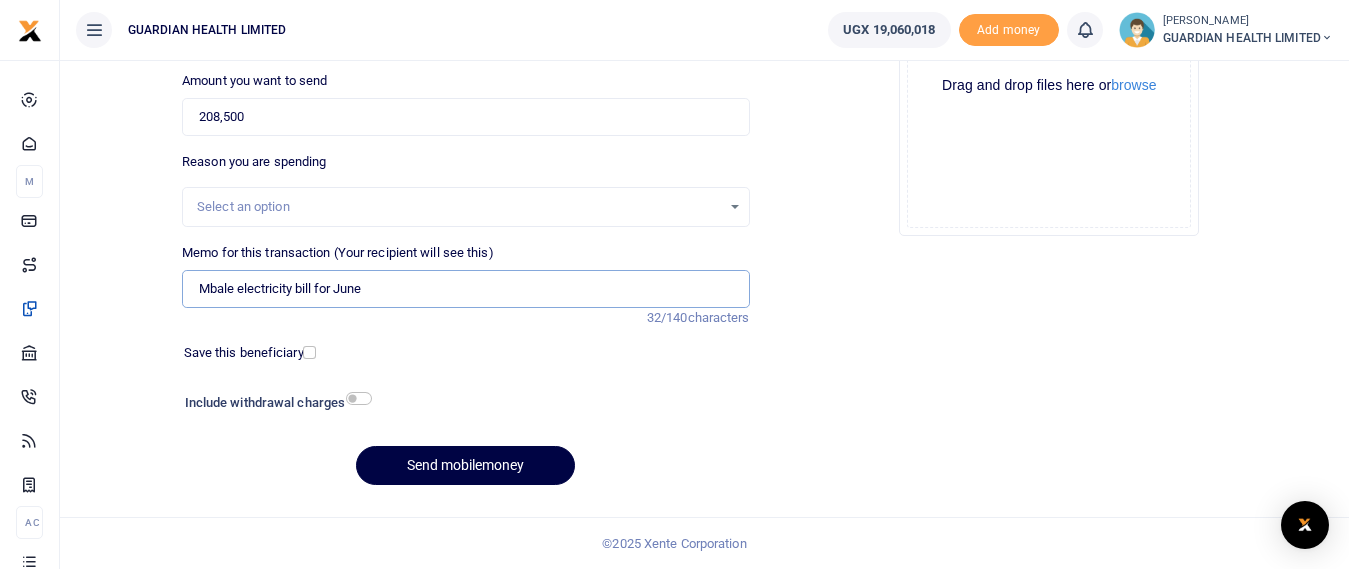 type on "Mbale electricity bill for June" 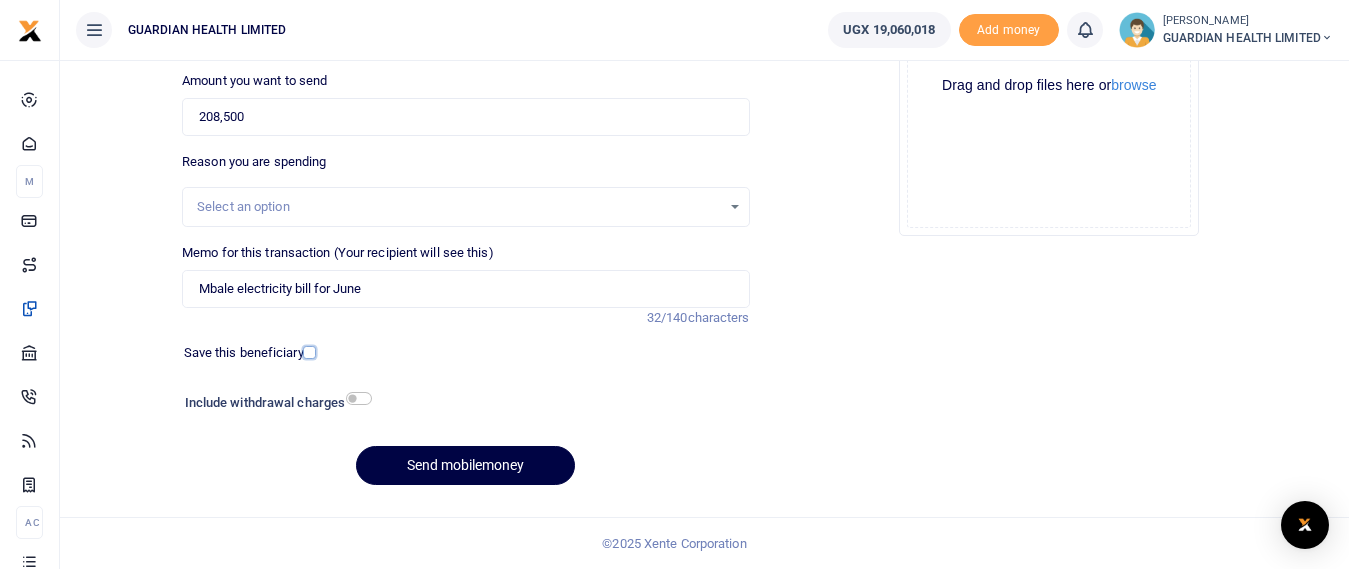click at bounding box center (309, 352) 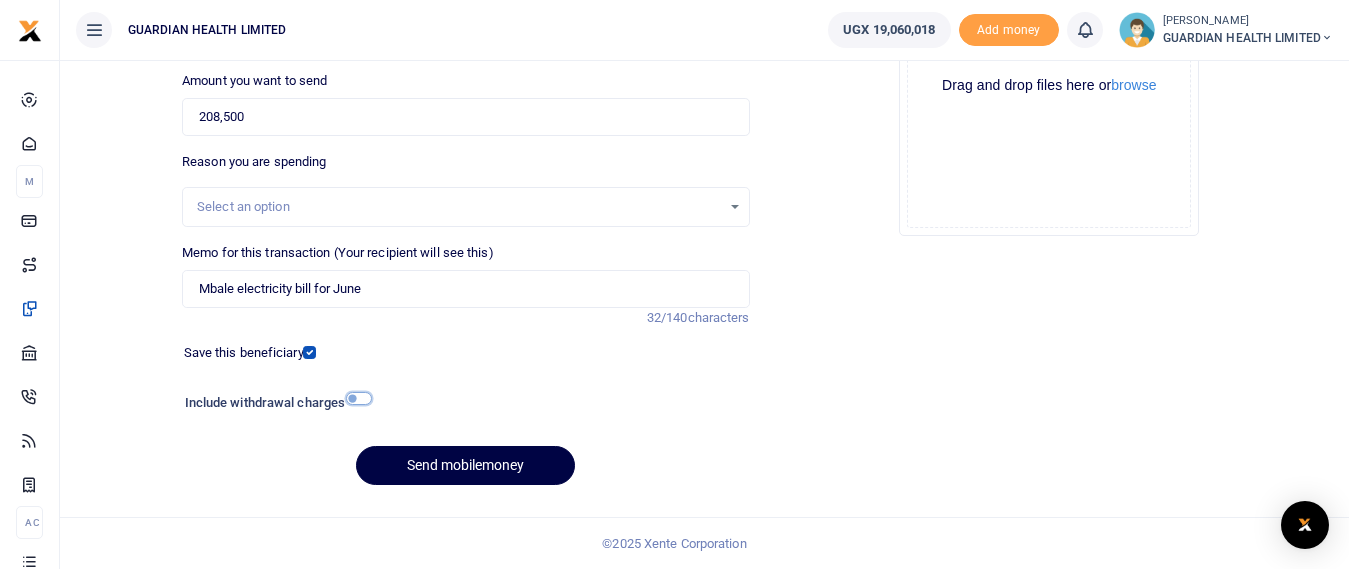 click at bounding box center (359, 398) 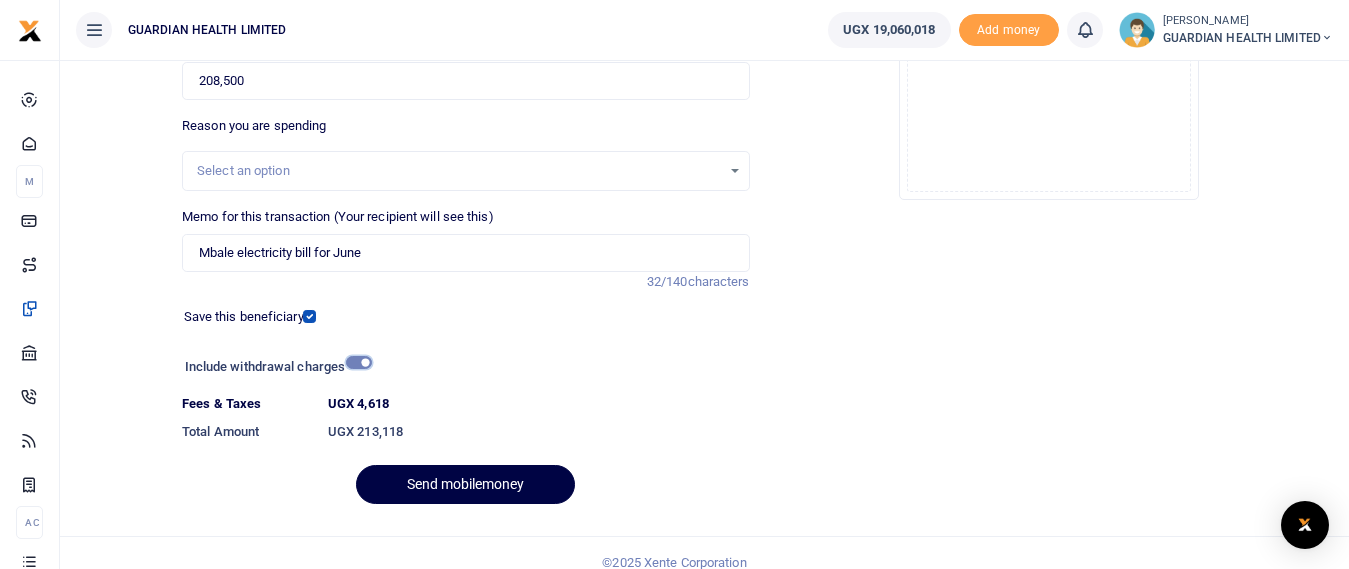 scroll, scrollTop: 352, scrollLeft: 0, axis: vertical 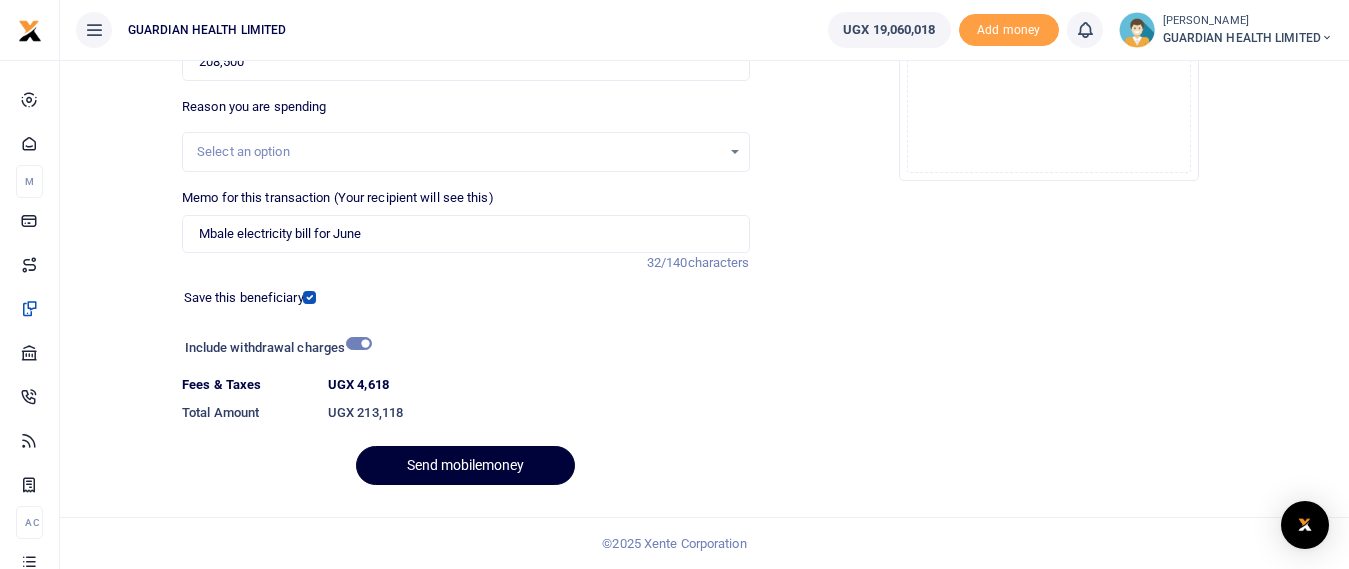 click on "Send mobilemoney" at bounding box center (465, 465) 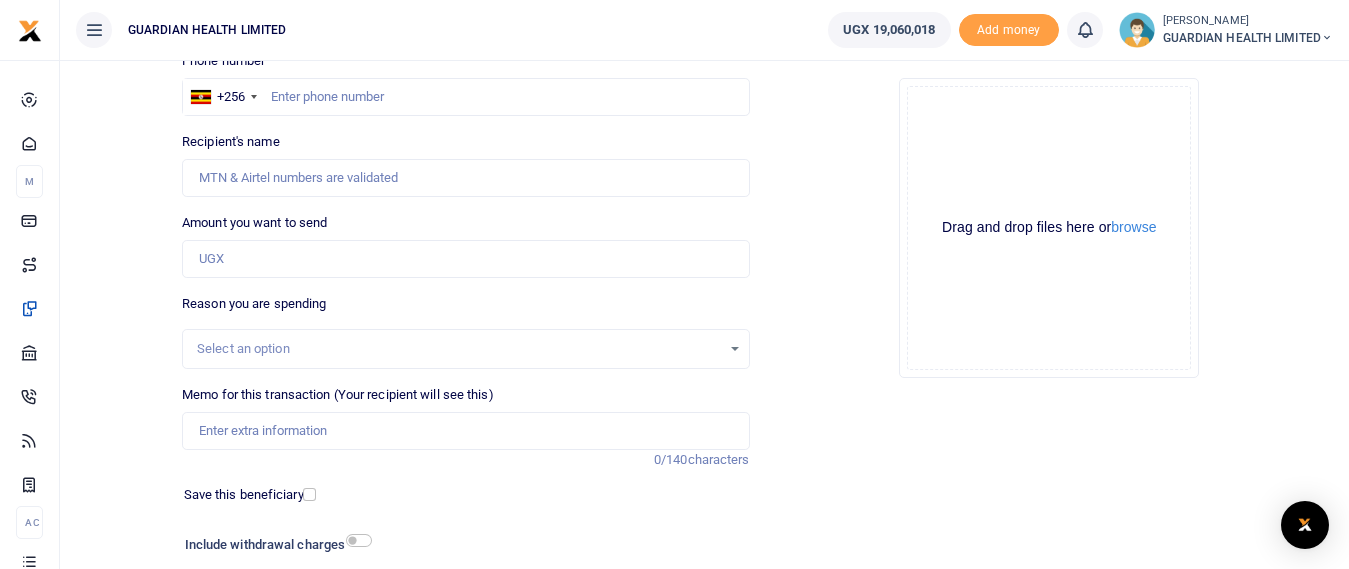 scroll, scrollTop: 0, scrollLeft: 0, axis: both 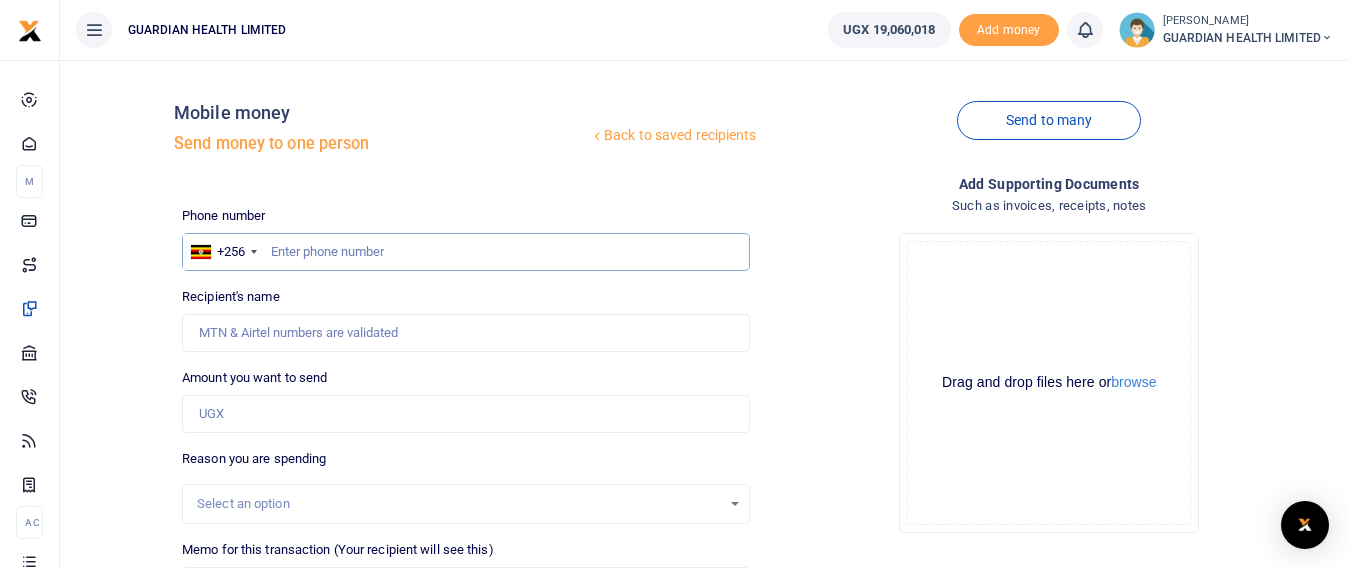 click at bounding box center (465, 252) 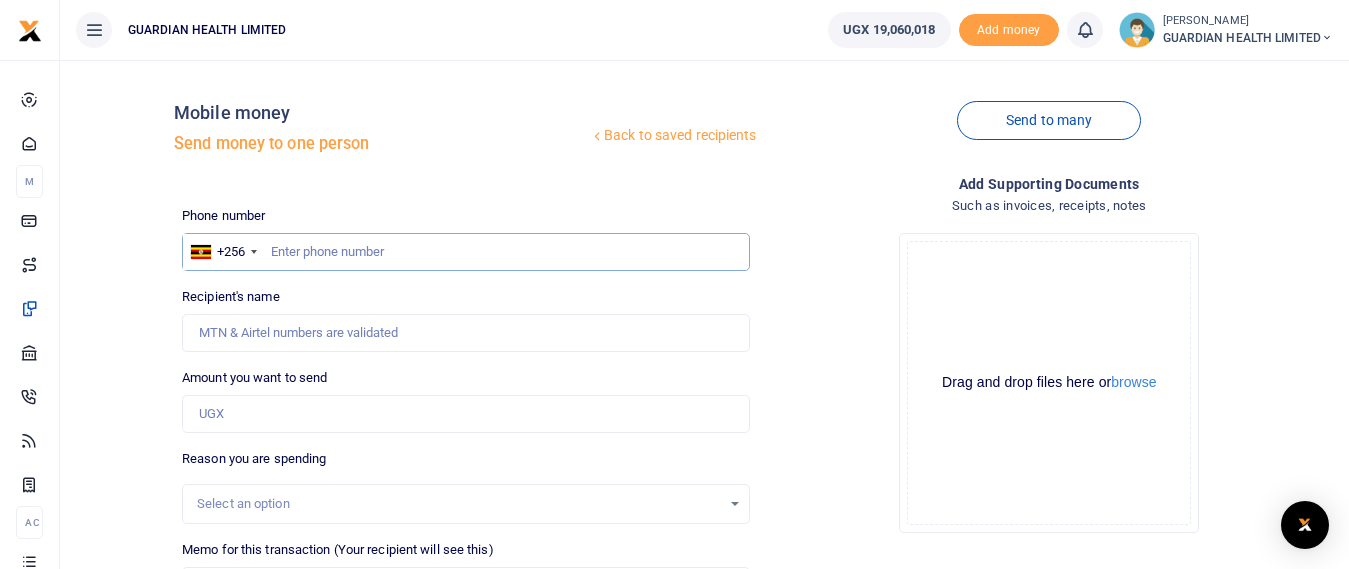 type on "0" 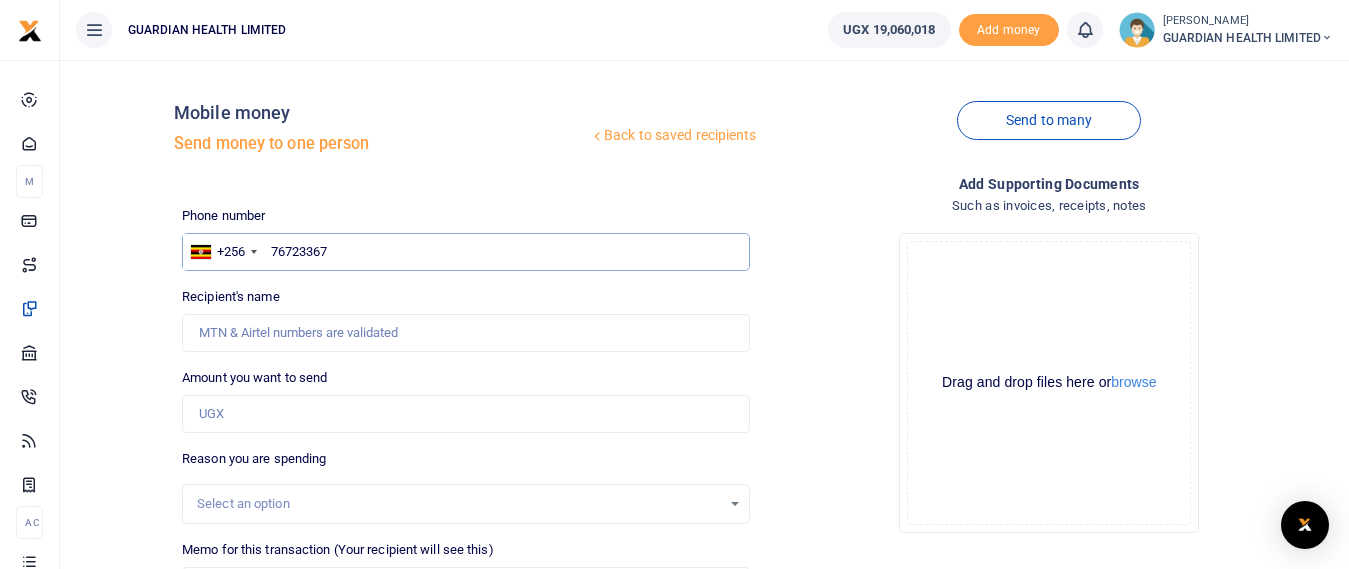 type on "767233676" 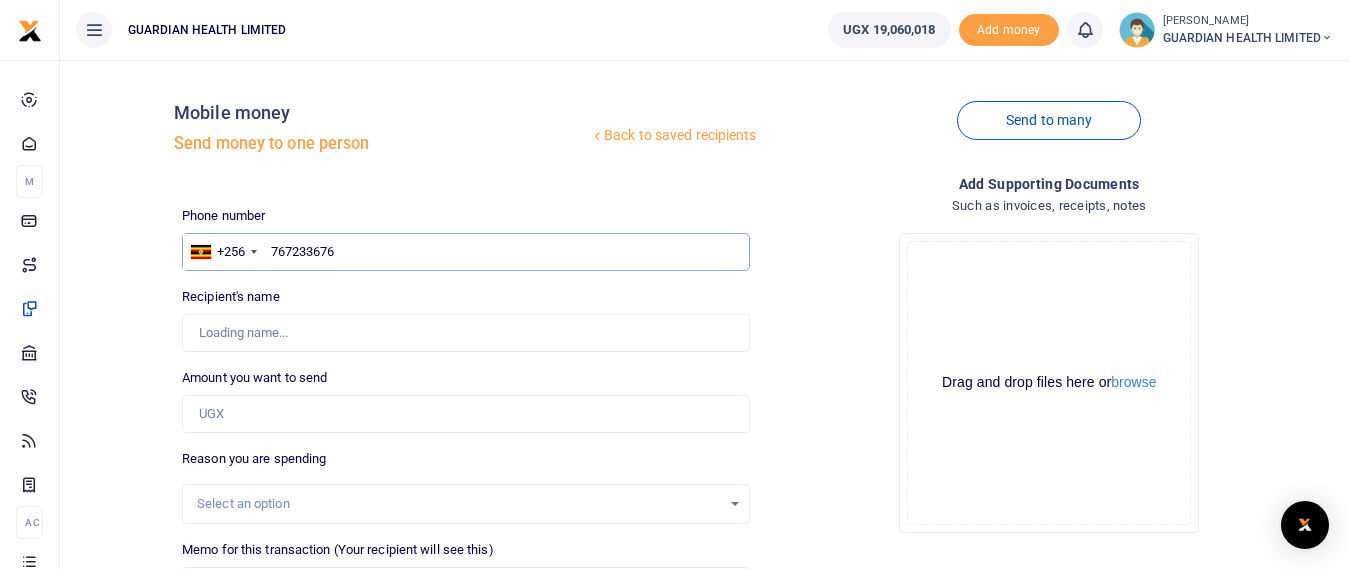 type on "[PERSON_NAME]" 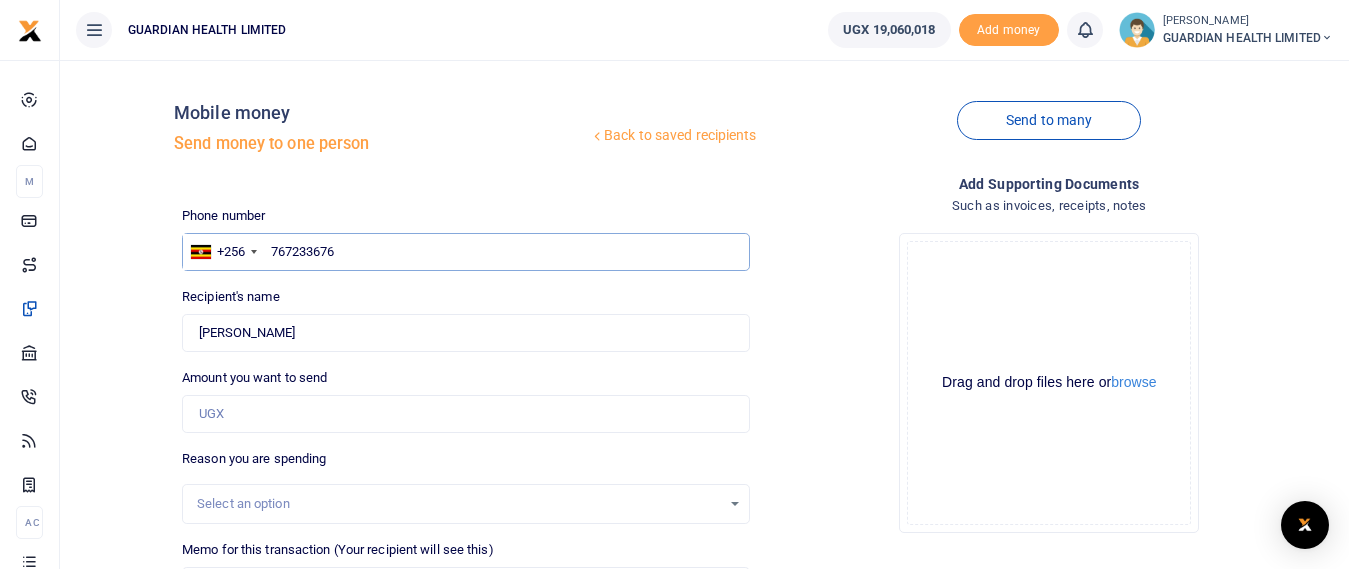 type on "767233676" 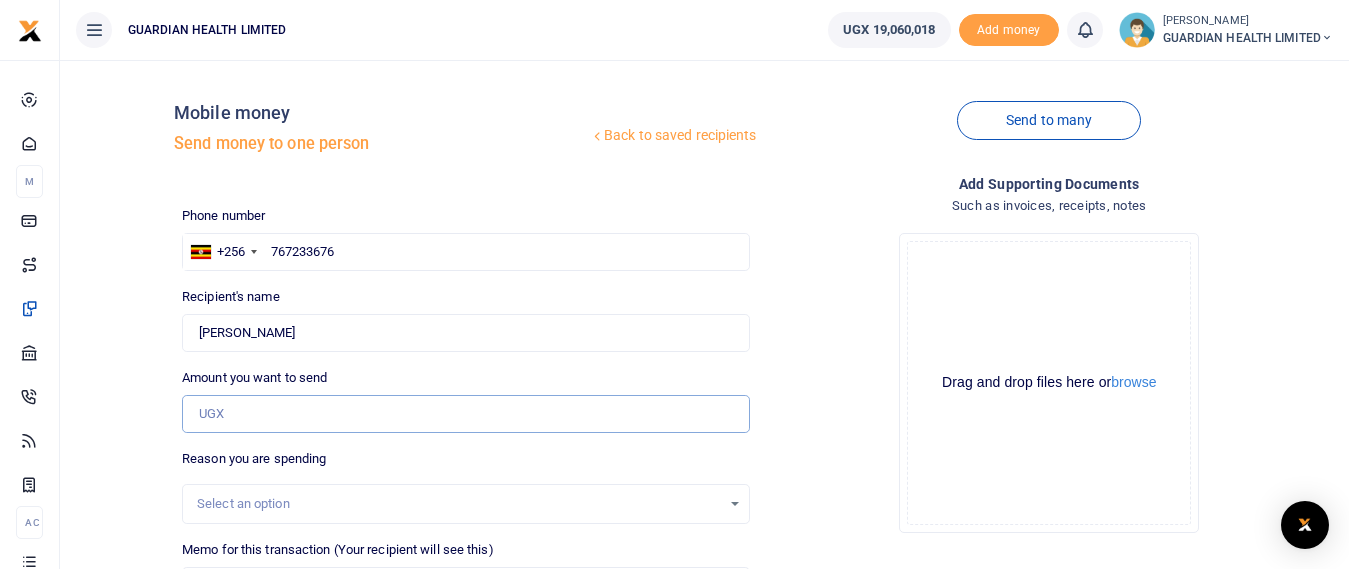 click on "Amount you want to send" at bounding box center (465, 414) 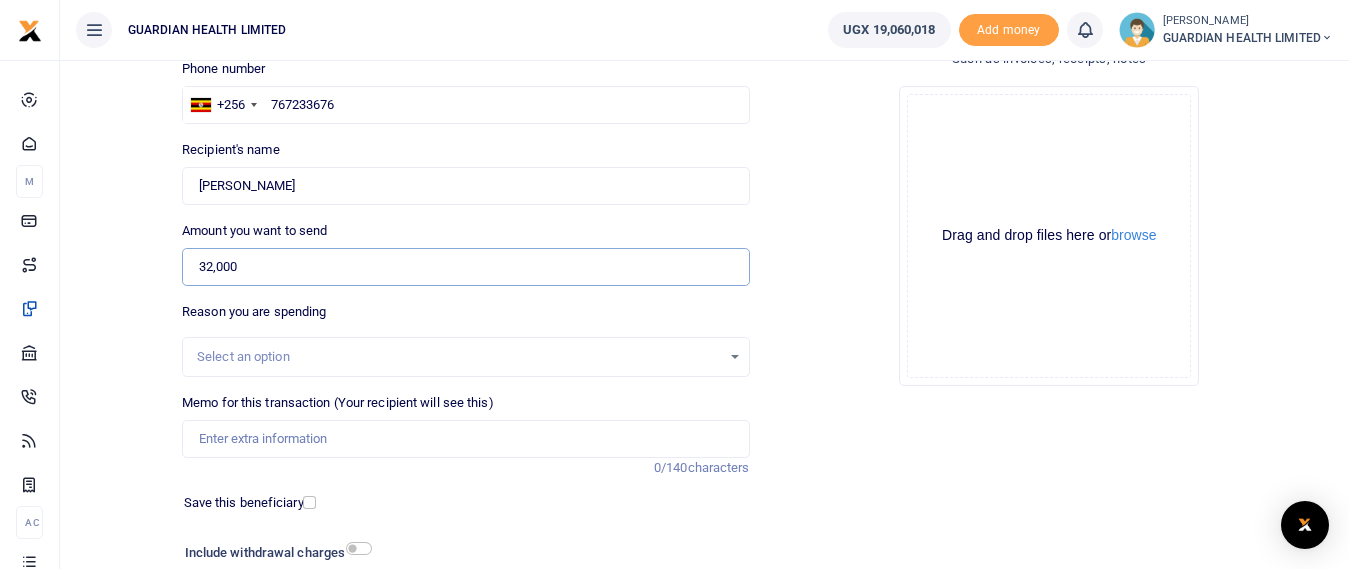 scroll, scrollTop: 297, scrollLeft: 0, axis: vertical 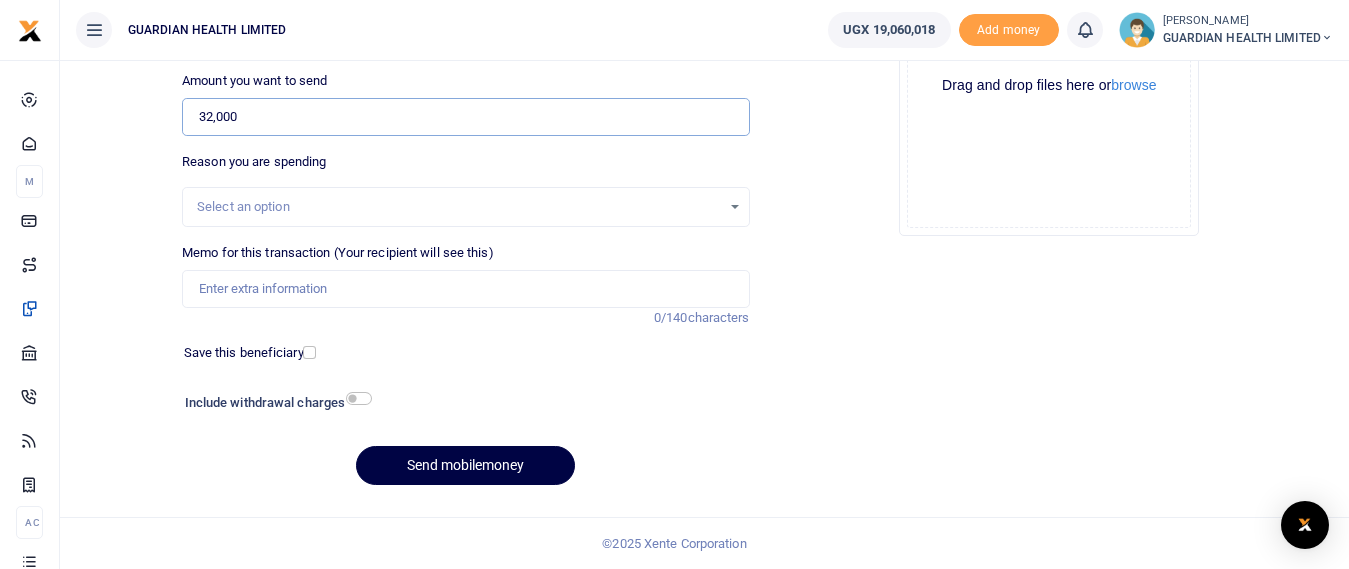 type on "32,000" 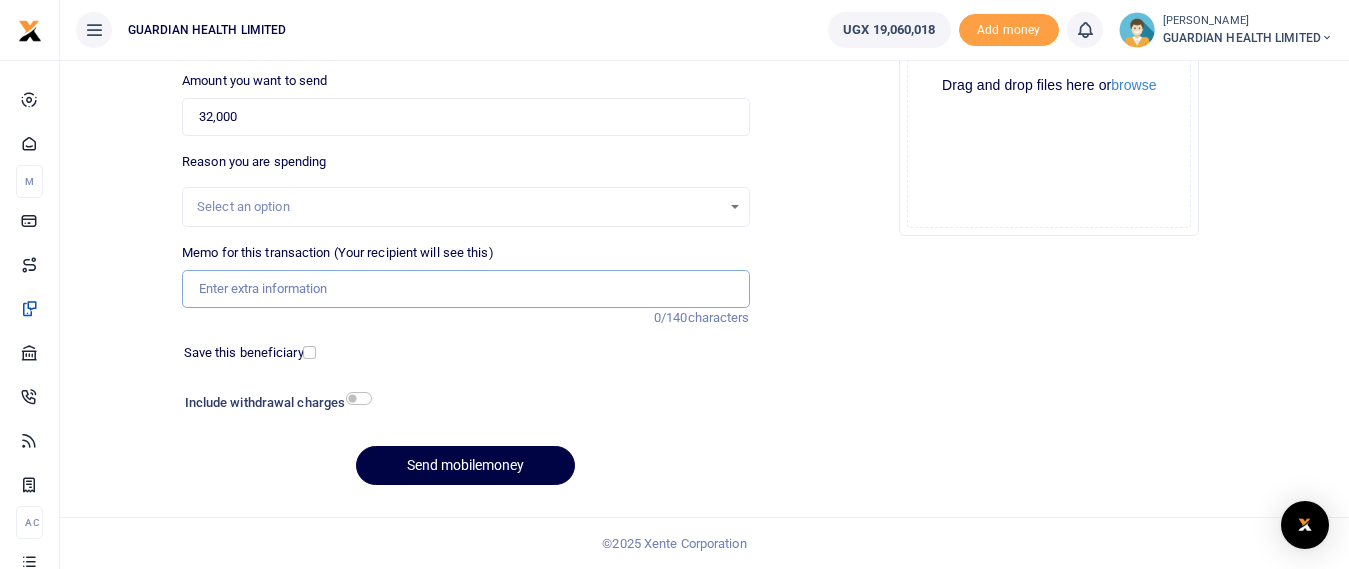 click on "Memo for this transaction (Your recipient will see this)" at bounding box center [465, 289] 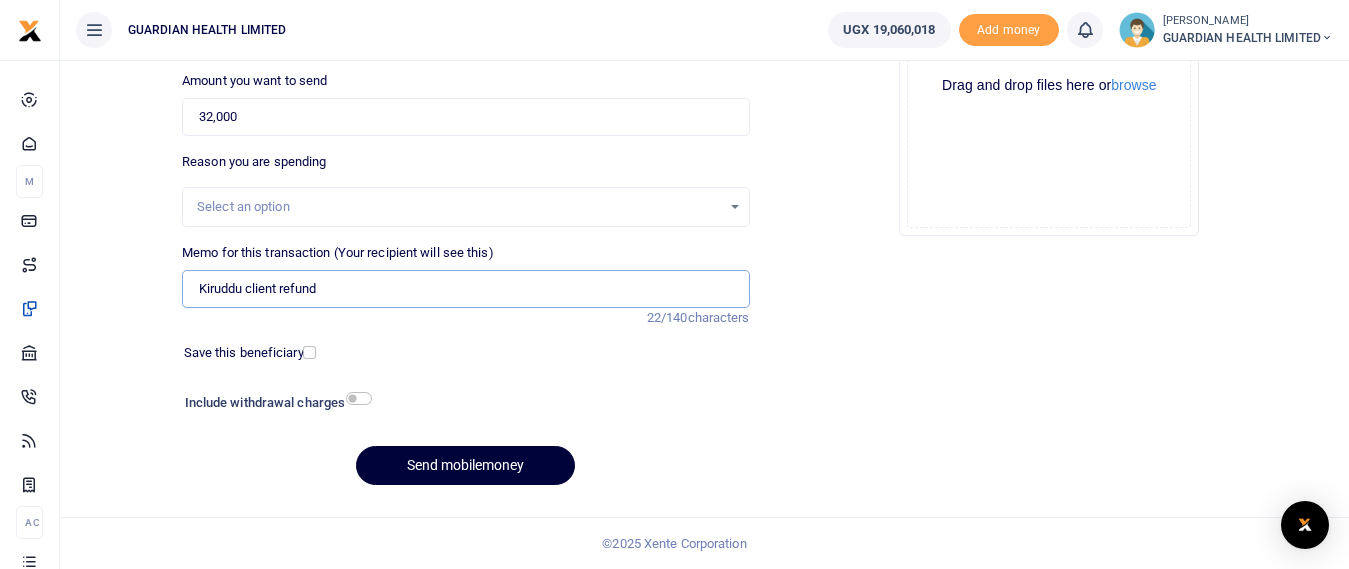 type on "Kiruddu client refund" 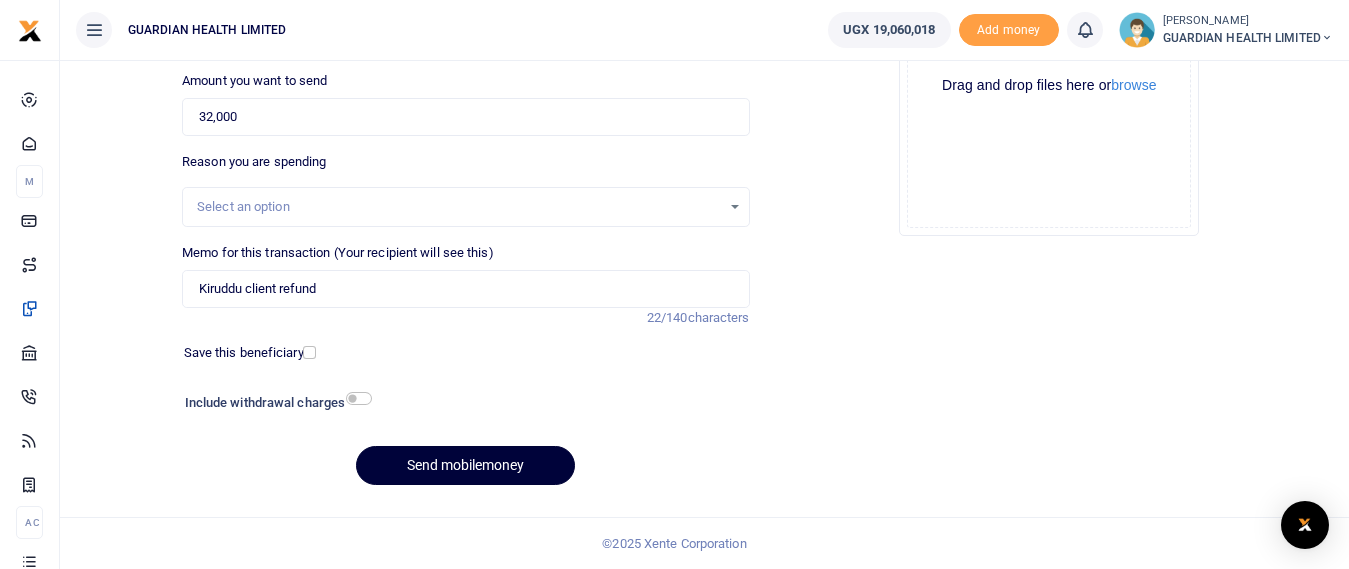 click on "Send mobilemoney" at bounding box center (465, 465) 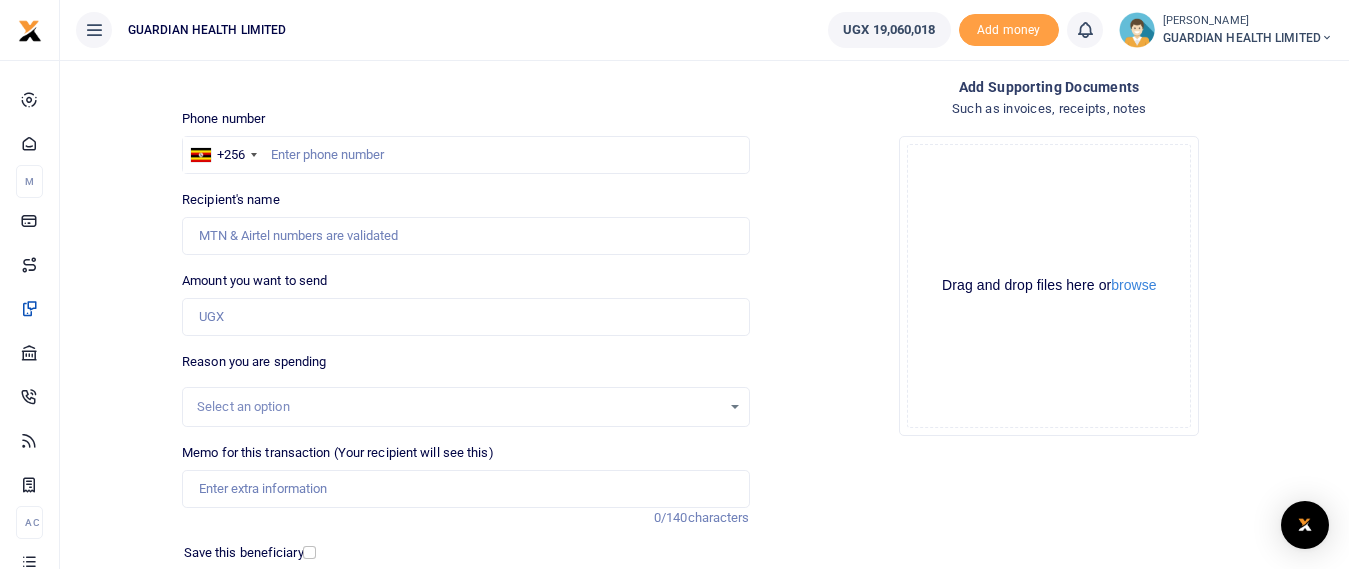 scroll, scrollTop: 0, scrollLeft: 0, axis: both 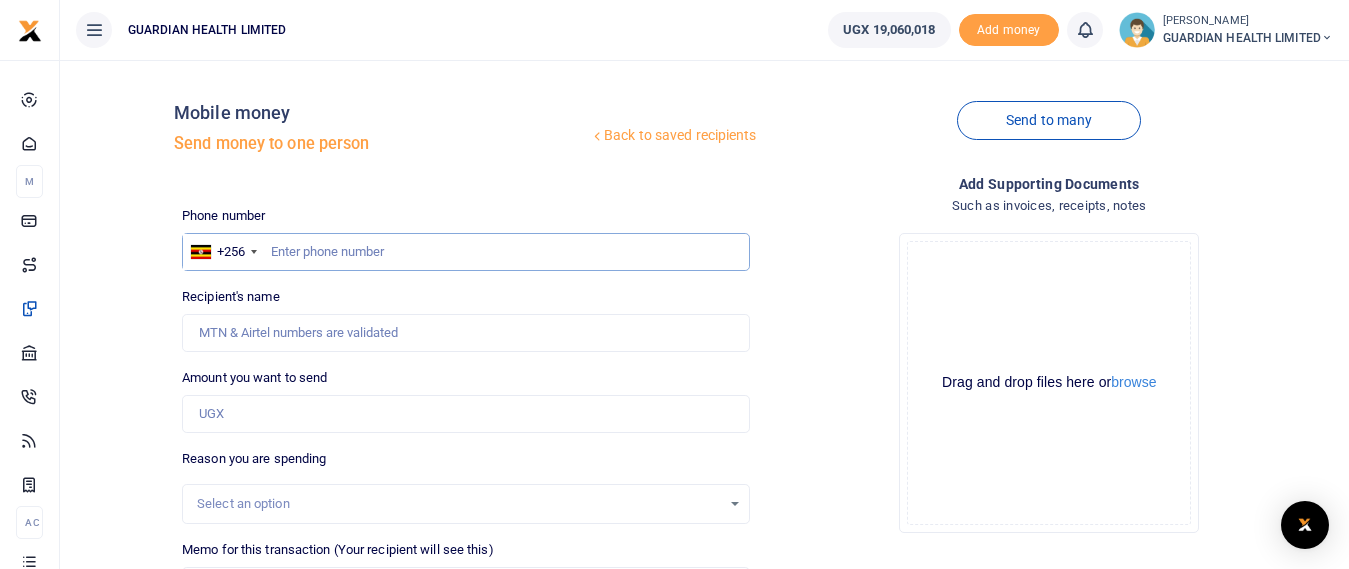 paste on "0758846604" 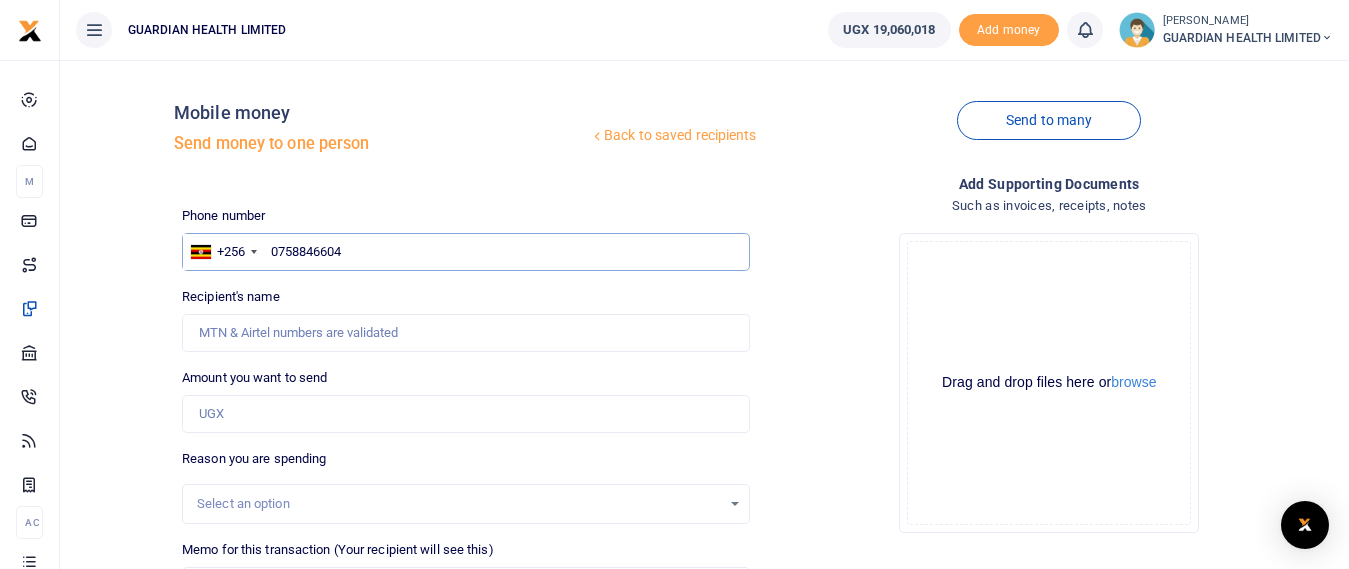 click on "0758846604" at bounding box center (465, 252) 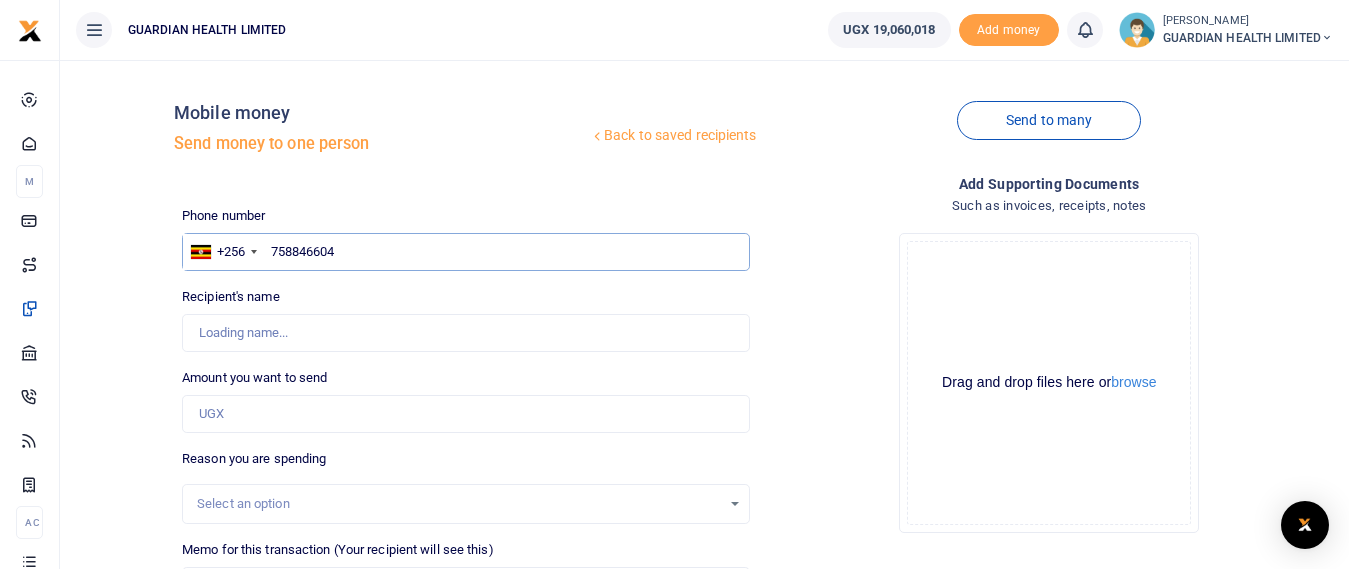 type on "758846604" 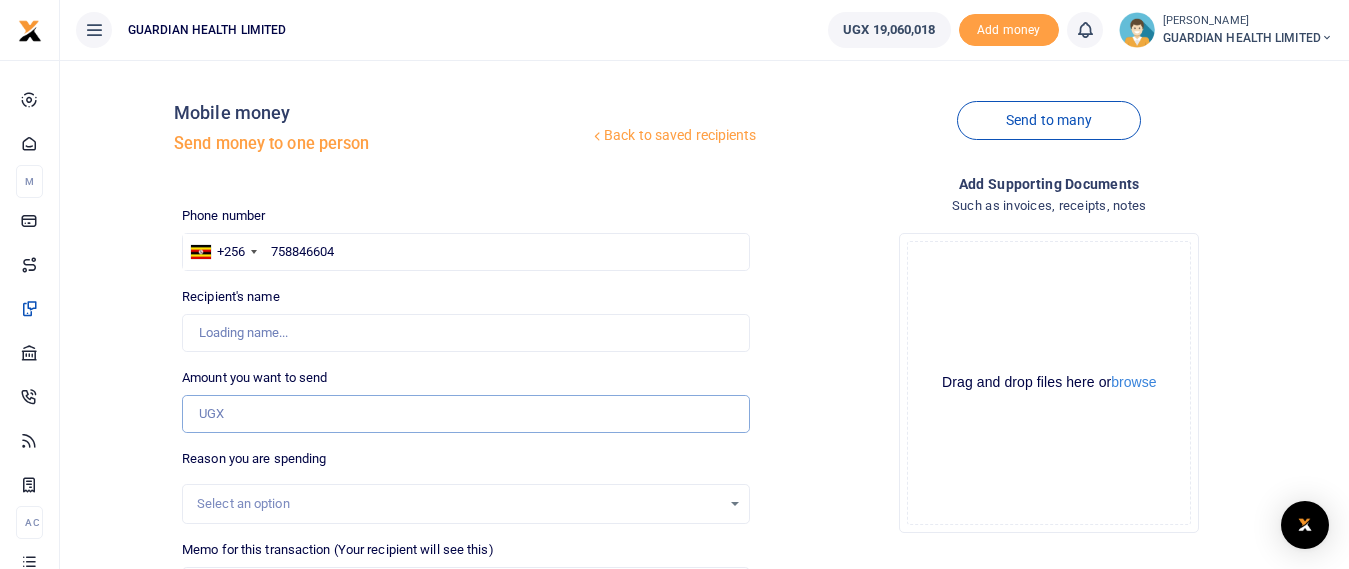 click on "Amount you want to send" at bounding box center (465, 414) 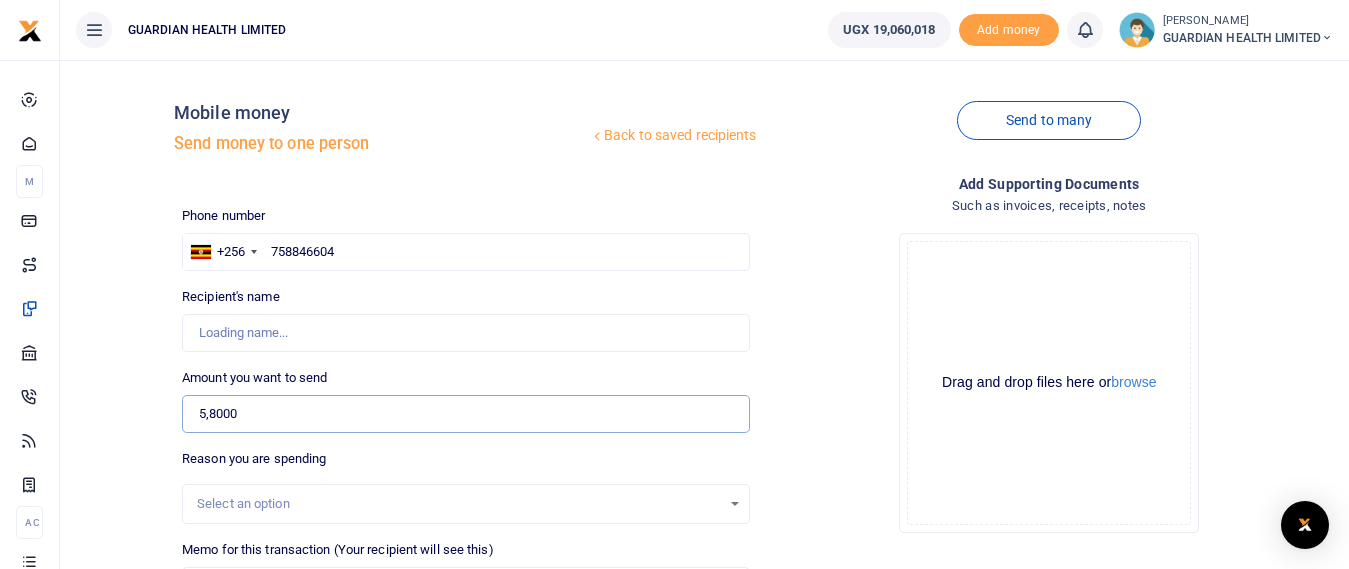 type on "58,000" 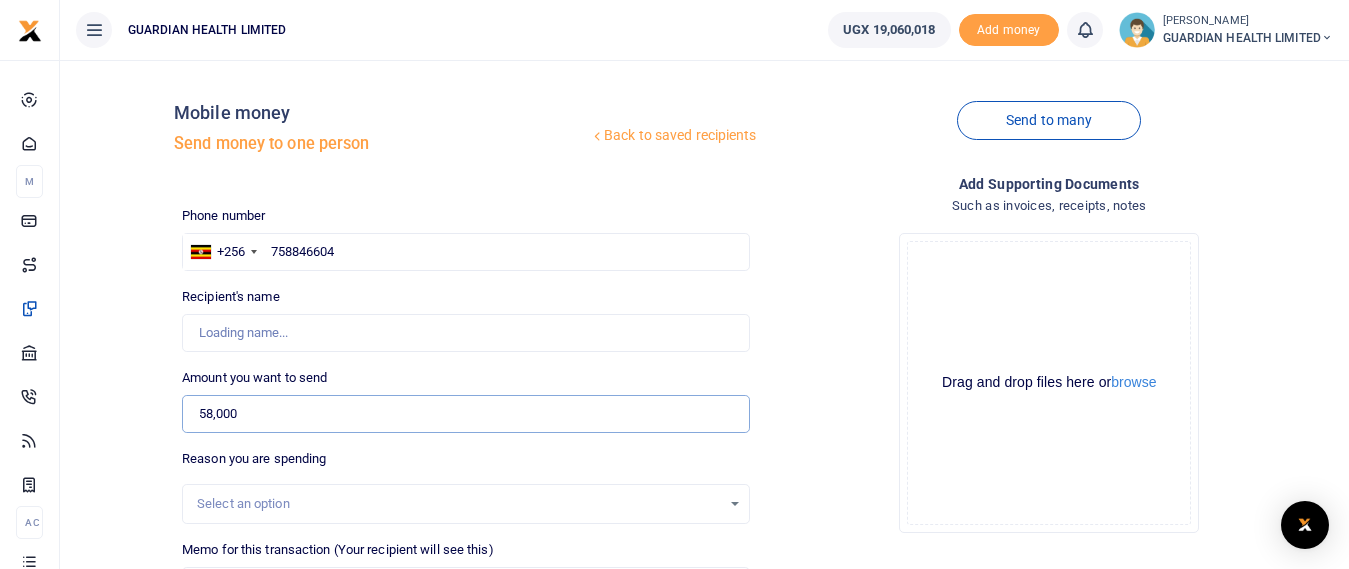 type on "Kivumbi Johnbosco" 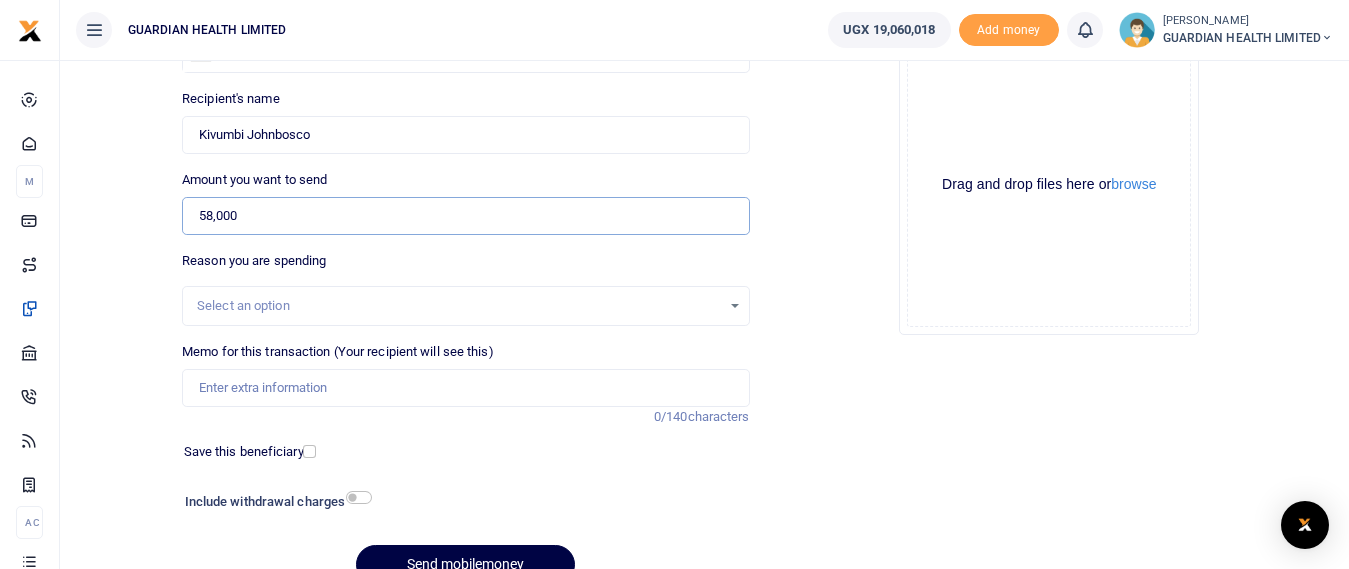 scroll, scrollTop: 297, scrollLeft: 0, axis: vertical 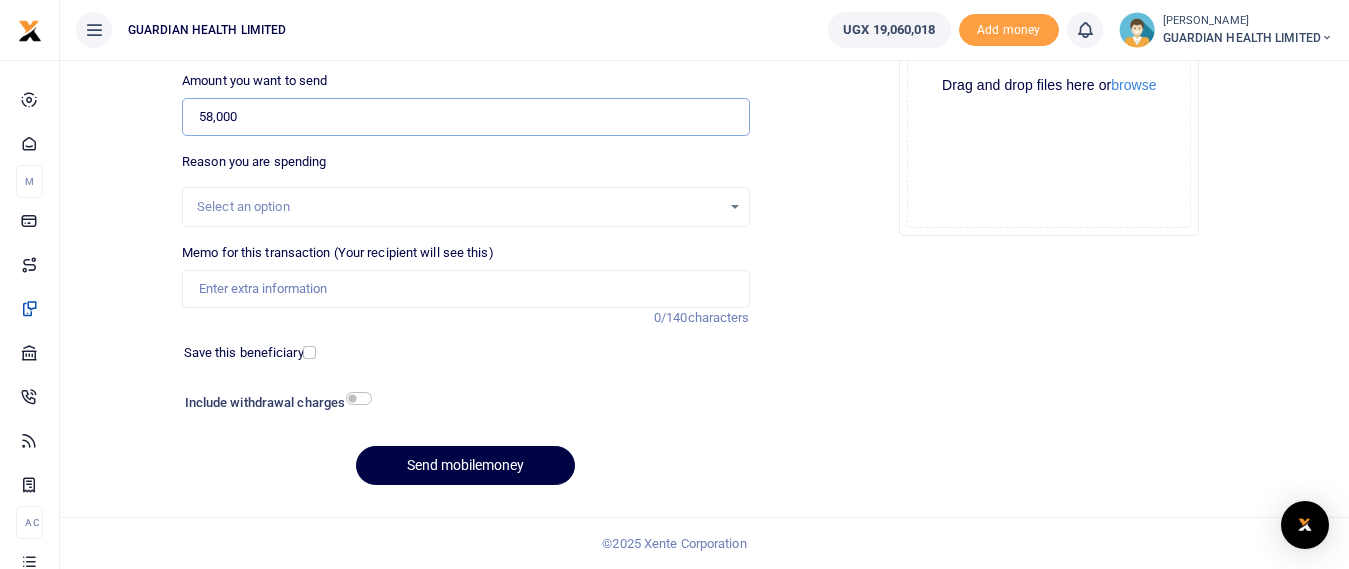 type on "58,000" 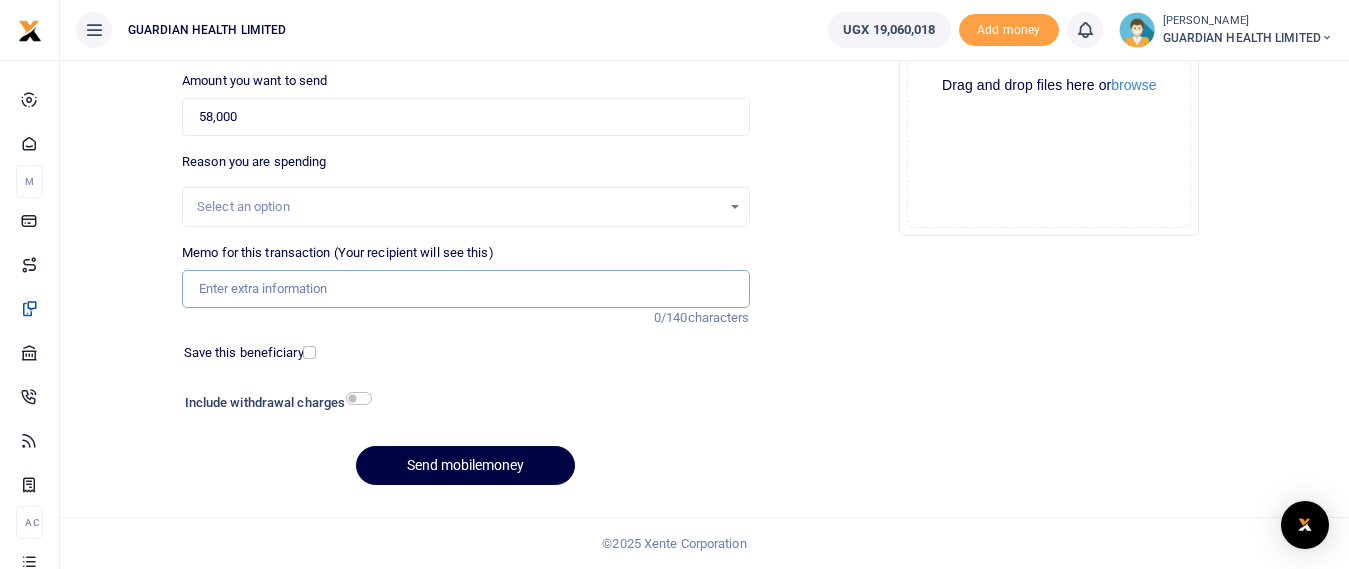 click on "Memo for this transaction (Your recipient will see this)" at bounding box center [465, 289] 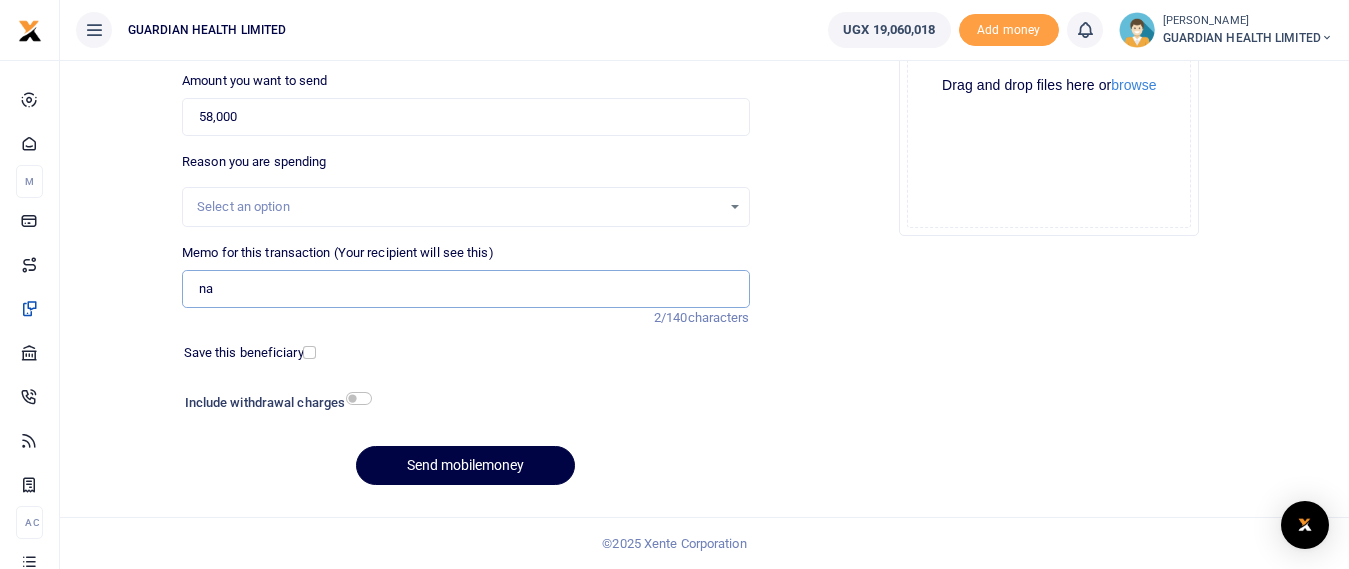 type on "[PERSON_NAME] cash" 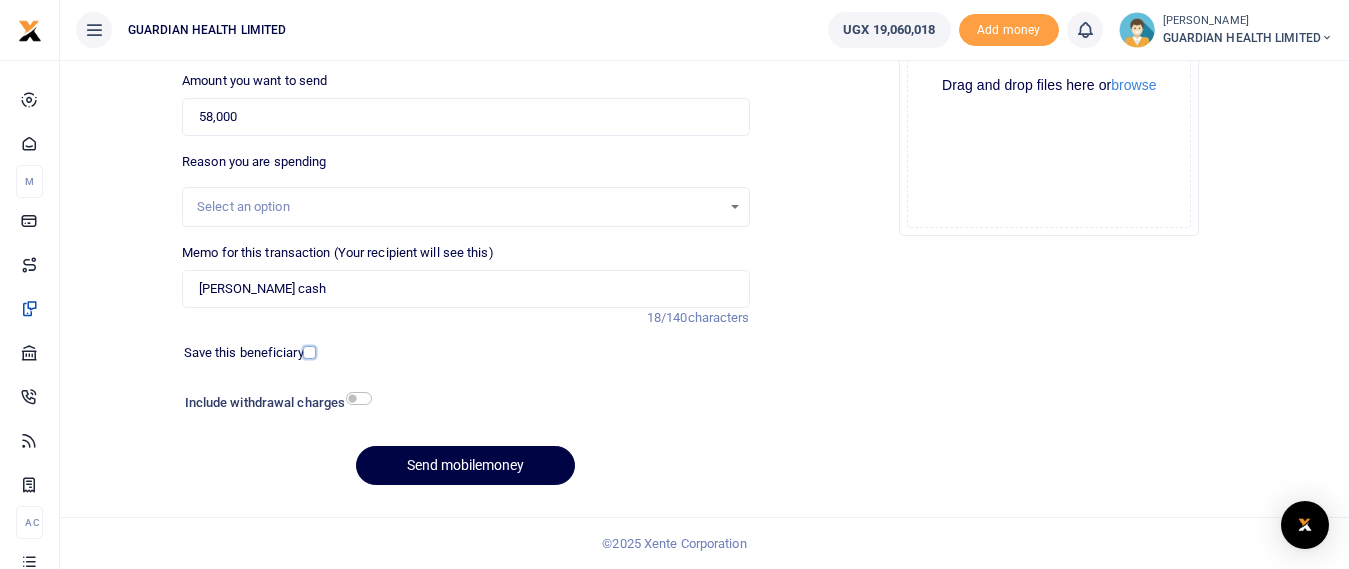 click at bounding box center [309, 352] 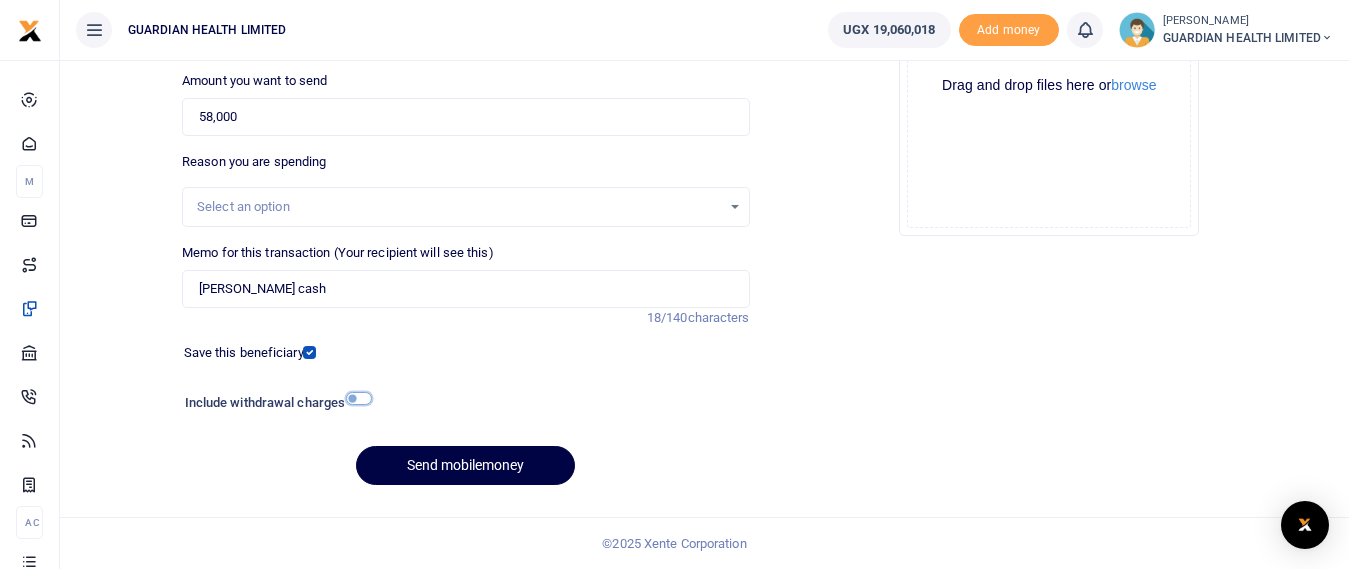click at bounding box center (359, 398) 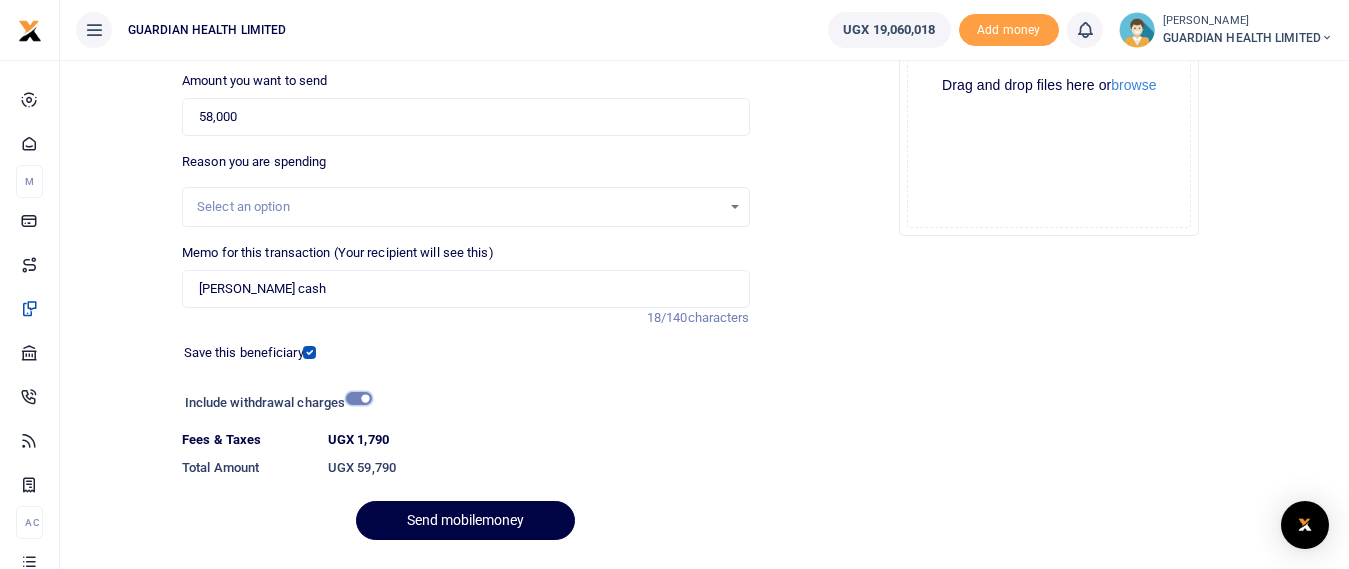 scroll, scrollTop: 352, scrollLeft: 0, axis: vertical 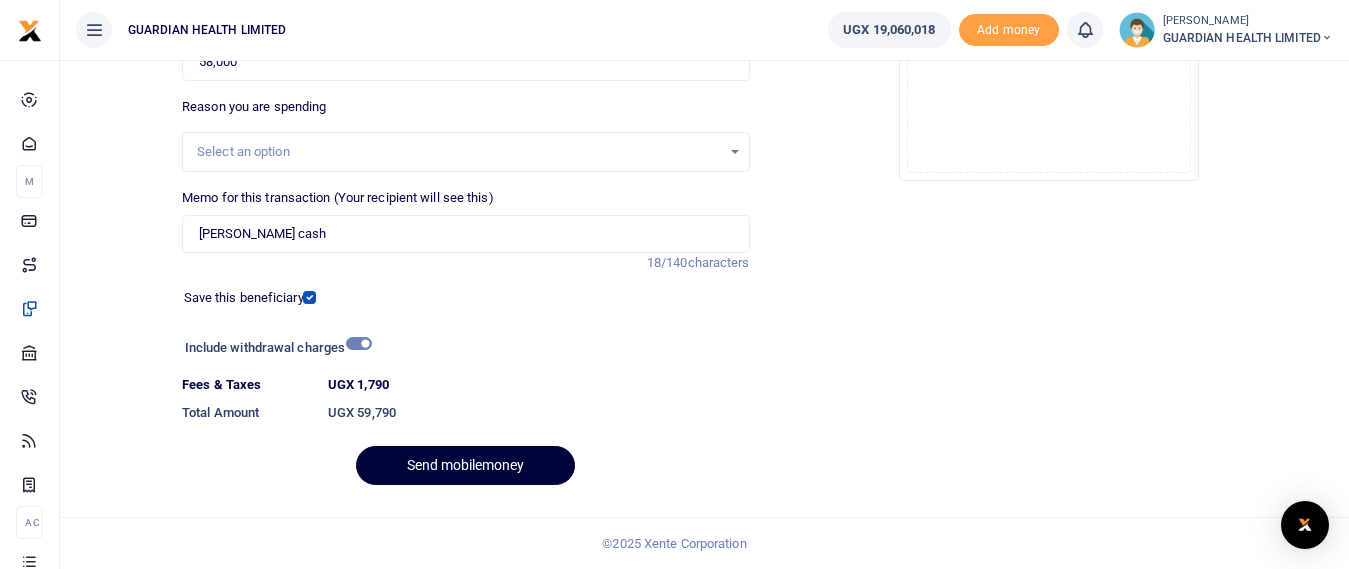 click on "Send mobilemoney" at bounding box center (465, 465) 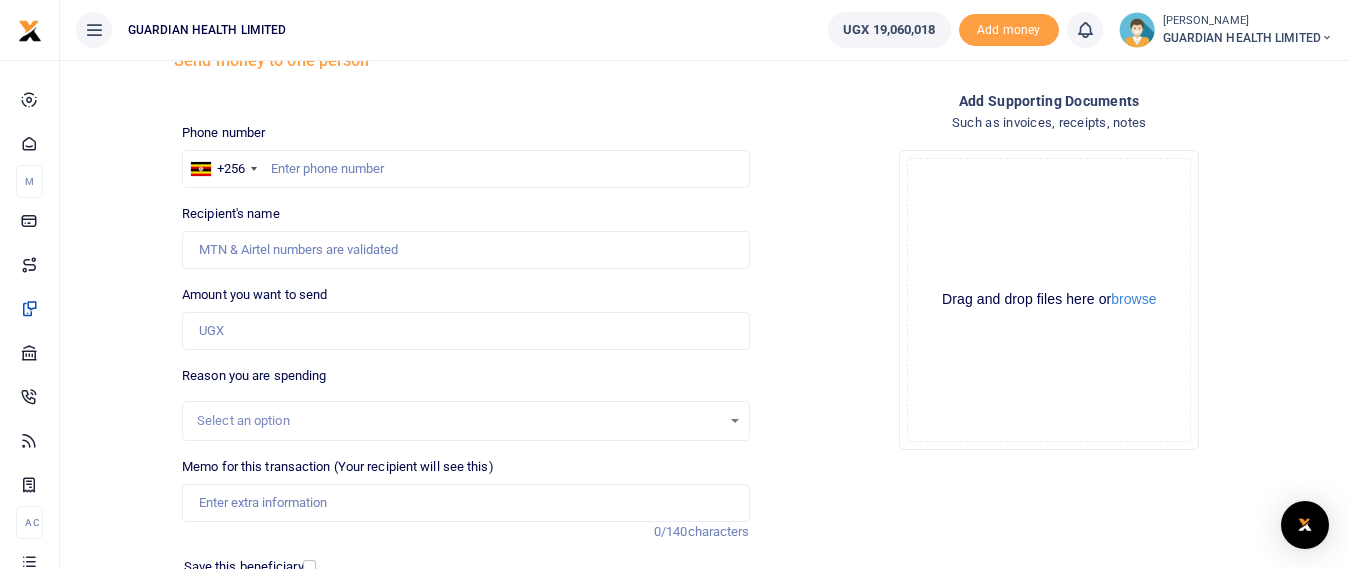 scroll, scrollTop: 0, scrollLeft: 0, axis: both 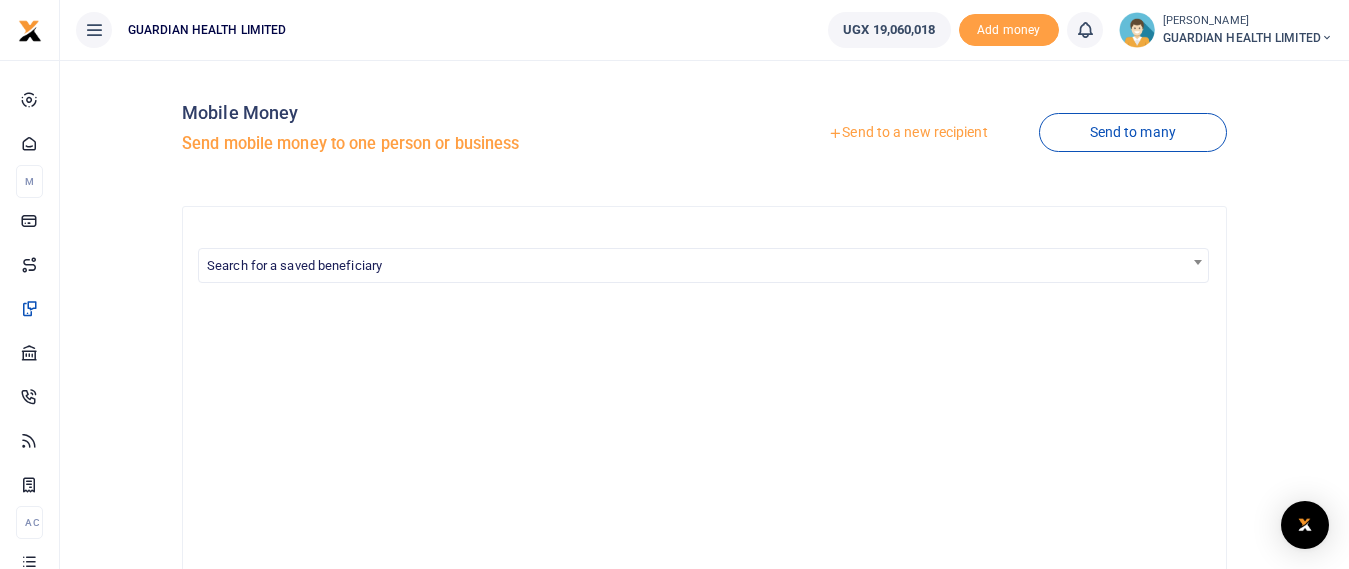 click at bounding box center (674, 284) 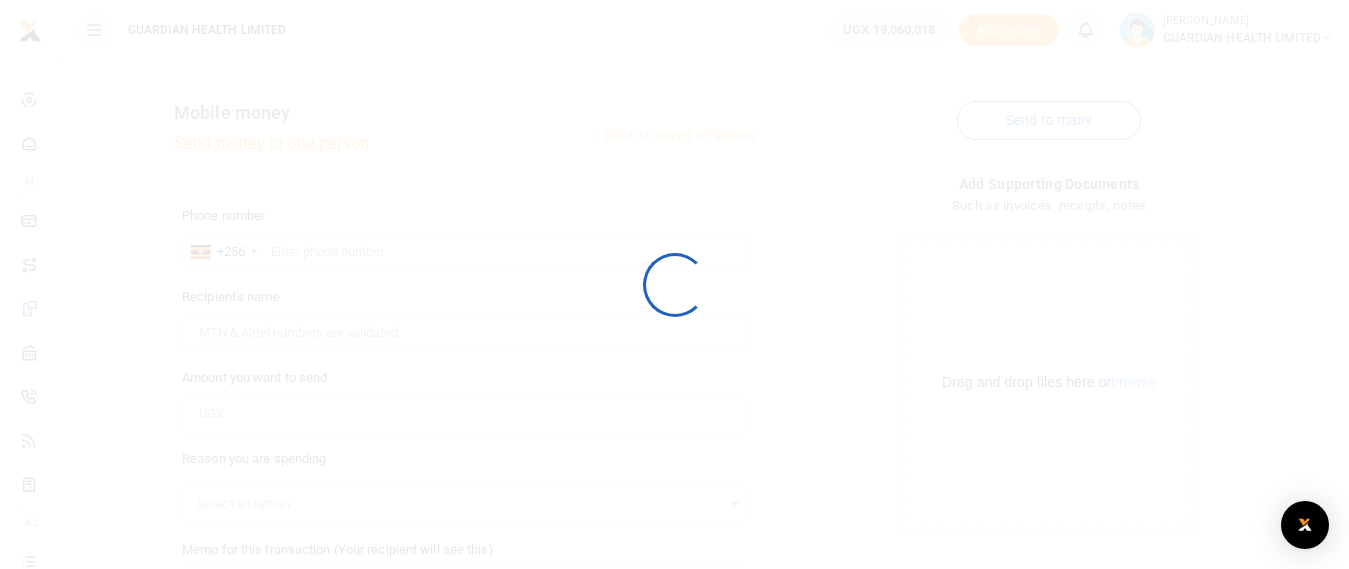 scroll, scrollTop: 0, scrollLeft: 0, axis: both 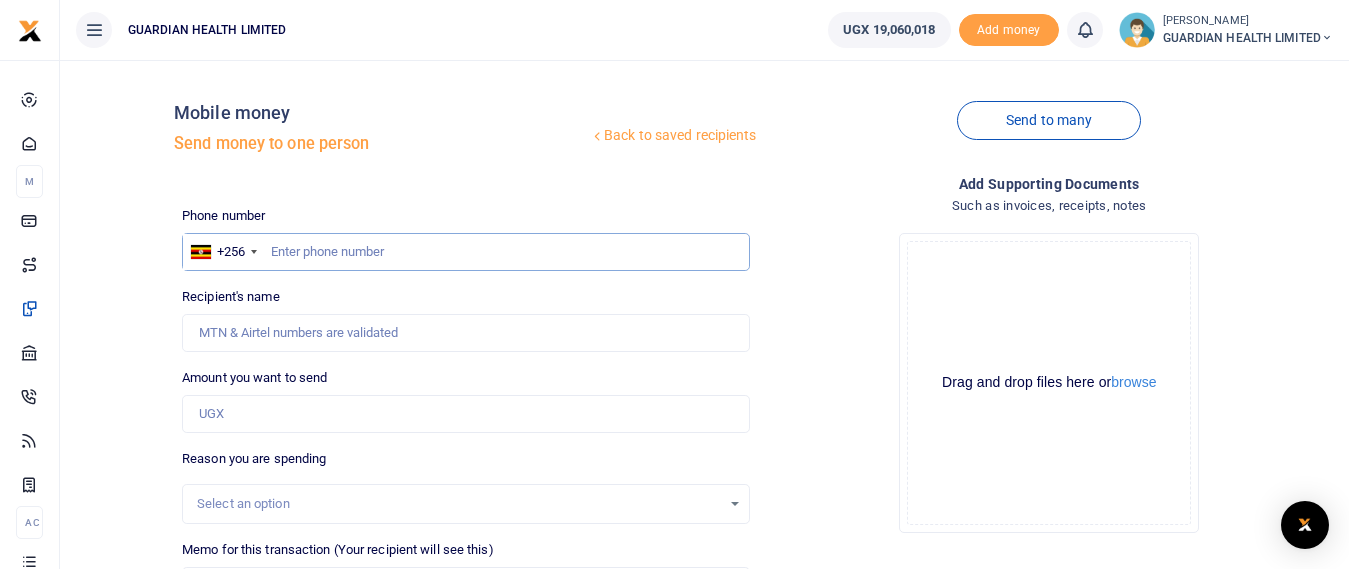 paste on "0787239242" 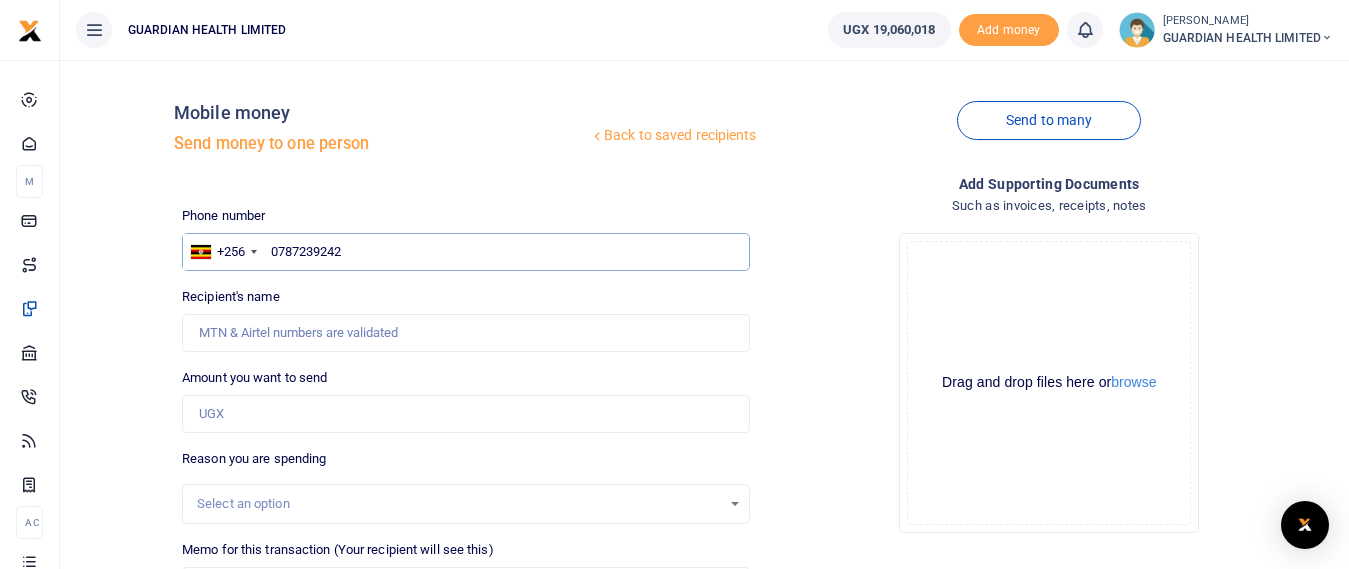click on "0787239242" at bounding box center (465, 252) 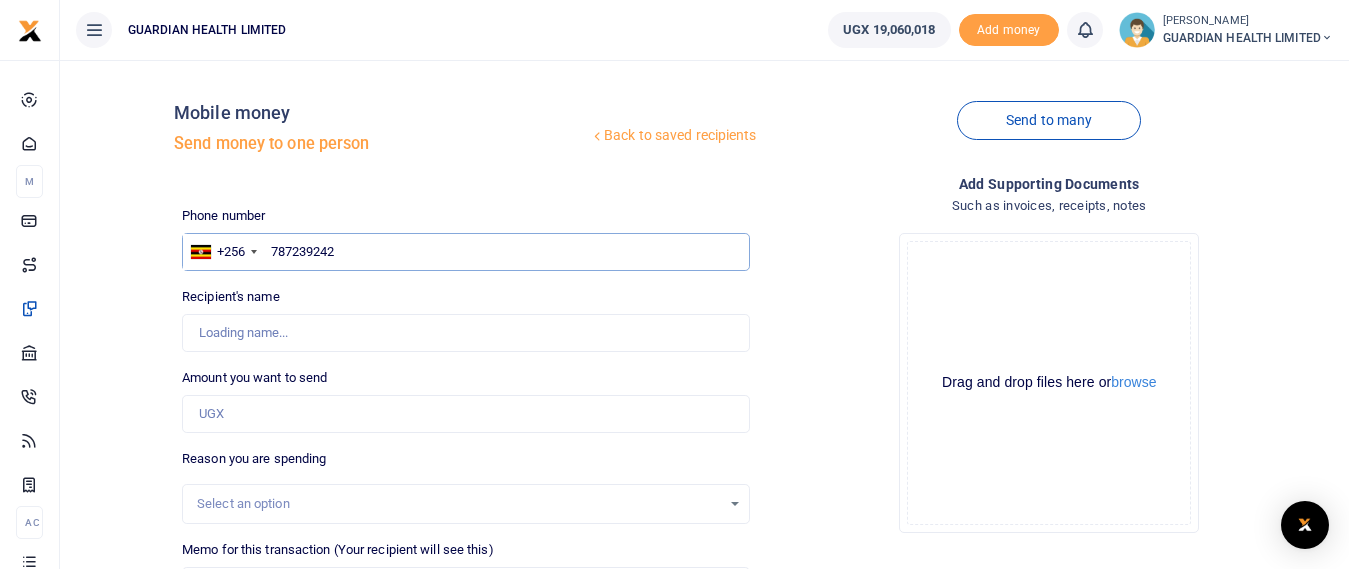 type on "Christine Iyaa" 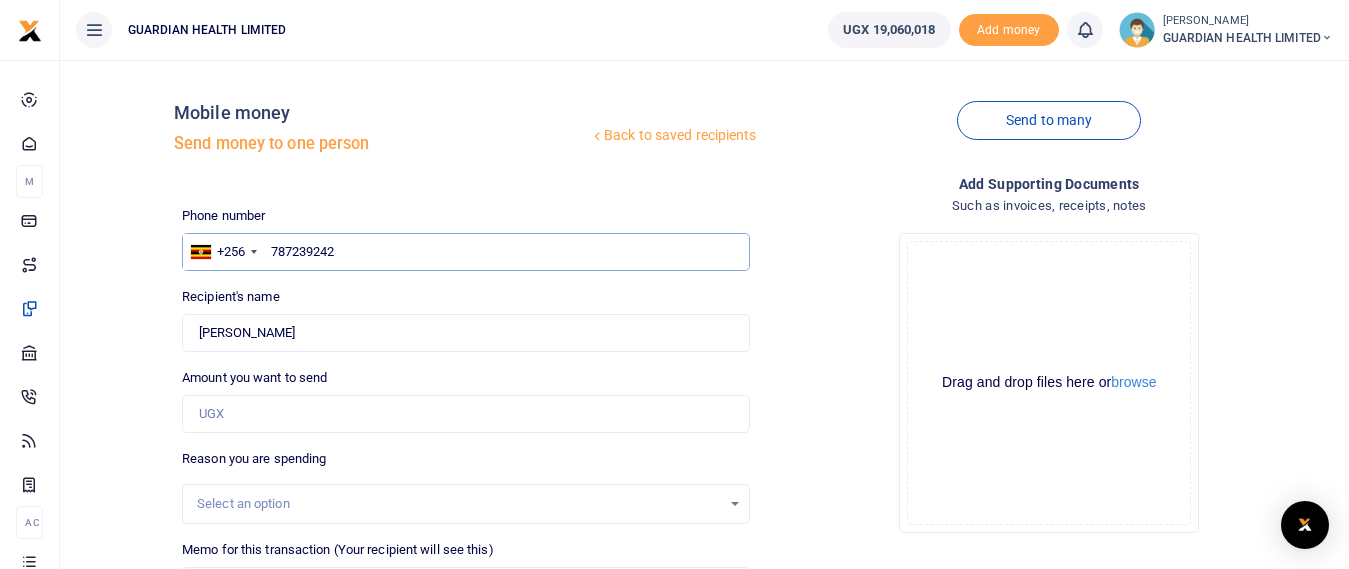 type on "787239242" 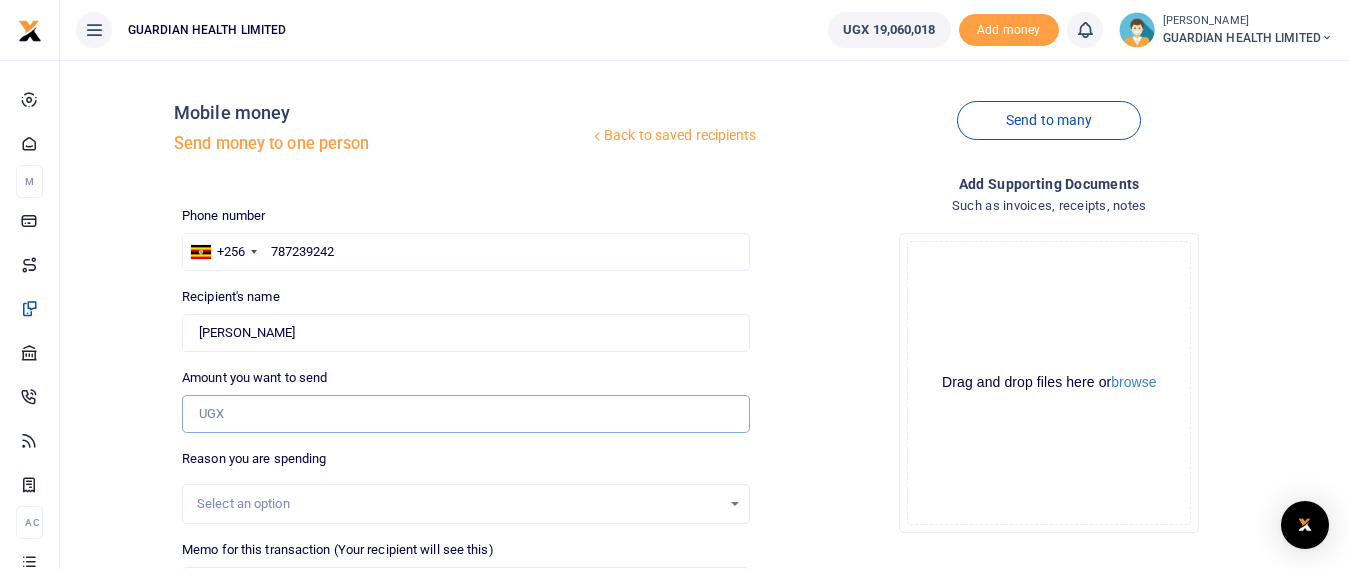 click on "Amount you want to send" at bounding box center [465, 414] 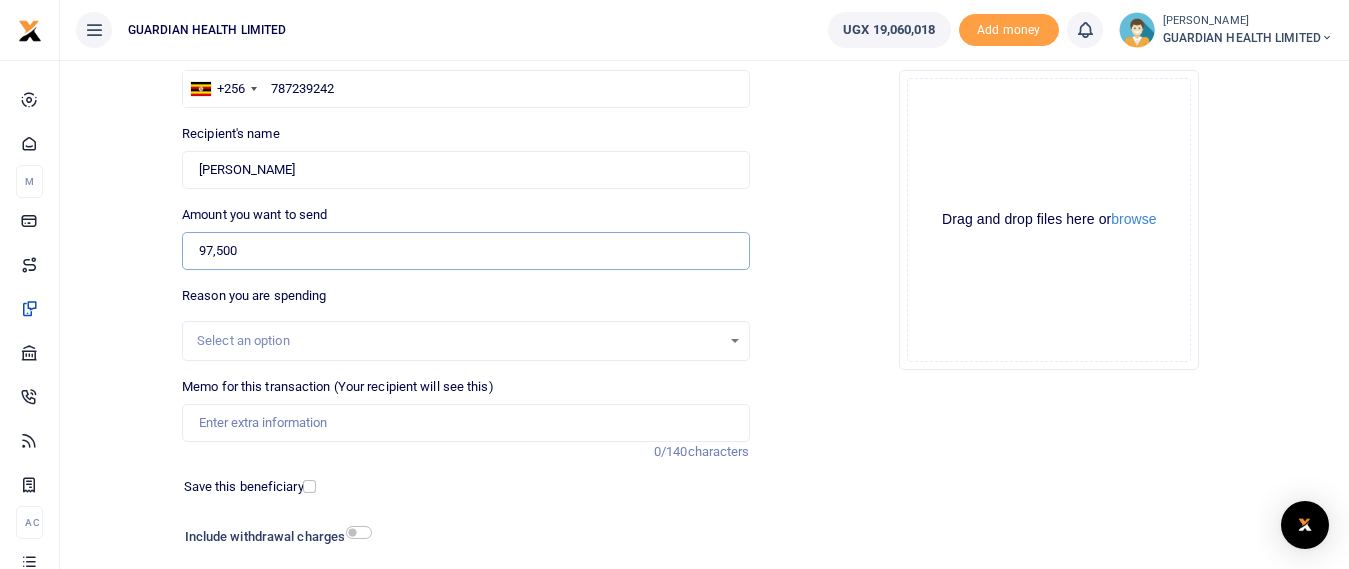 scroll, scrollTop: 297, scrollLeft: 0, axis: vertical 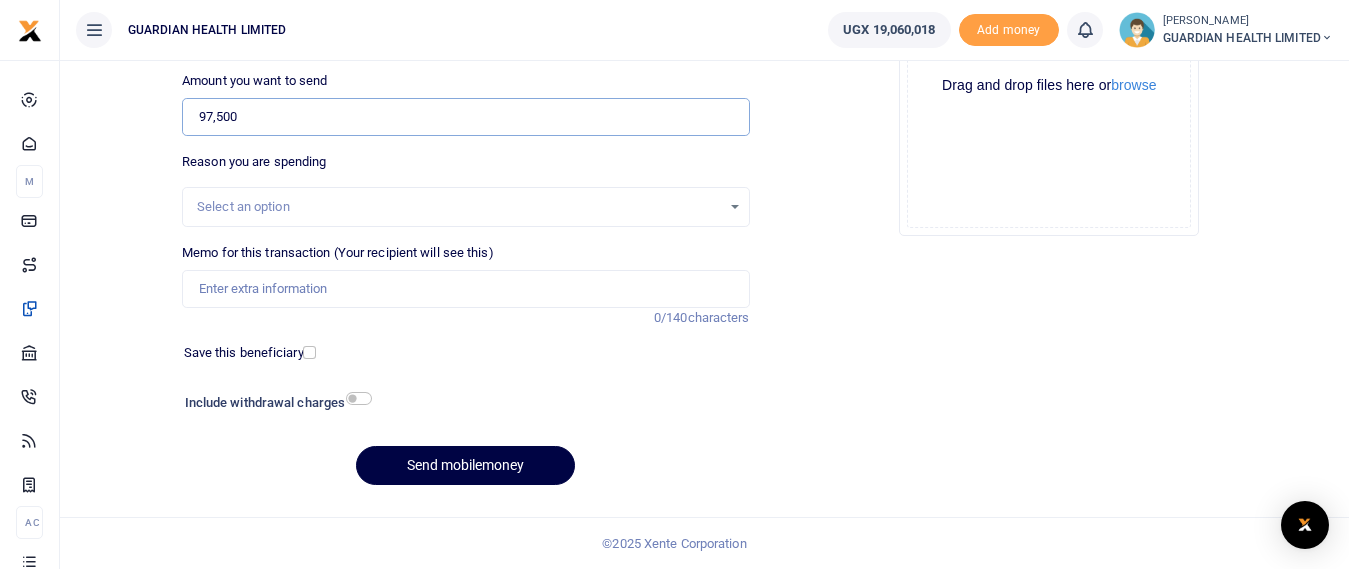 type on "97,500" 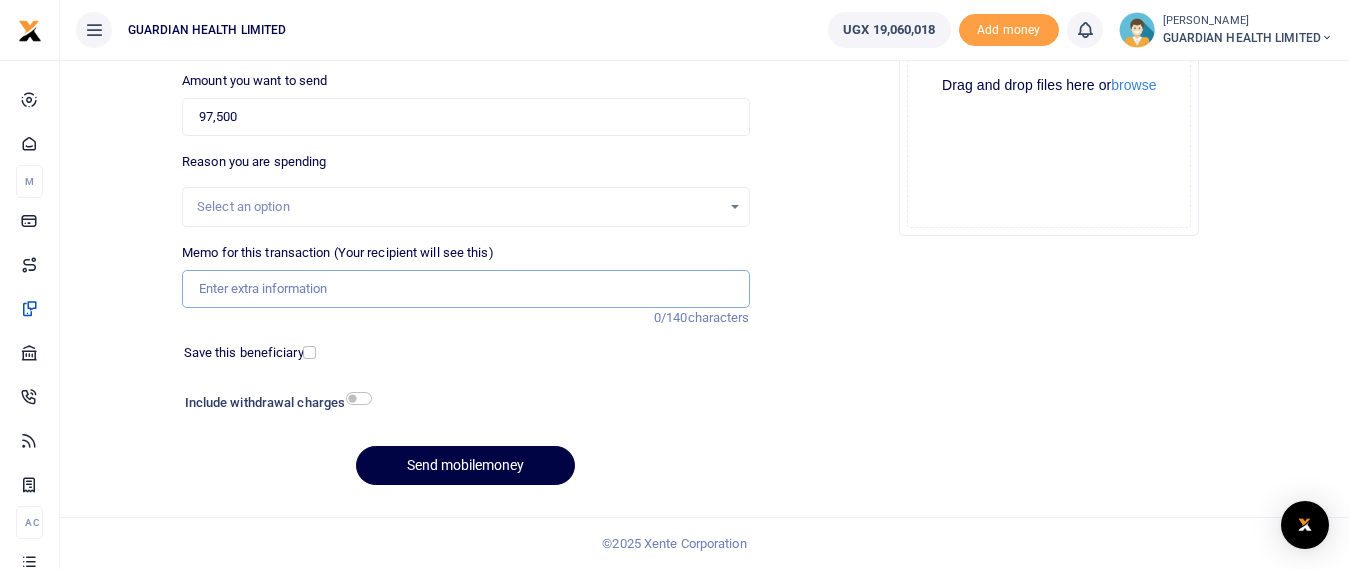 click on "Memo for this transaction (Your recipient will see this)" at bounding box center [465, 289] 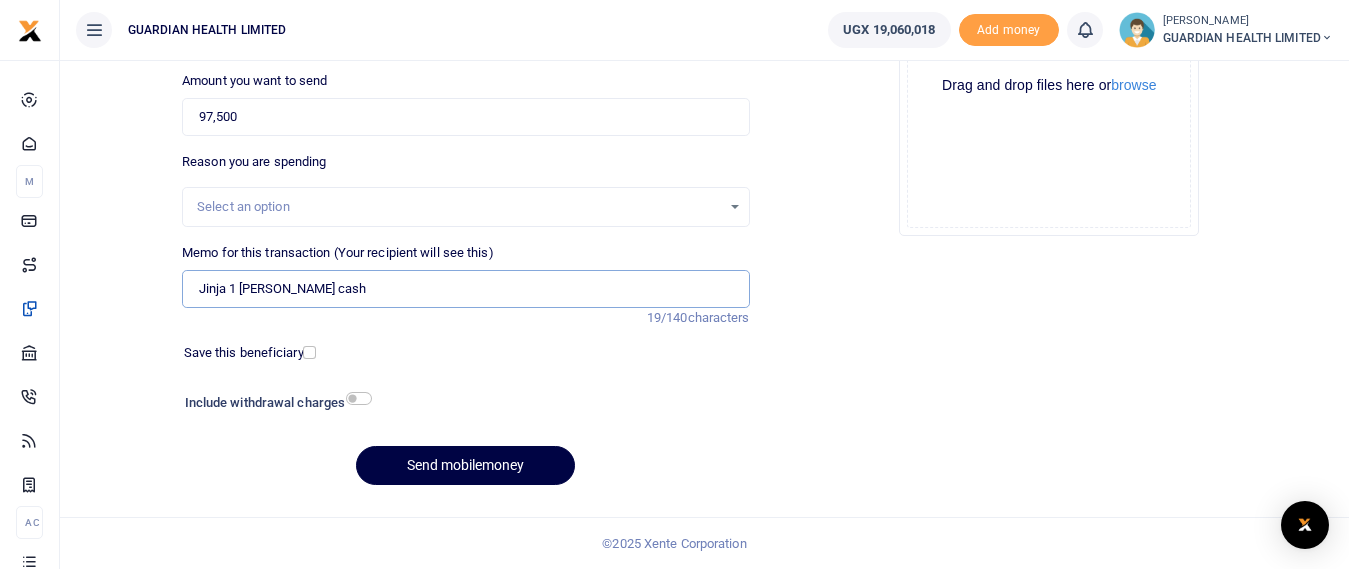 type on "JInja 1 [PERSON_NAME] cash" 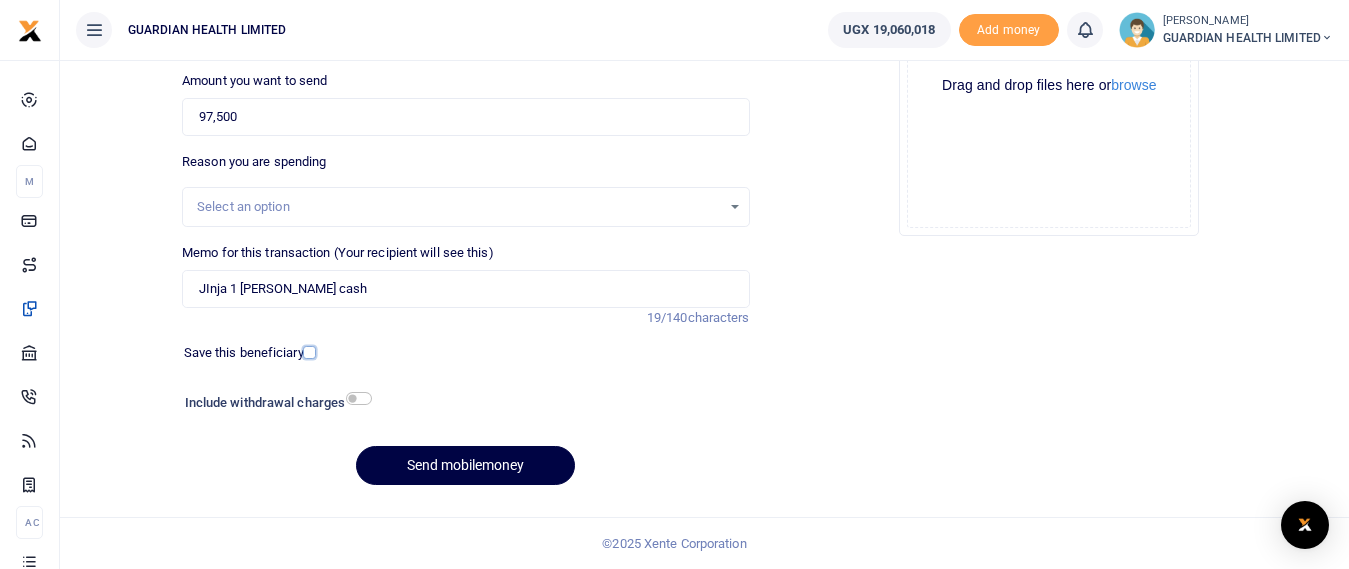 click at bounding box center (309, 352) 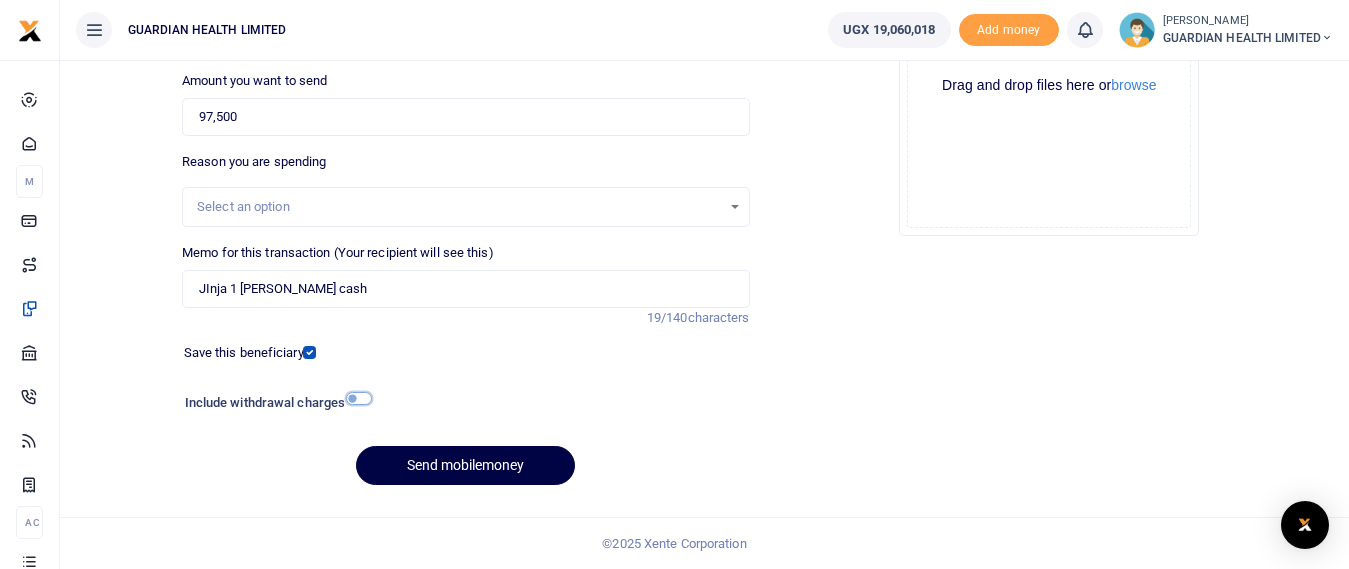 click at bounding box center (359, 398) 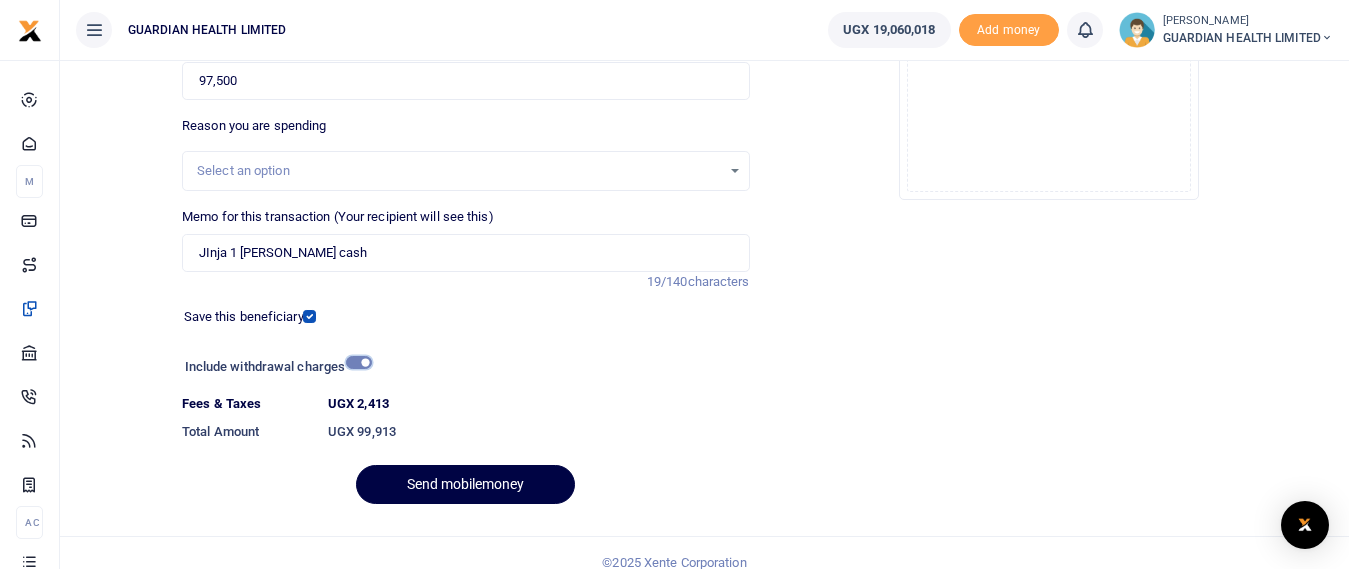 scroll, scrollTop: 352, scrollLeft: 0, axis: vertical 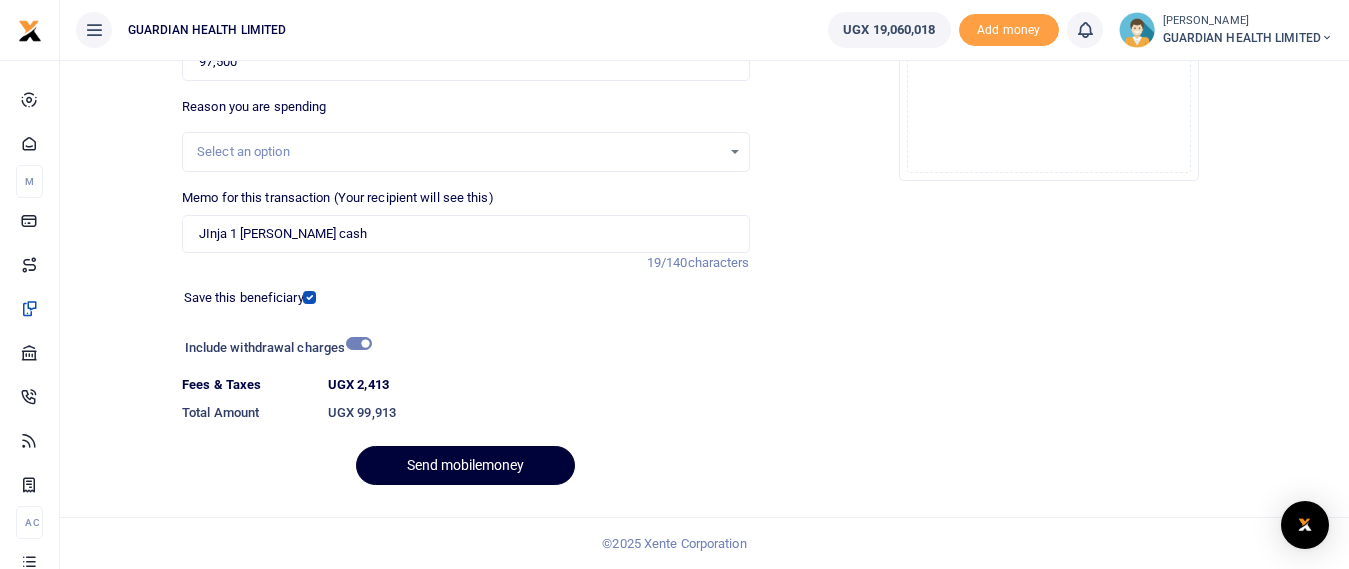 click on "Send mobilemoney" at bounding box center (465, 465) 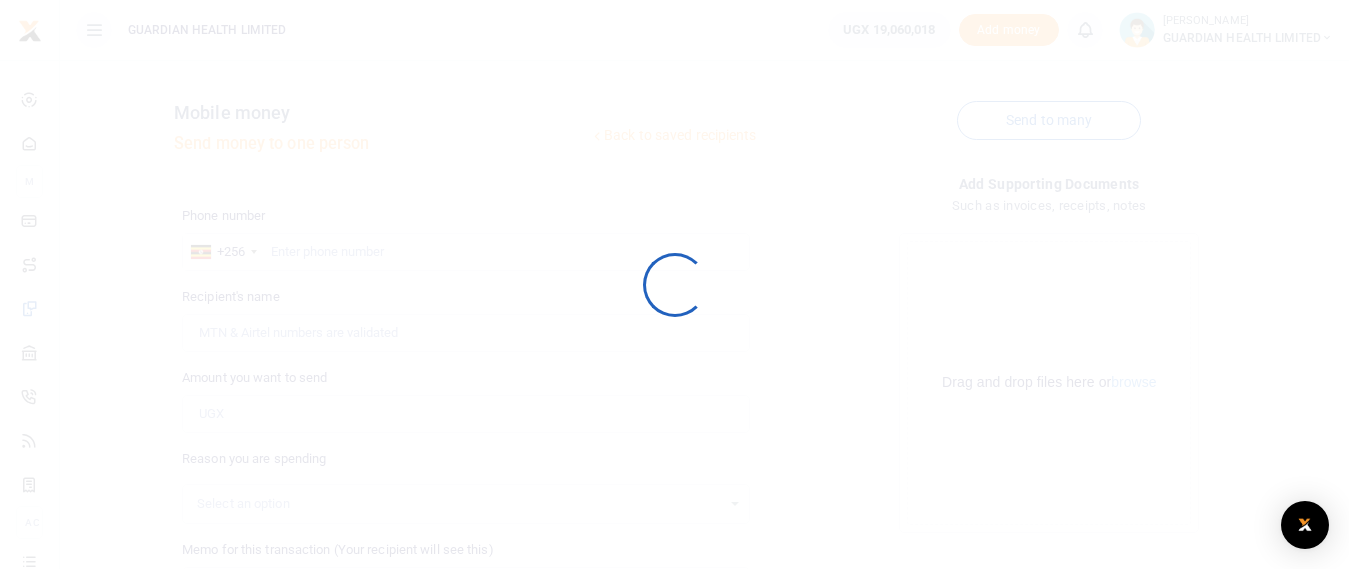 scroll, scrollTop: 297, scrollLeft: 0, axis: vertical 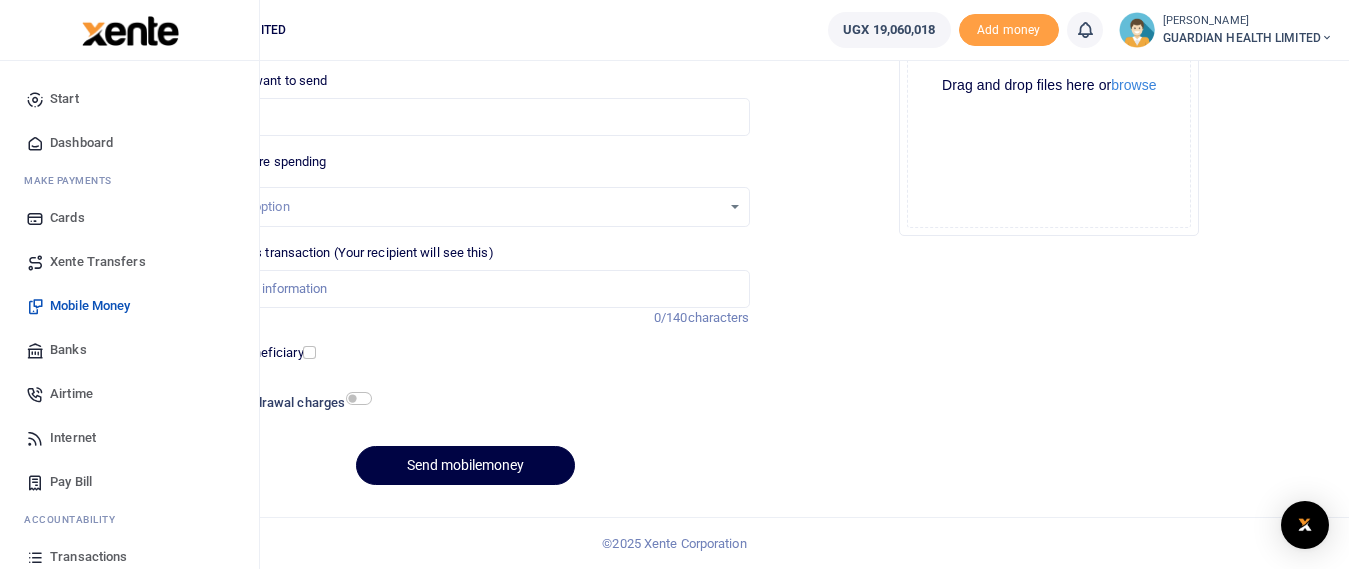 click on "Dashboard" at bounding box center (81, 143) 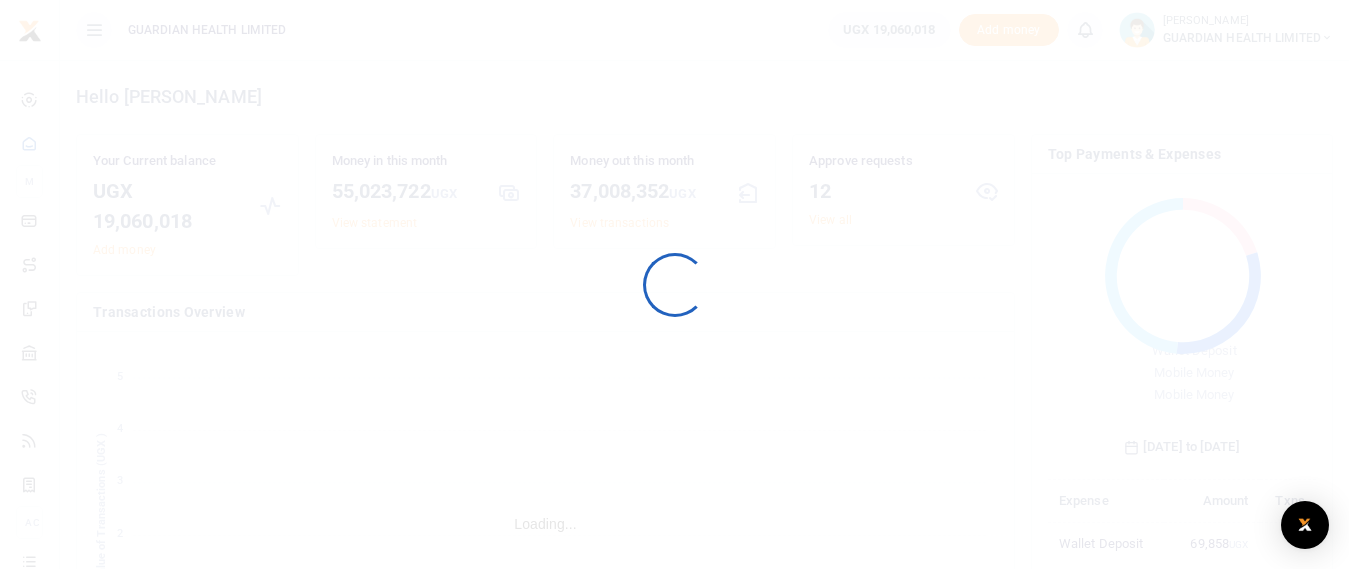 scroll, scrollTop: 0, scrollLeft: 0, axis: both 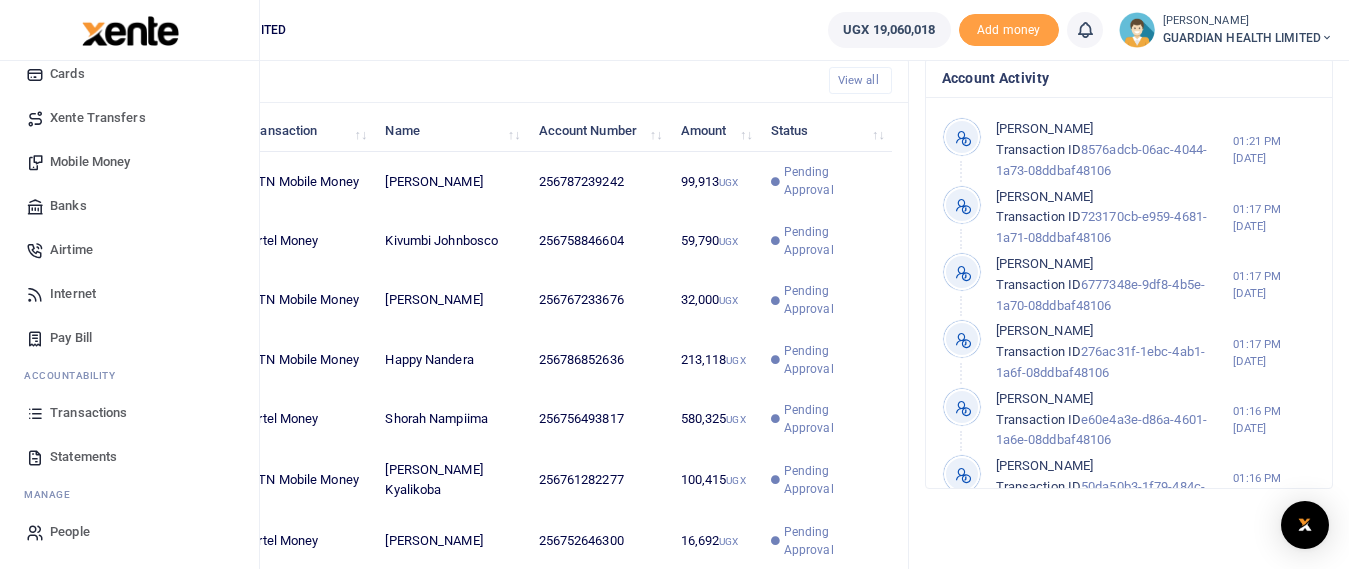 click on "Transactions" at bounding box center (88, 413) 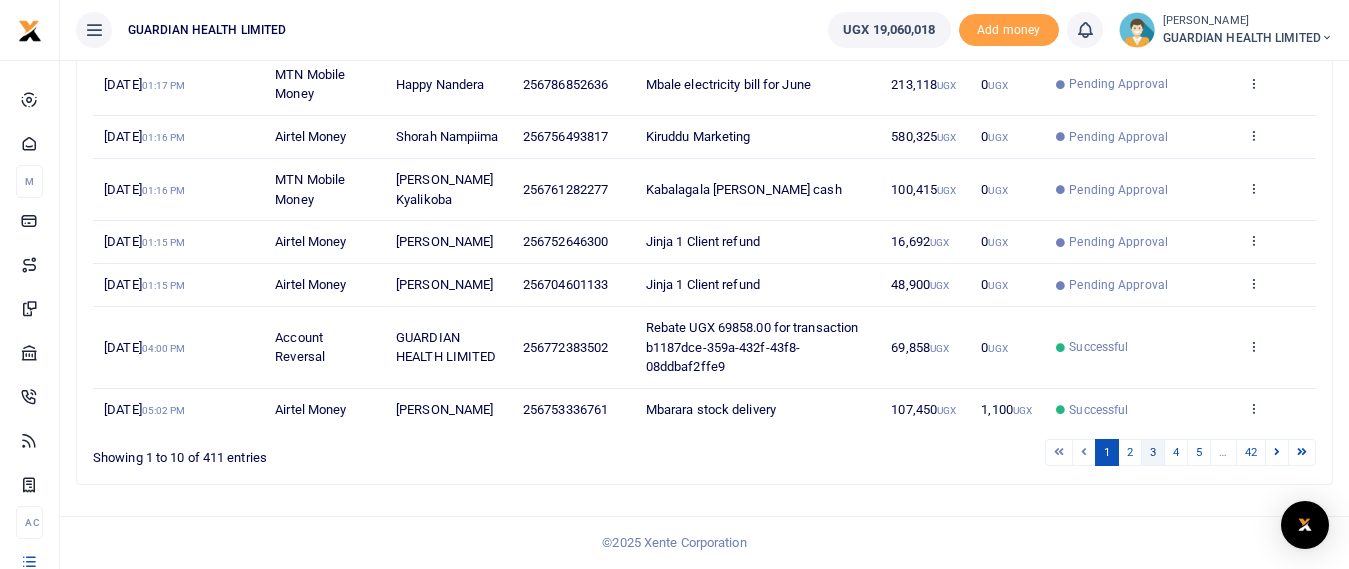 scroll, scrollTop: 565, scrollLeft: 0, axis: vertical 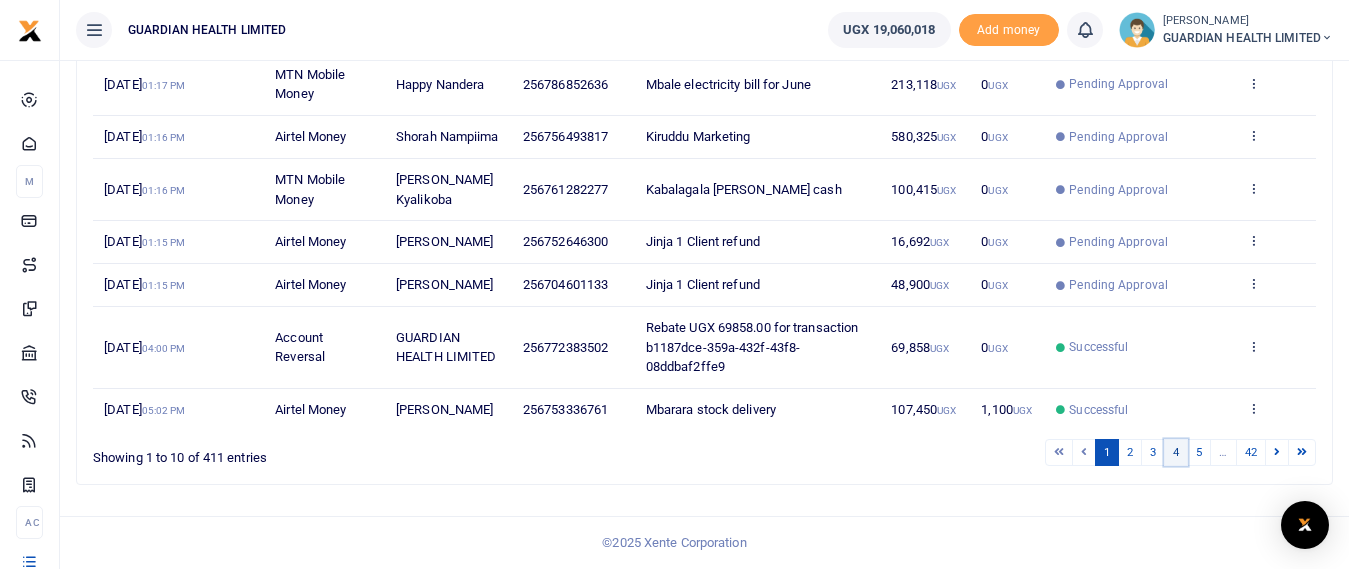click on "4" at bounding box center [1176, 452] 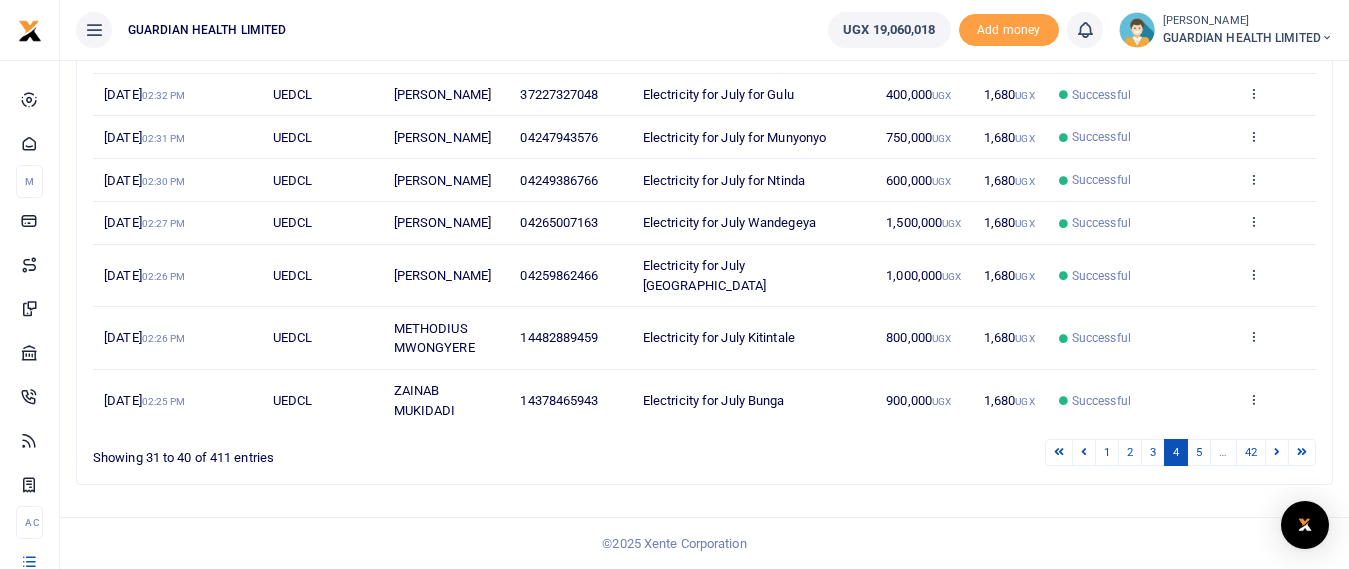 scroll, scrollTop: 546, scrollLeft: 0, axis: vertical 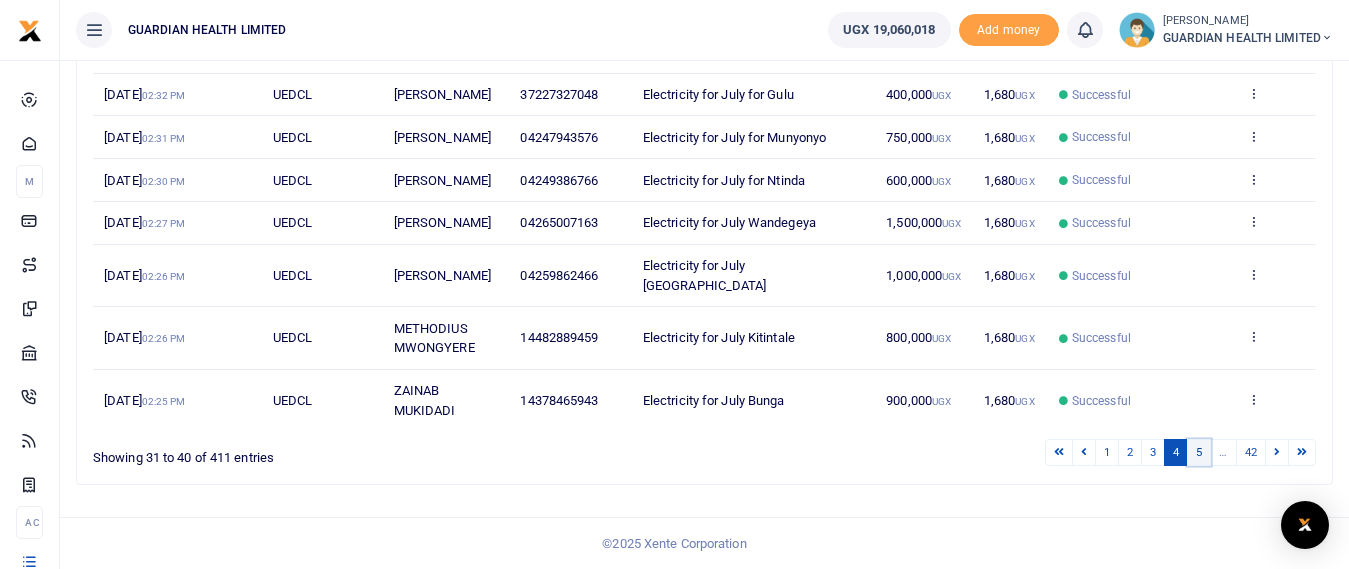click on "5" at bounding box center [1199, 452] 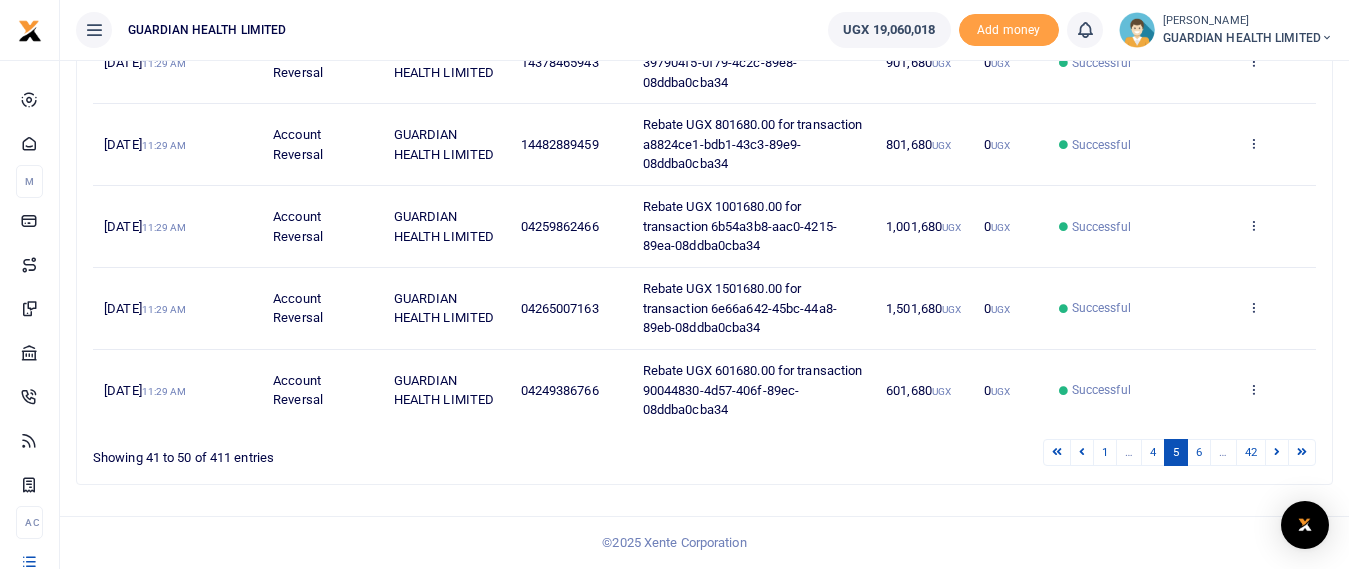 scroll, scrollTop: 721, scrollLeft: 0, axis: vertical 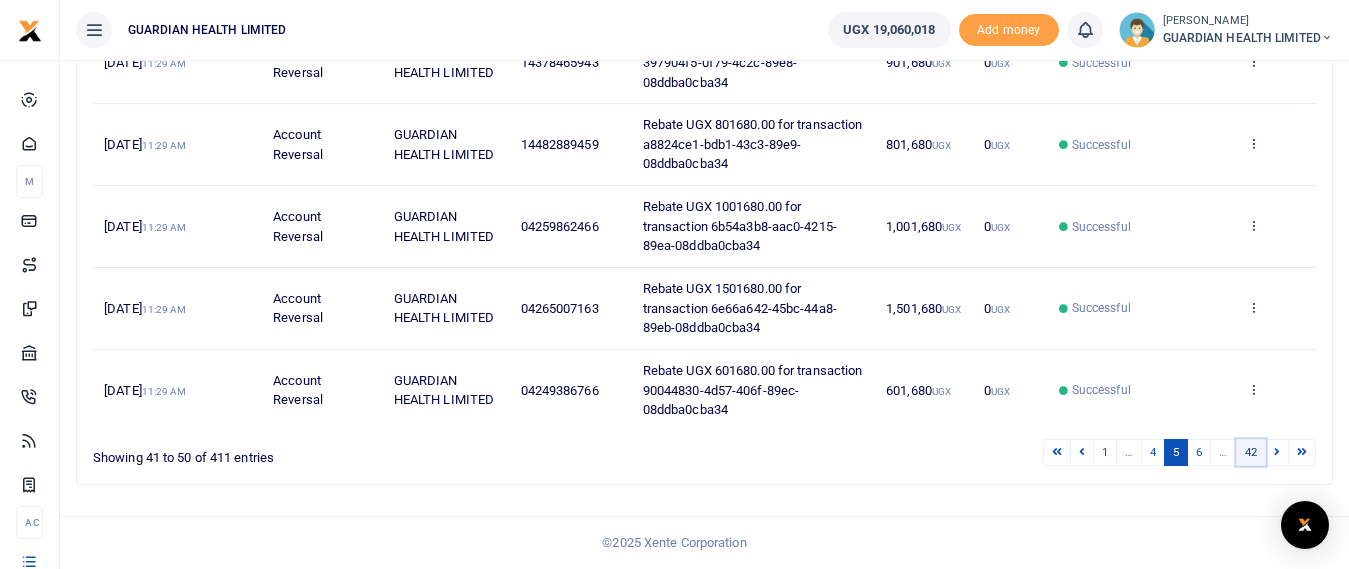 click on "42" at bounding box center [1251, 452] 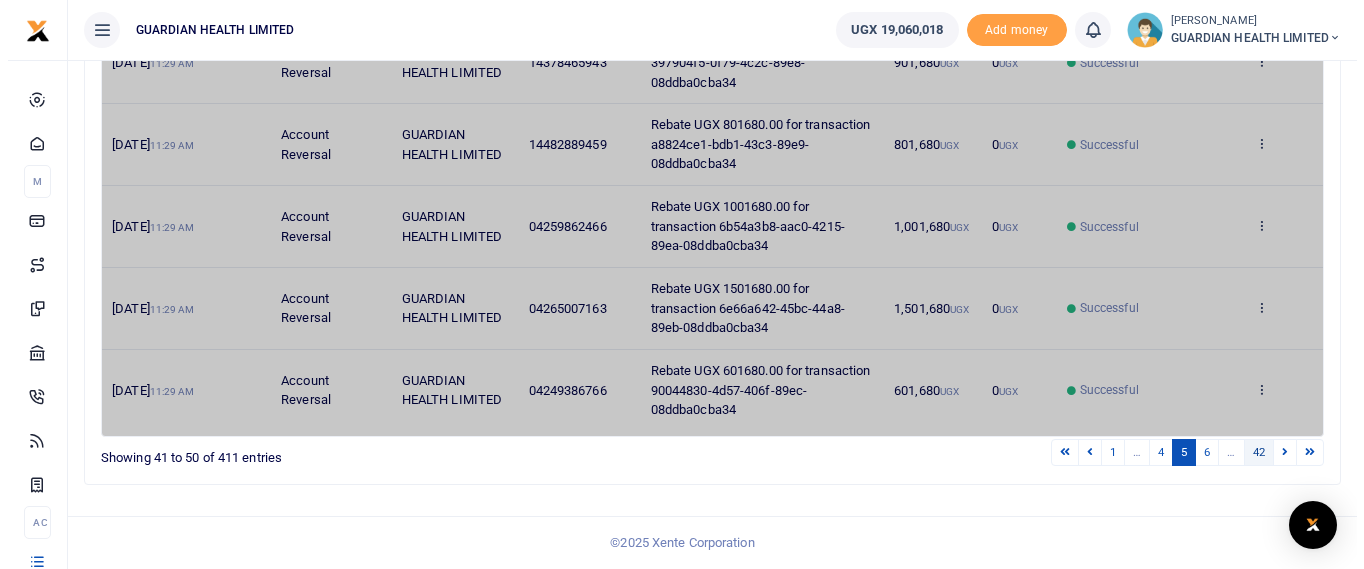 scroll, scrollTop: 0, scrollLeft: 0, axis: both 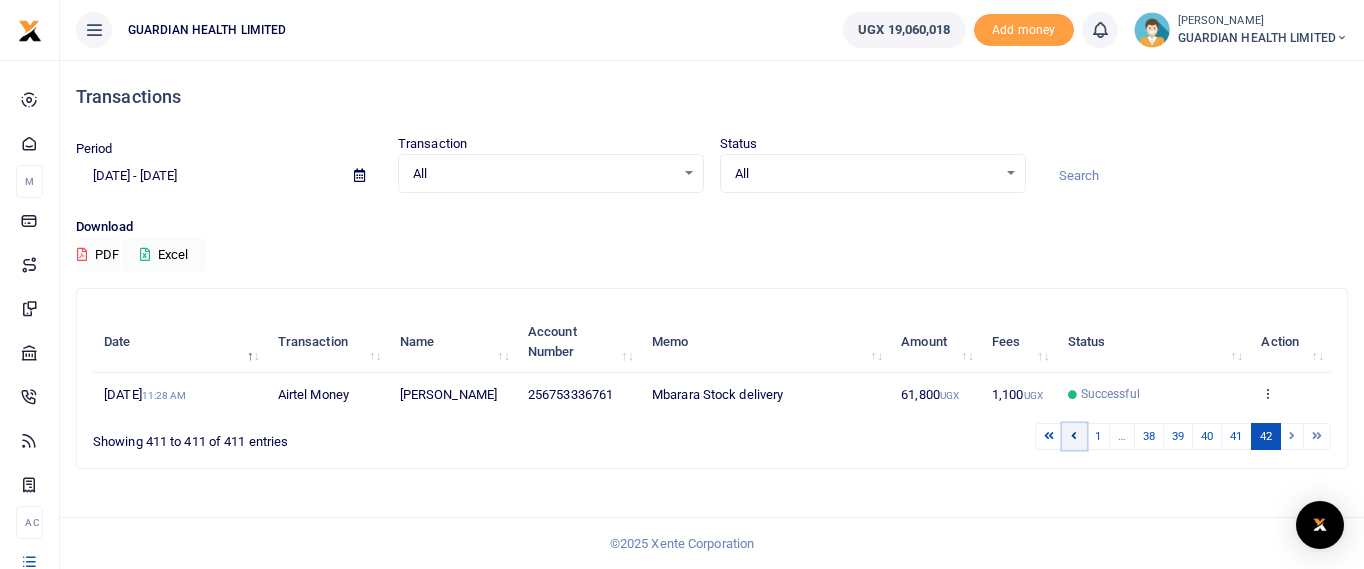 click at bounding box center (1074, 435) 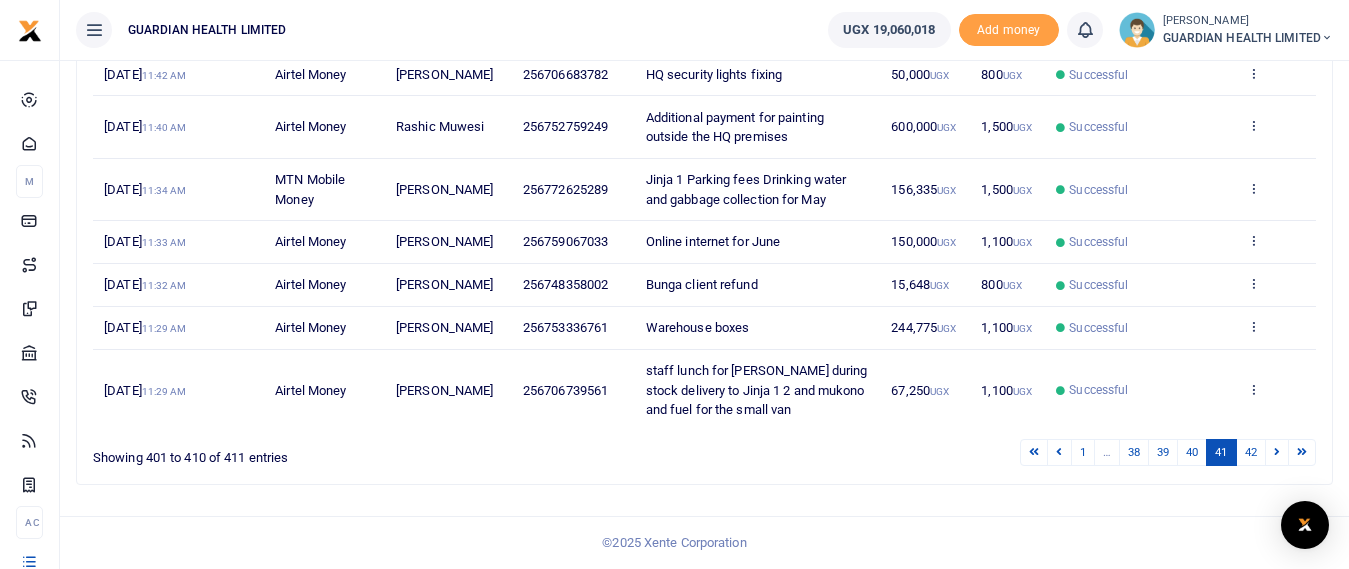 scroll, scrollTop: 526, scrollLeft: 0, axis: vertical 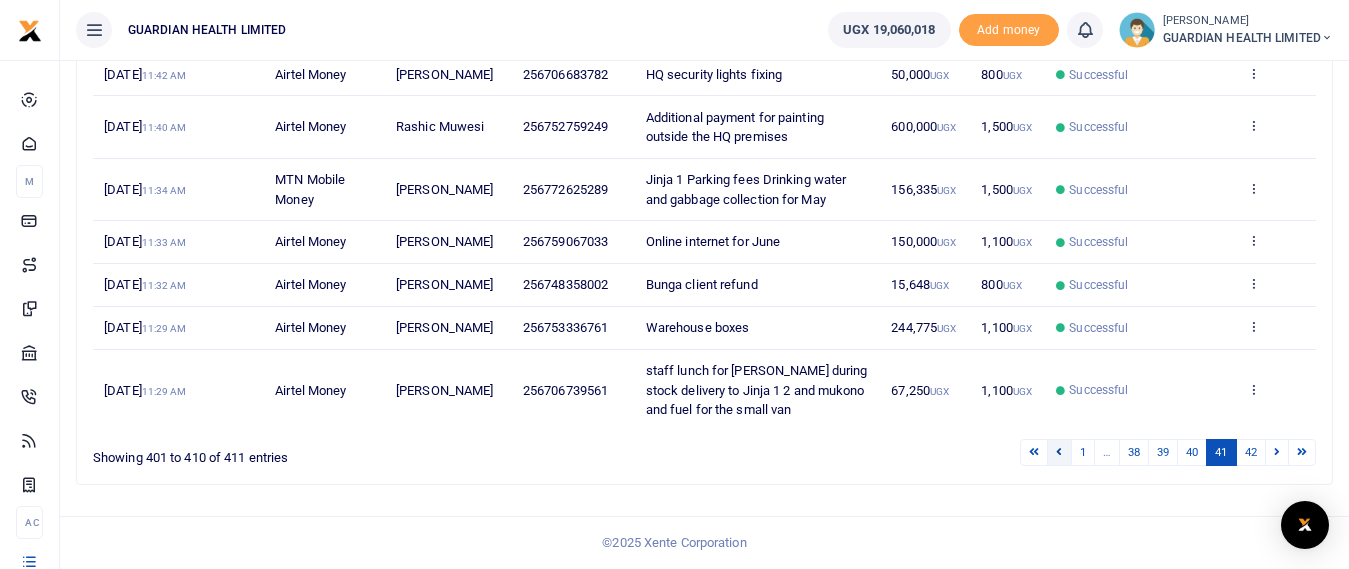 click at bounding box center [1059, 451] 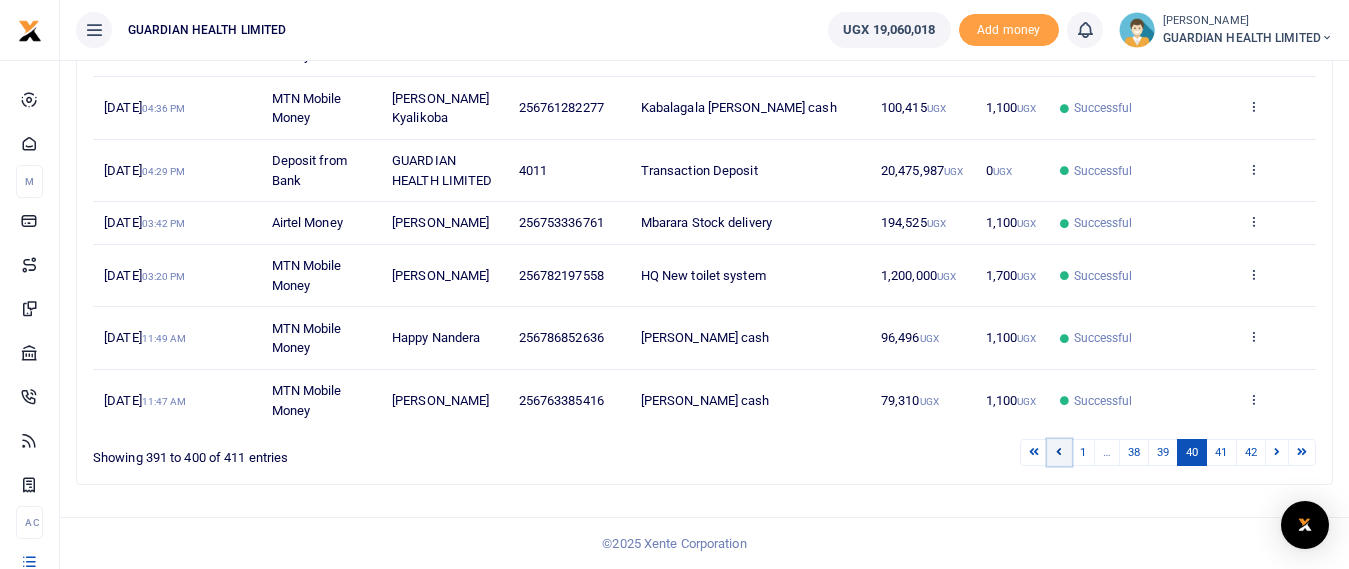 click at bounding box center [1059, 452] 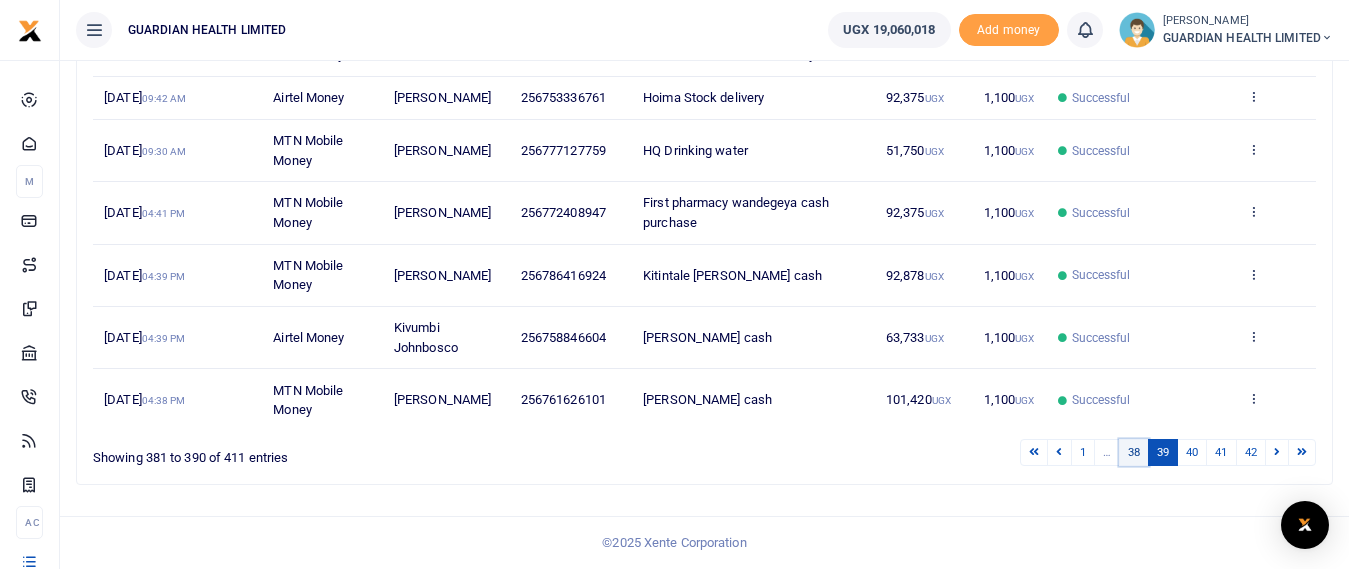 click on "38" at bounding box center (1134, 452) 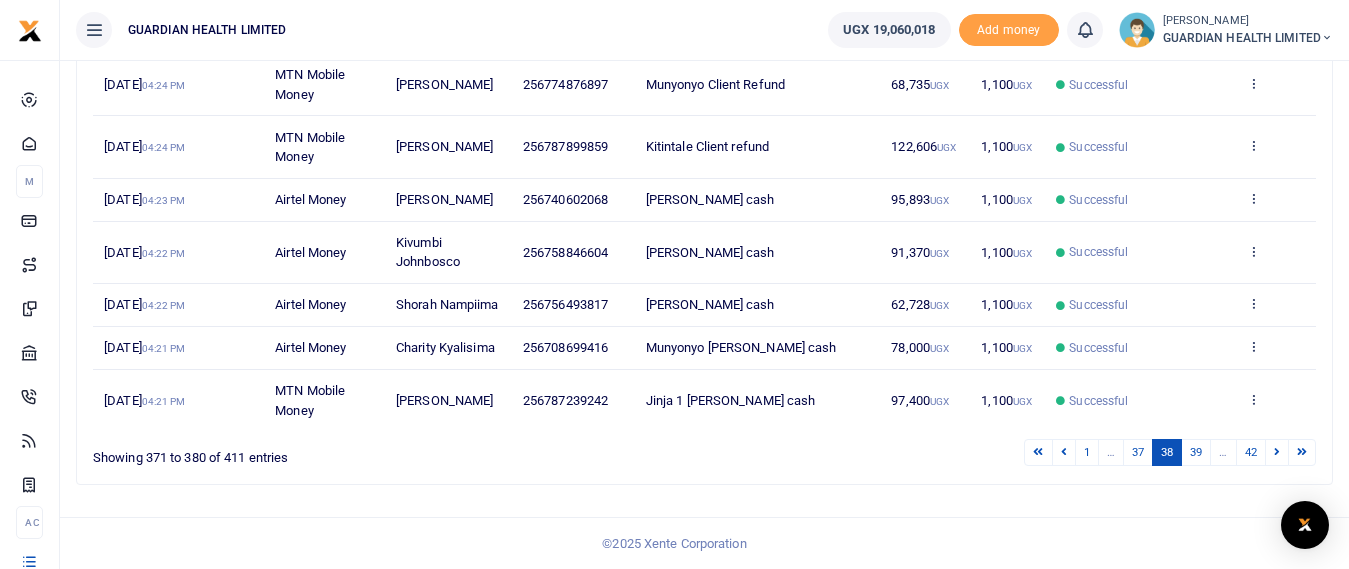 scroll, scrollTop: 487, scrollLeft: 0, axis: vertical 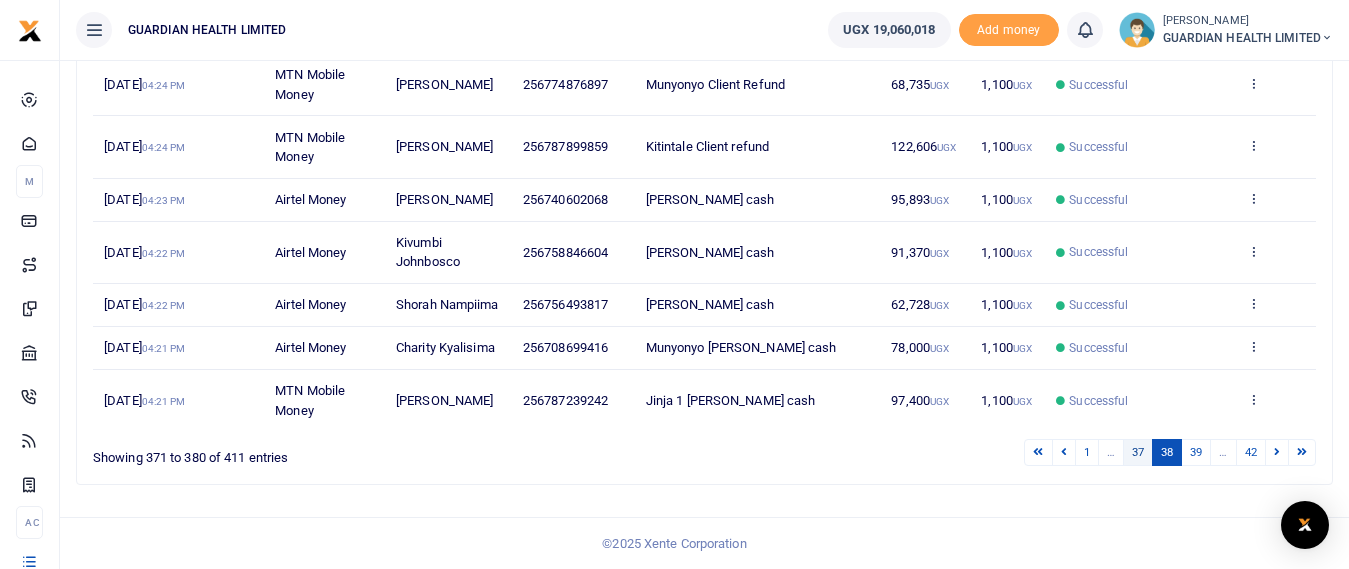 click on "37" at bounding box center (1138, 452) 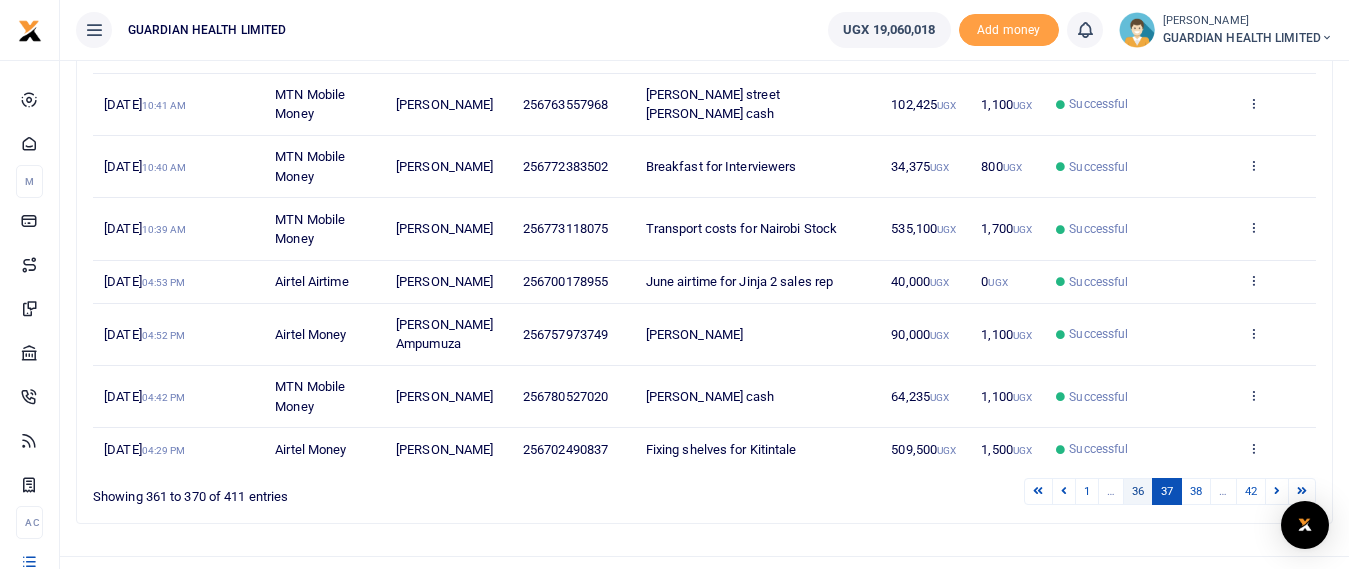 click on "36" at bounding box center (1138, 491) 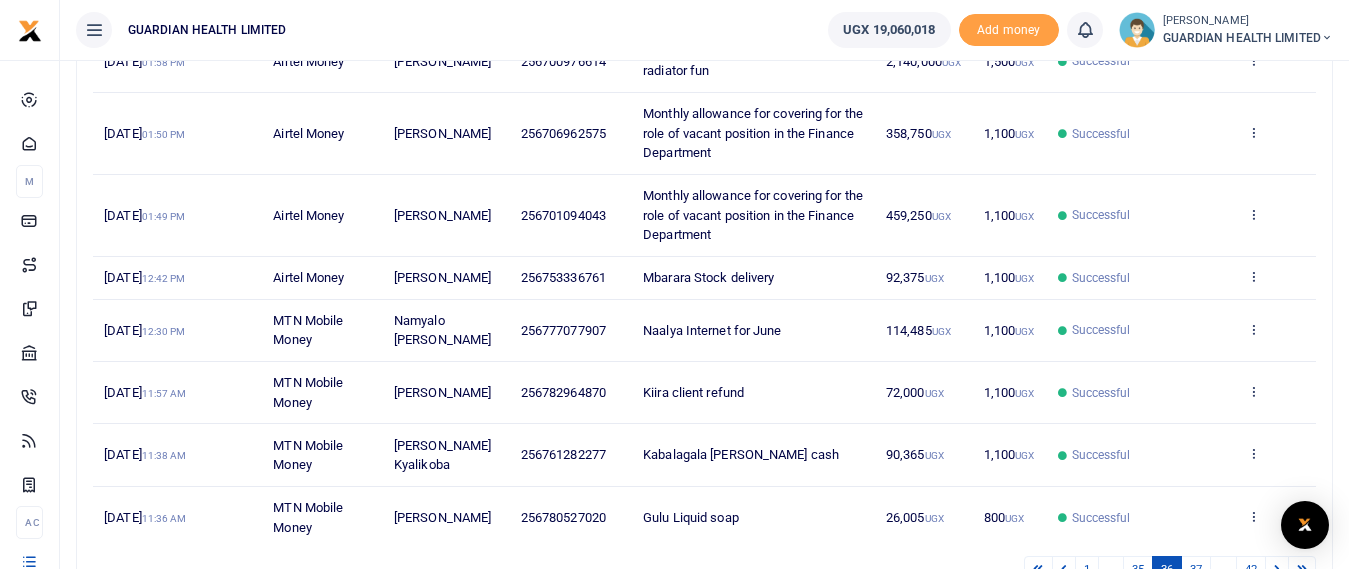 scroll, scrollTop: 501, scrollLeft: 0, axis: vertical 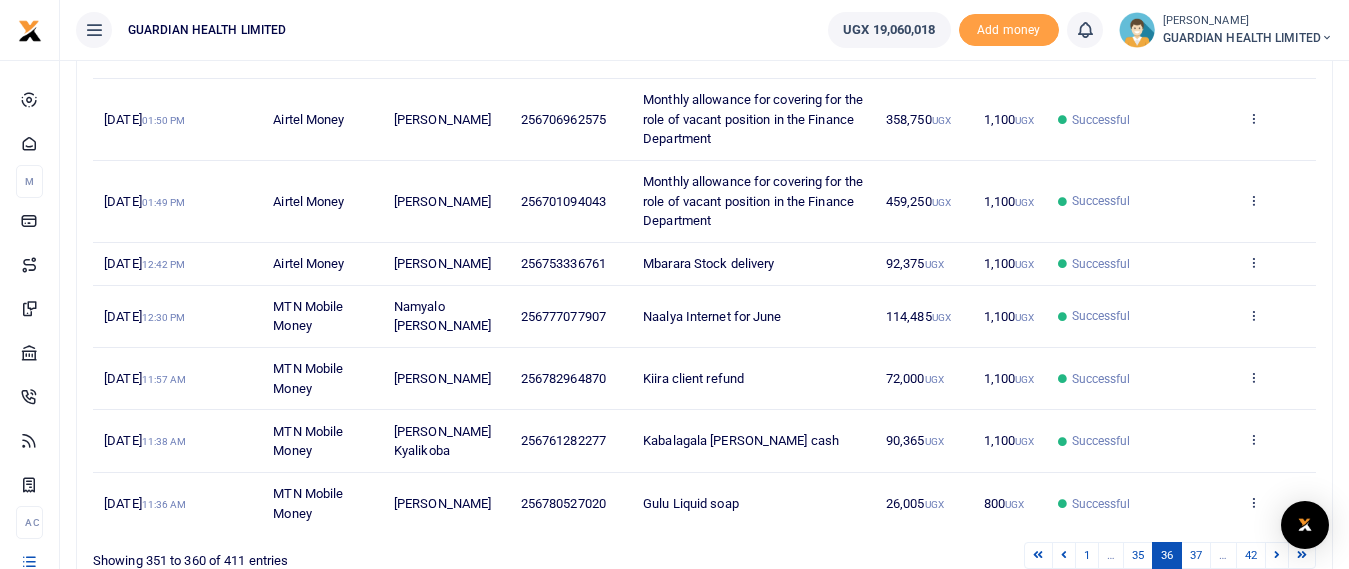 click on "Successful" at bounding box center (1101, 441) 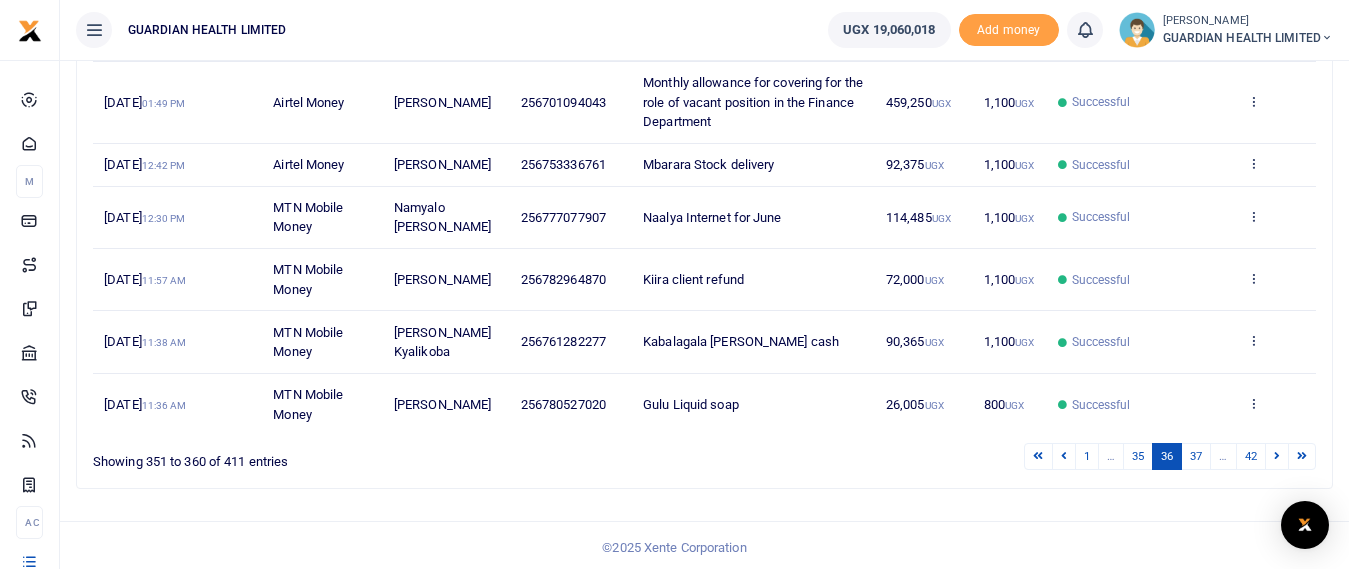 scroll, scrollTop: 604, scrollLeft: 0, axis: vertical 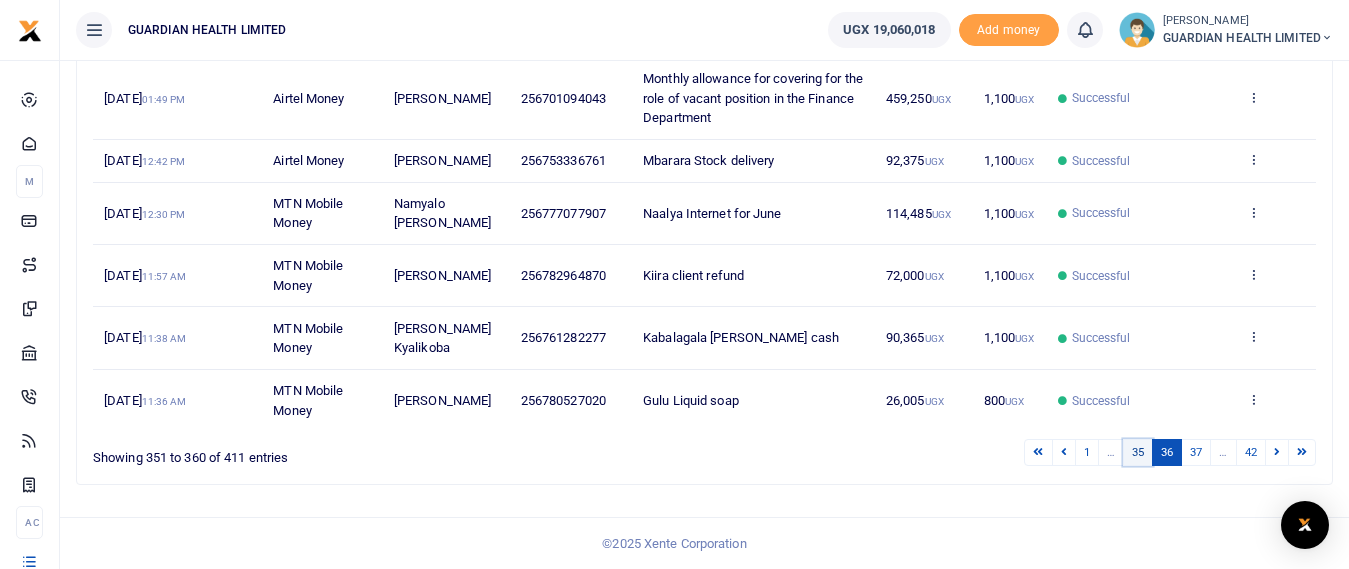 click on "35" at bounding box center (1138, 452) 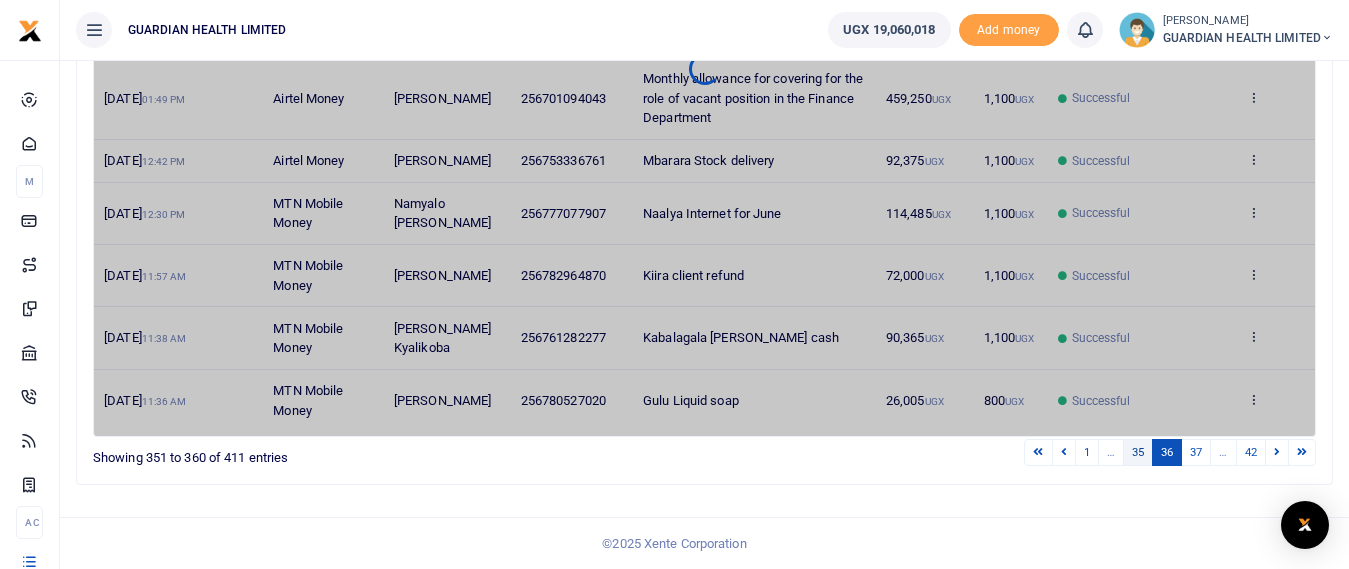 scroll, scrollTop: 526, scrollLeft: 0, axis: vertical 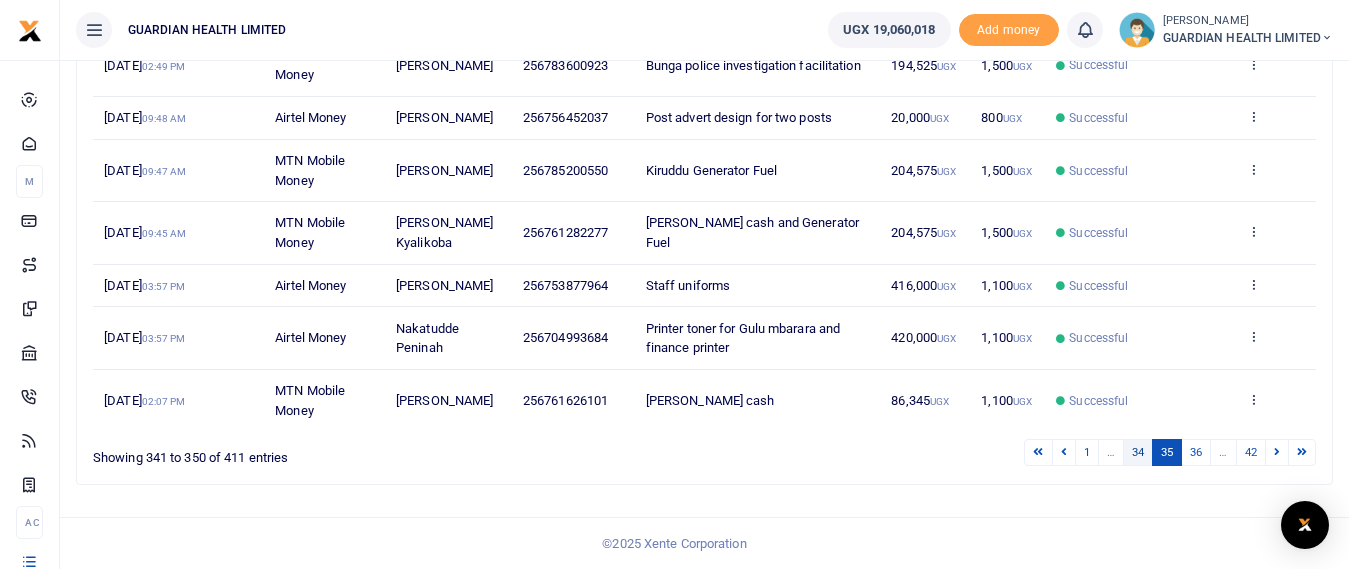 click on "34" at bounding box center (1138, 452) 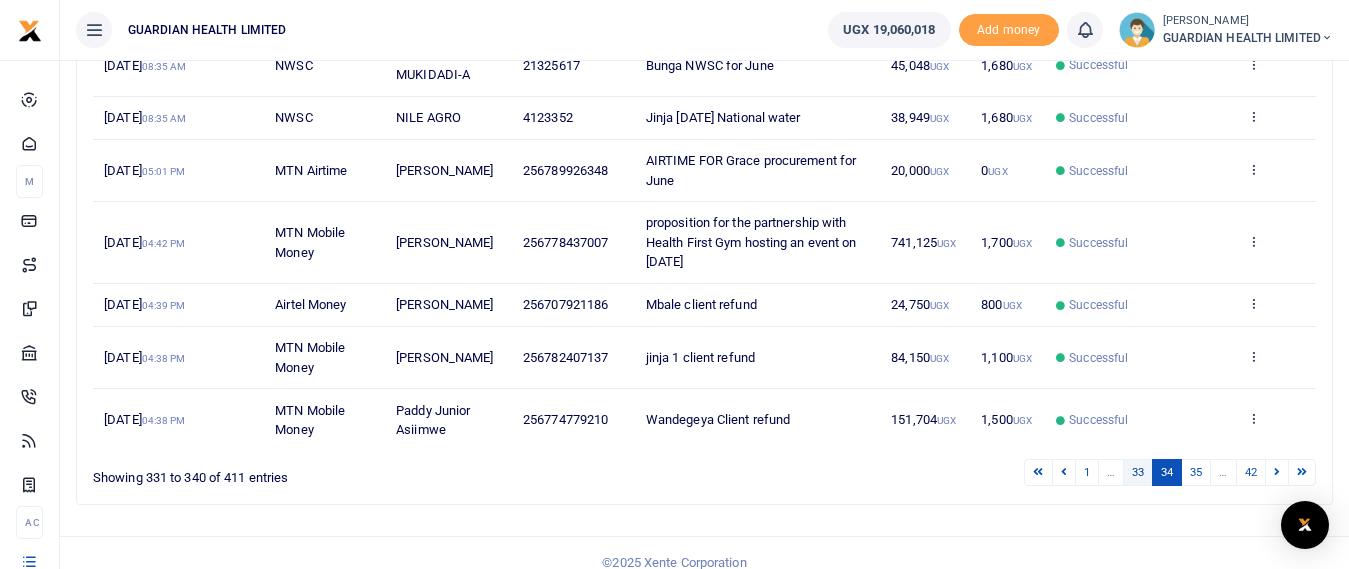 click on "33" at bounding box center [1138, 472] 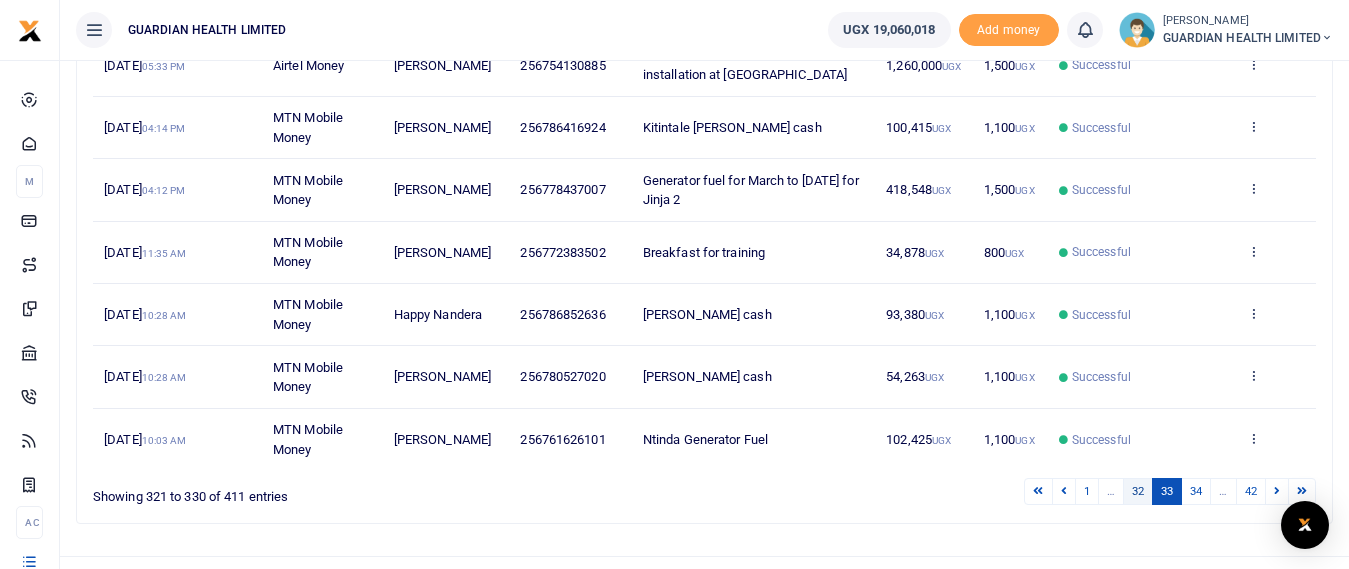 click on "32" at bounding box center (1138, 491) 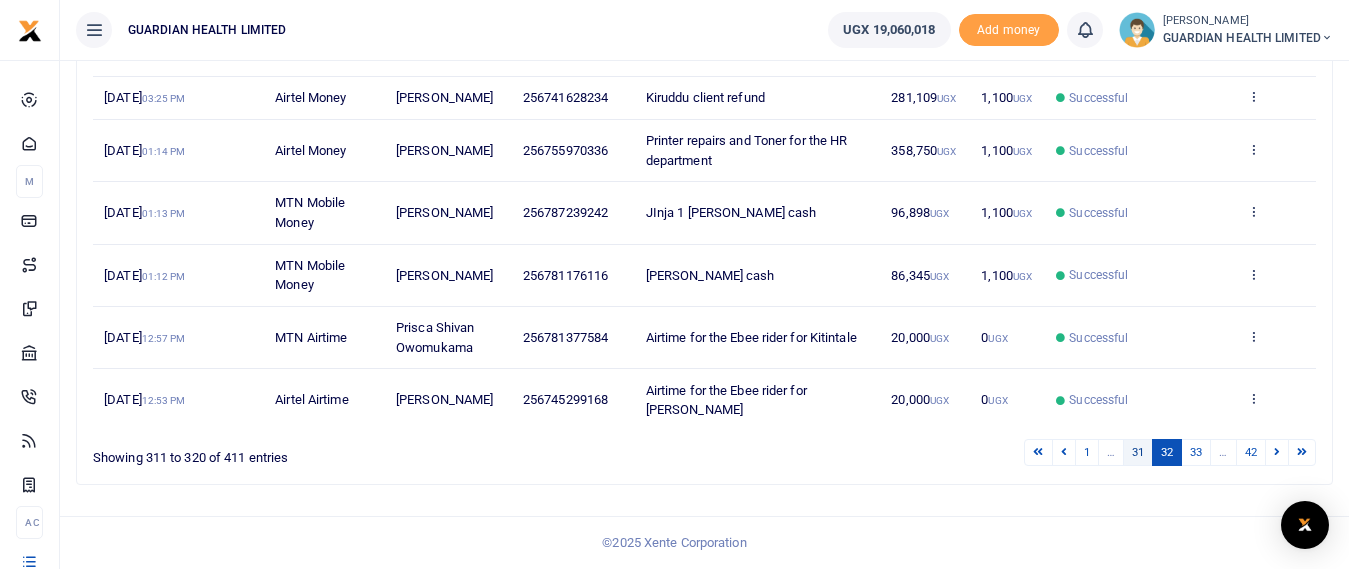 click on "31" at bounding box center [1138, 452] 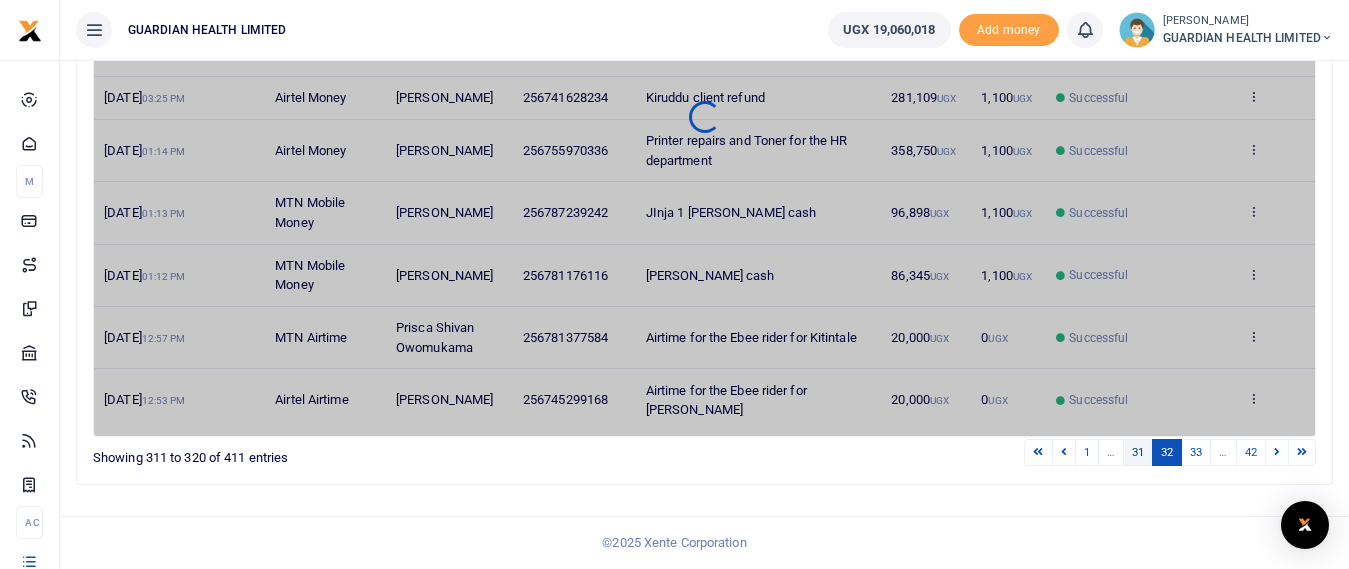 scroll, scrollTop: 507, scrollLeft: 0, axis: vertical 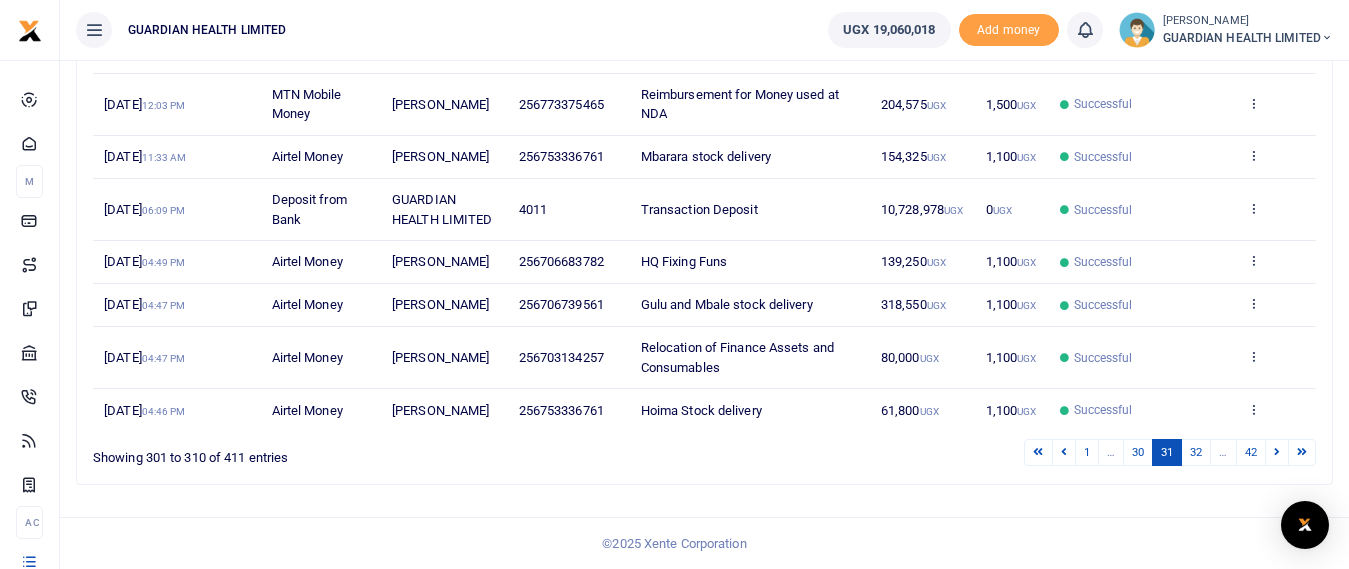 click on "30" at bounding box center [1138, 452] 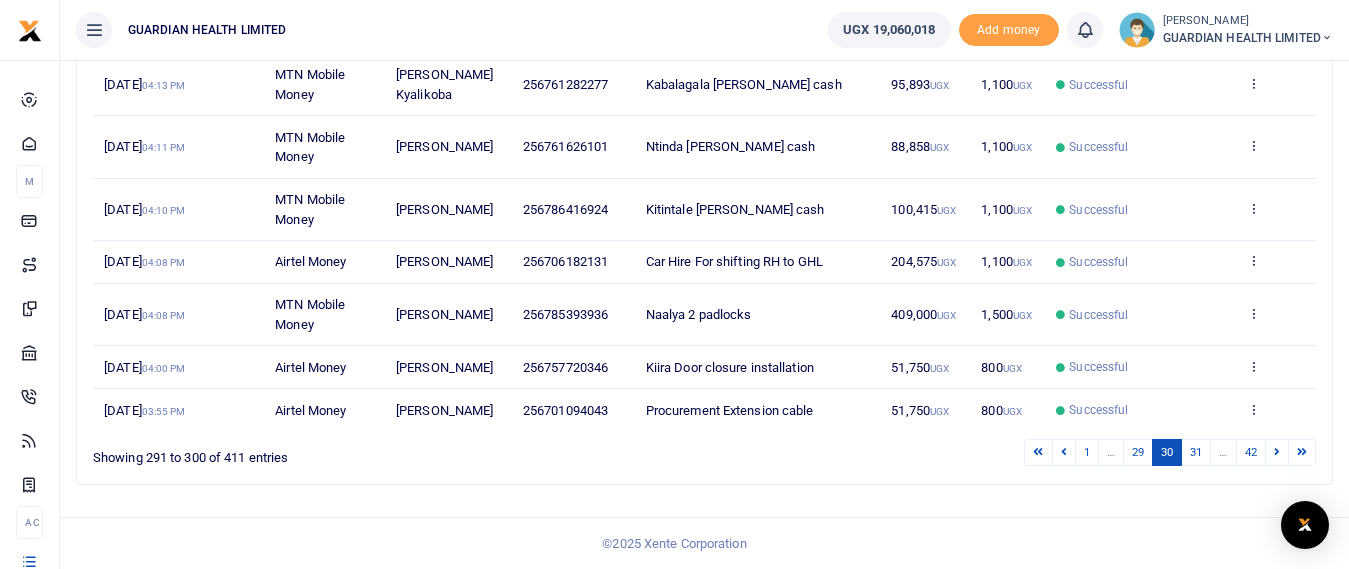 click on "29" at bounding box center [1138, 452] 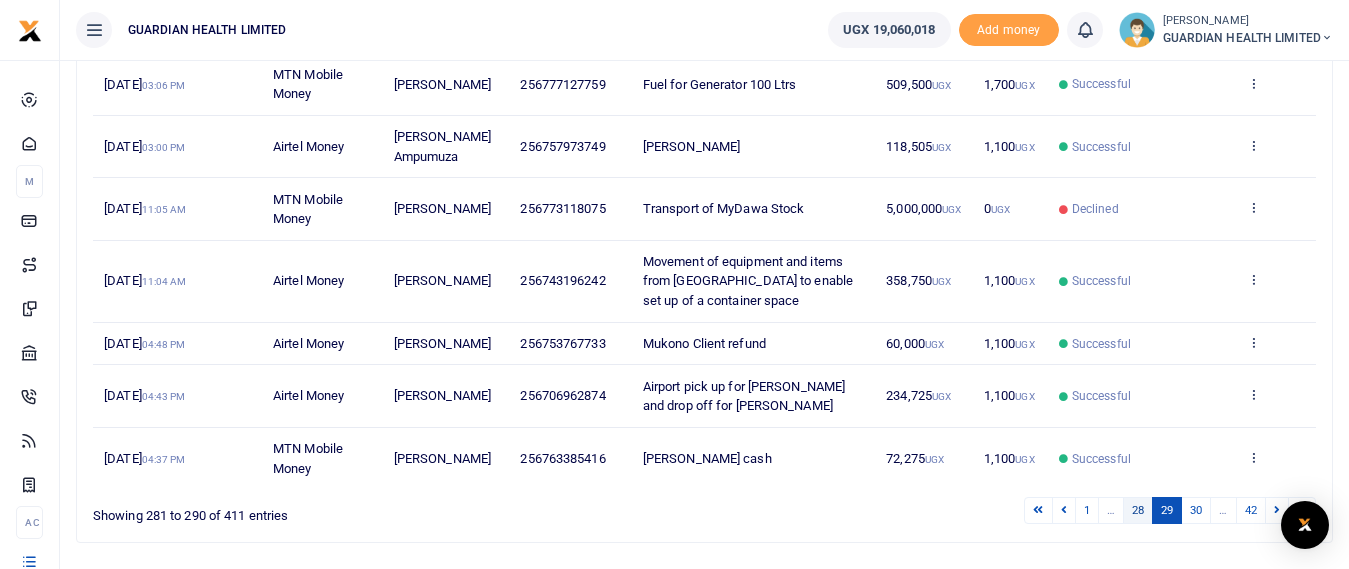 click on "28" at bounding box center (1138, 510) 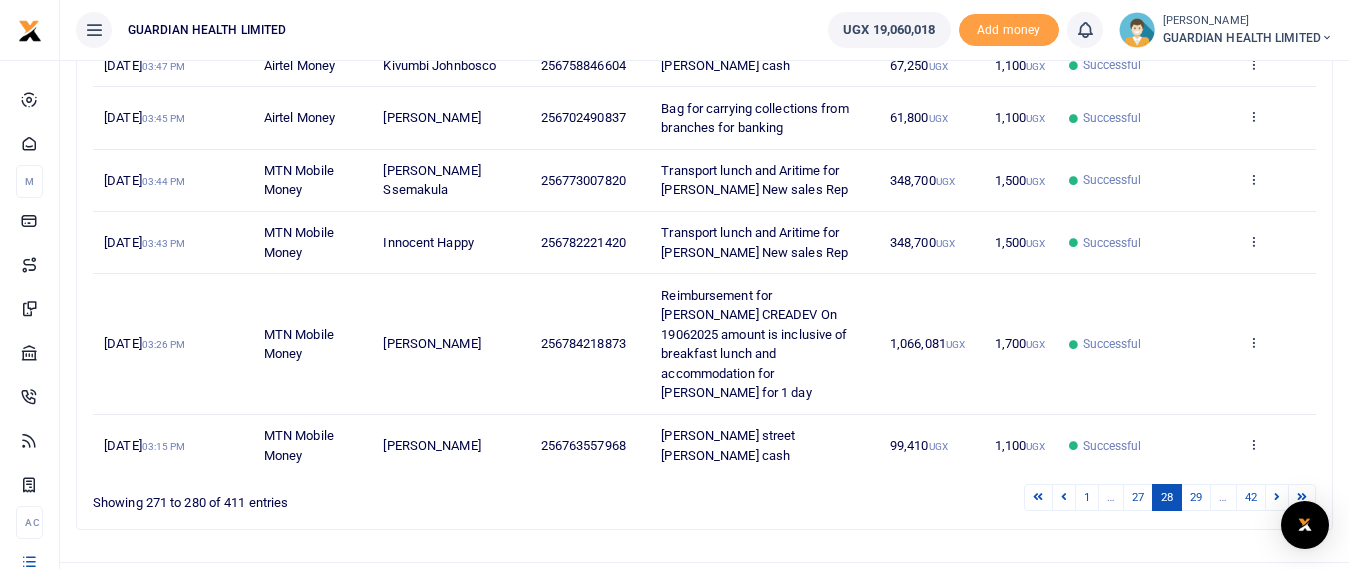 scroll, scrollTop: 643, scrollLeft: 0, axis: vertical 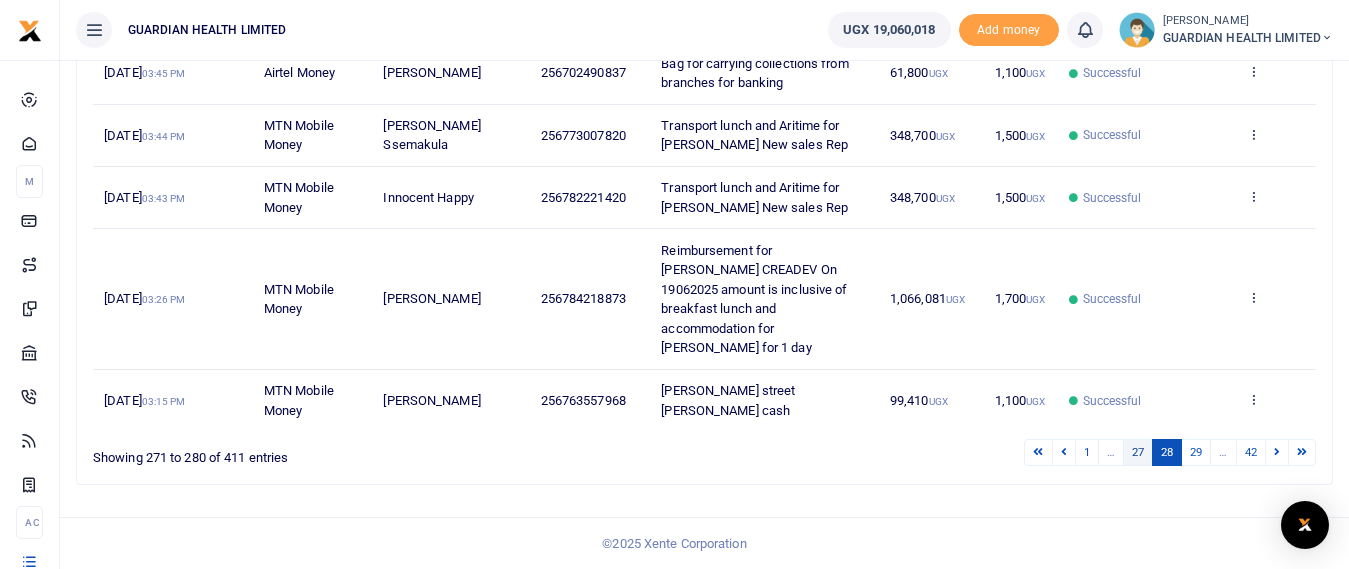 click on "27" at bounding box center [1138, 452] 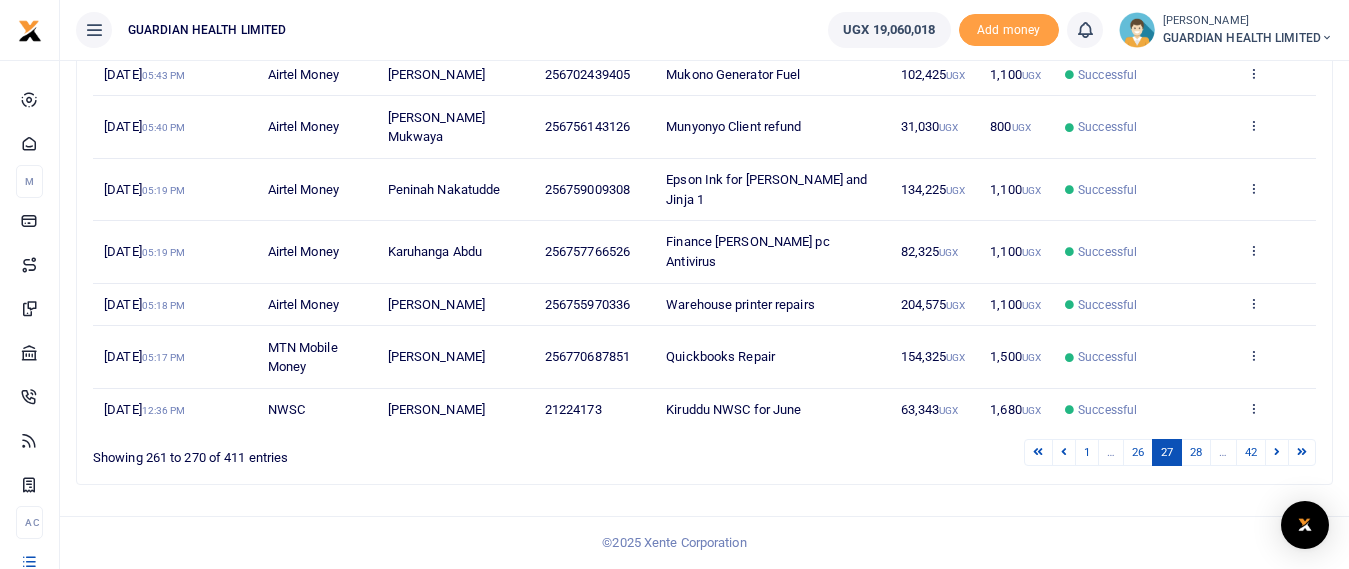scroll, scrollTop: 565, scrollLeft: 0, axis: vertical 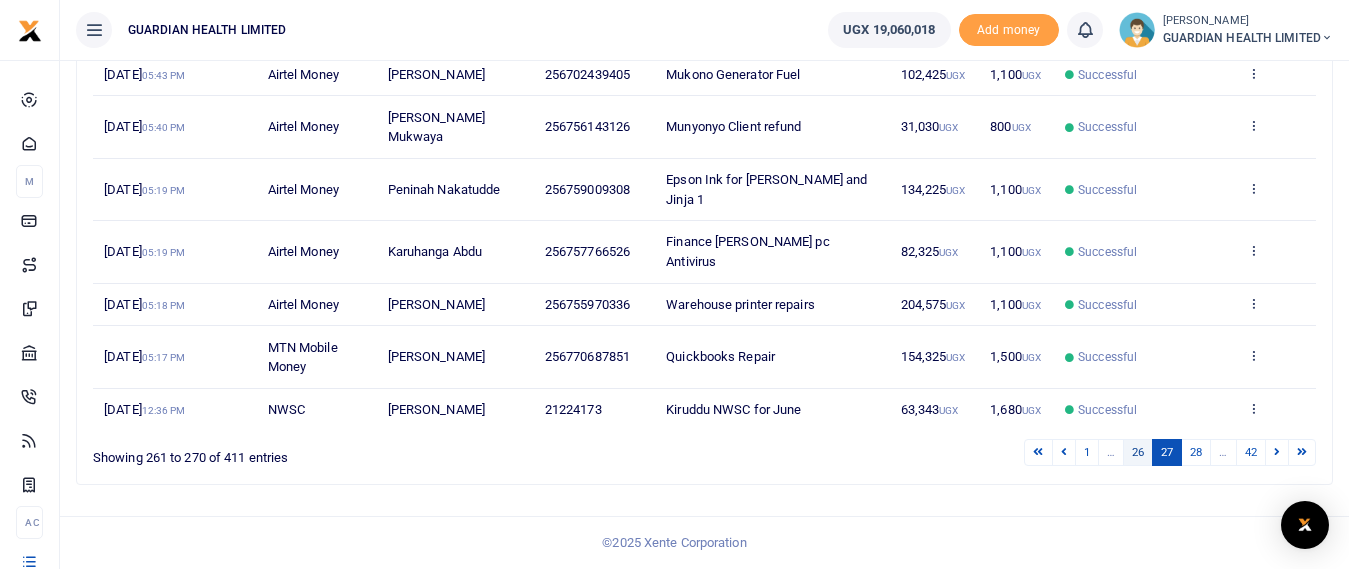 click on "26" at bounding box center (1138, 452) 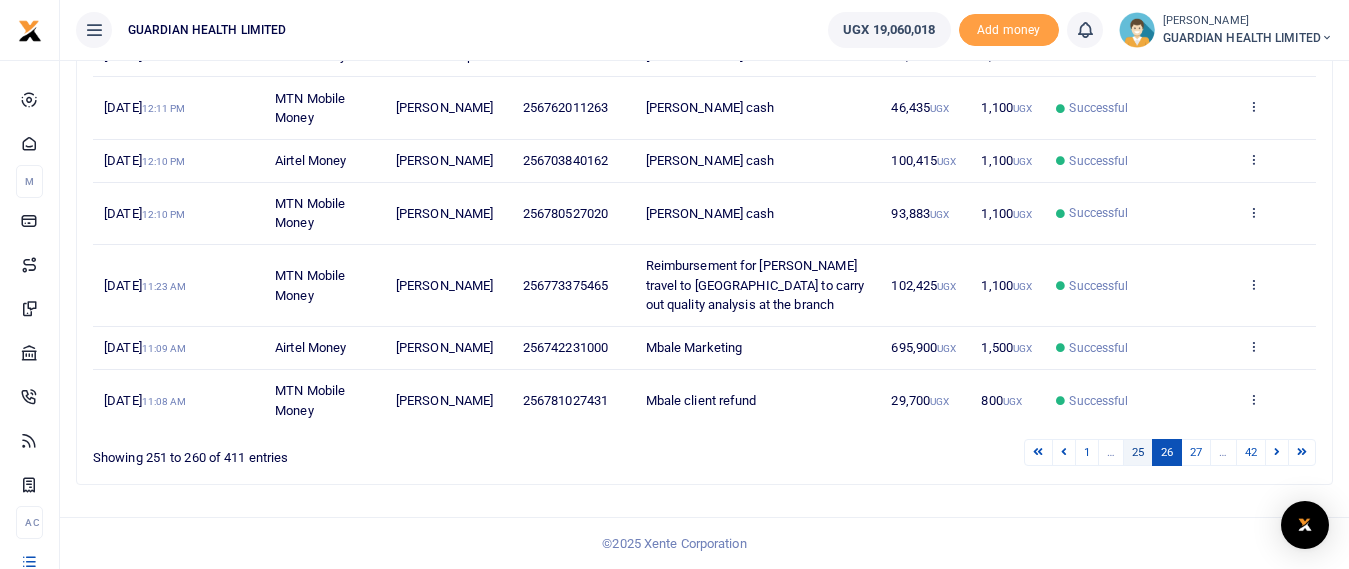 click on "25" at bounding box center (1138, 452) 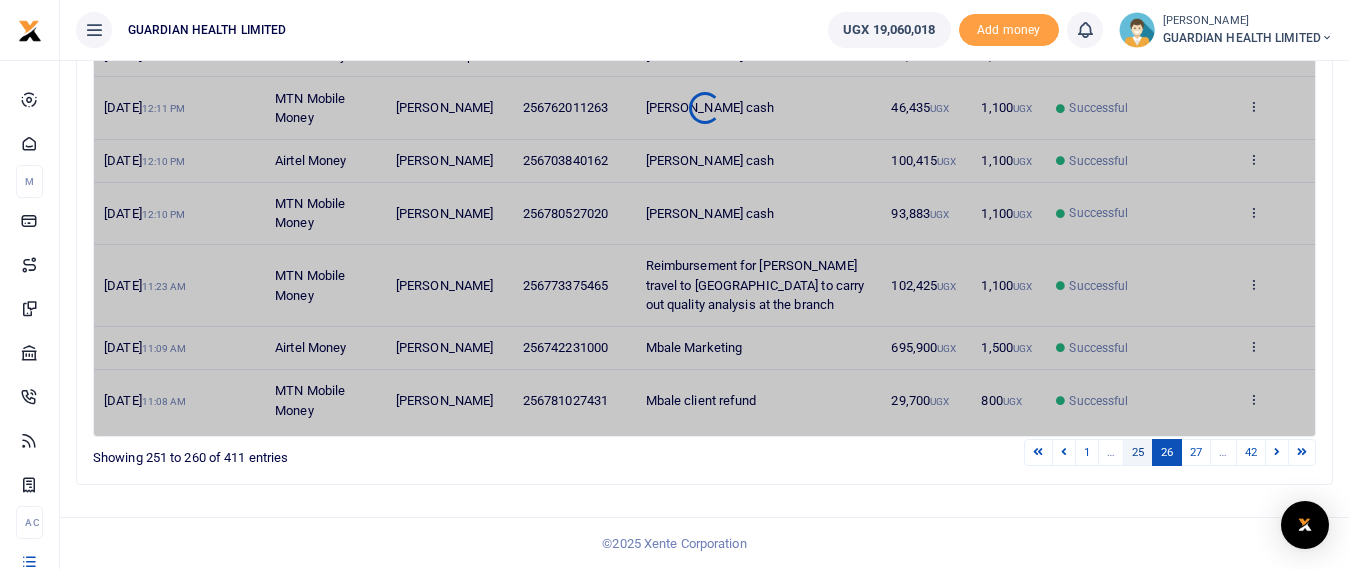 scroll, scrollTop: 507, scrollLeft: 0, axis: vertical 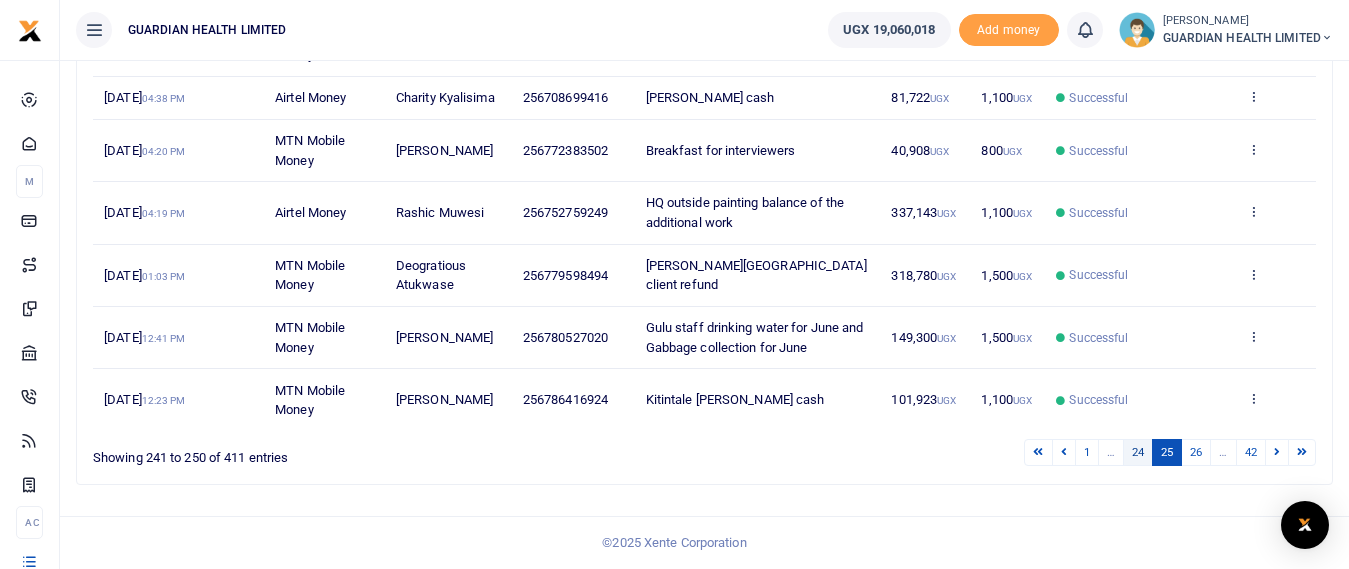 click on "24" at bounding box center (1138, 452) 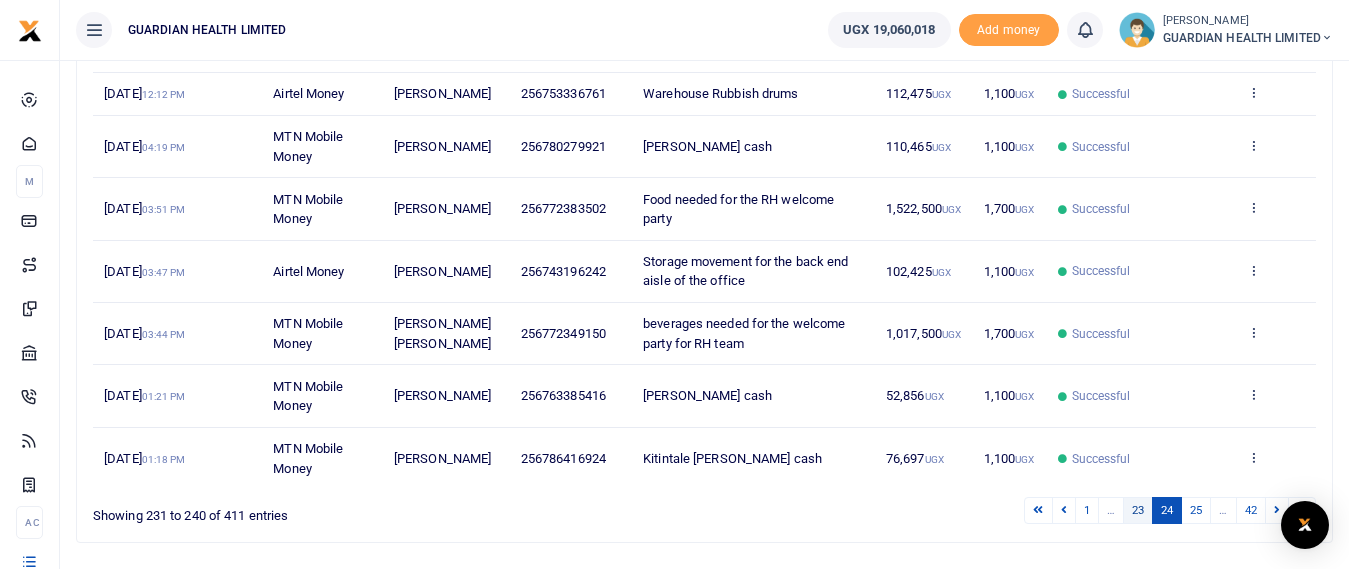 click on "23" at bounding box center (1138, 510) 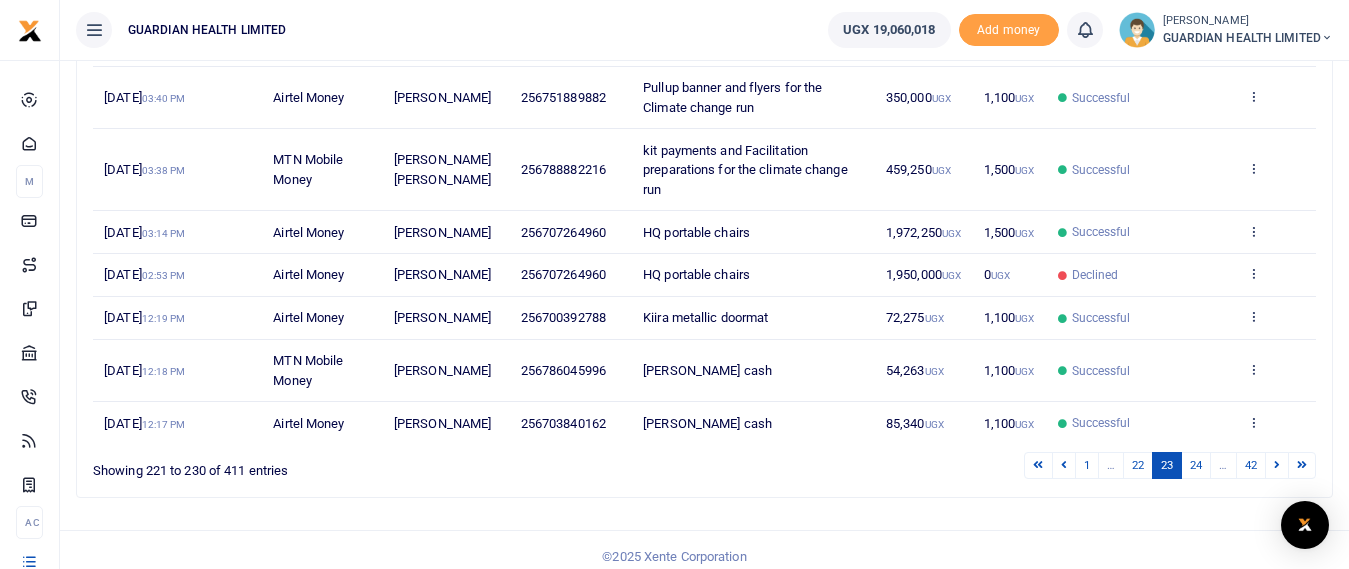 scroll, scrollTop: 487, scrollLeft: 0, axis: vertical 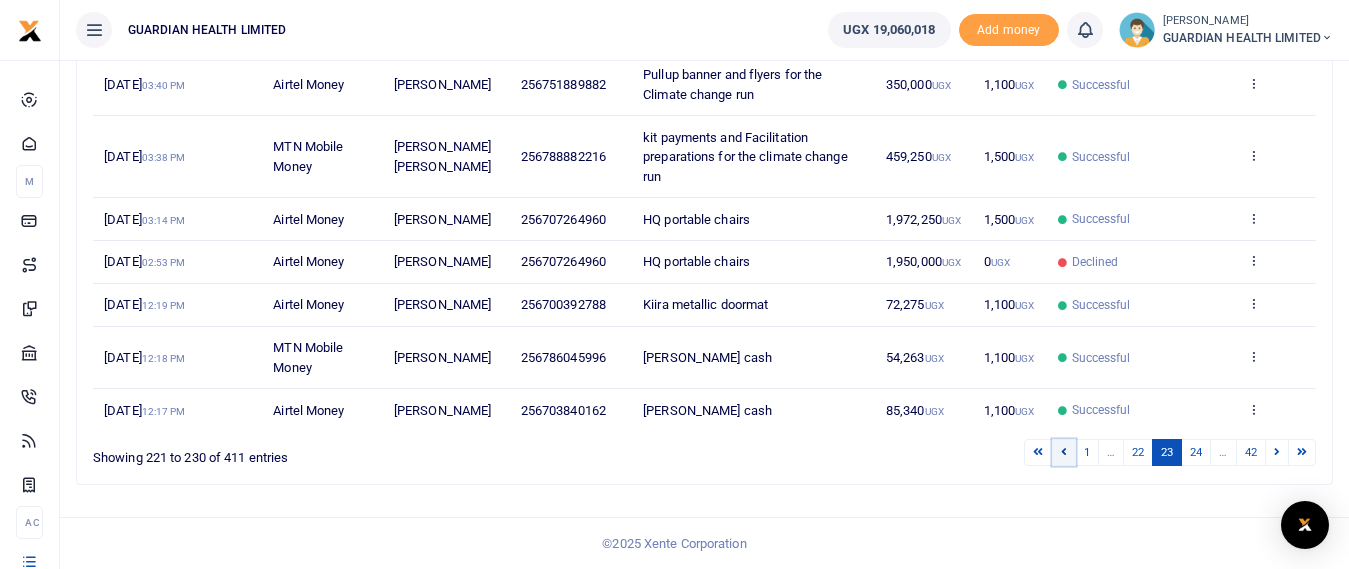 click at bounding box center (1064, 451) 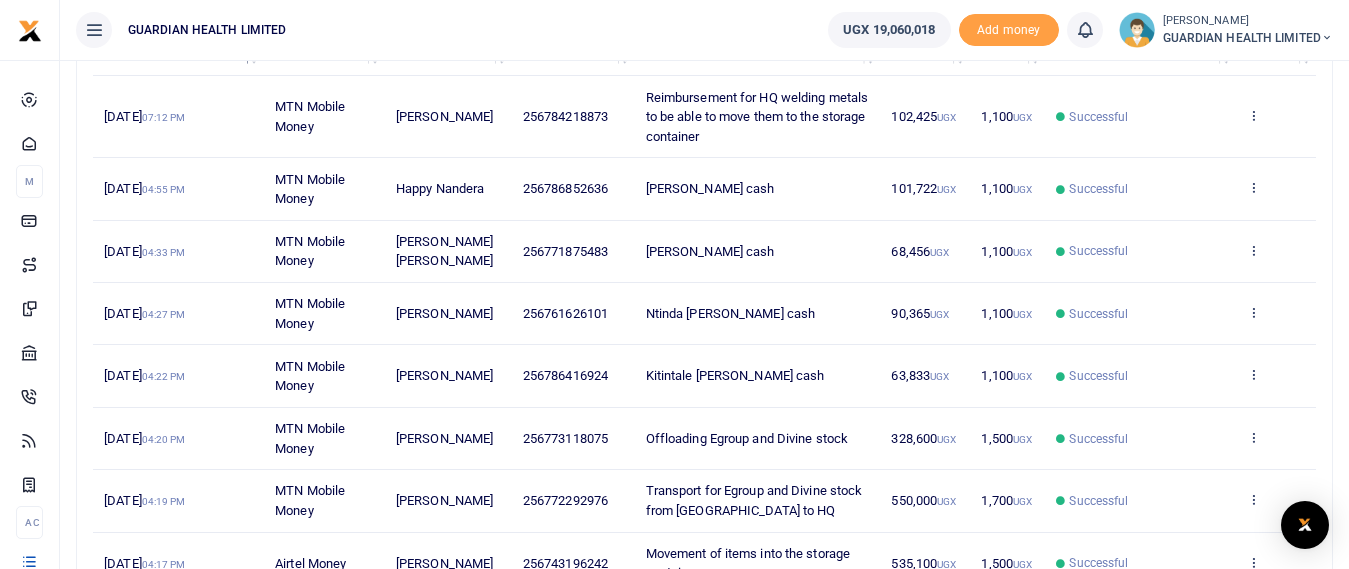 scroll, scrollTop: 287, scrollLeft: 0, axis: vertical 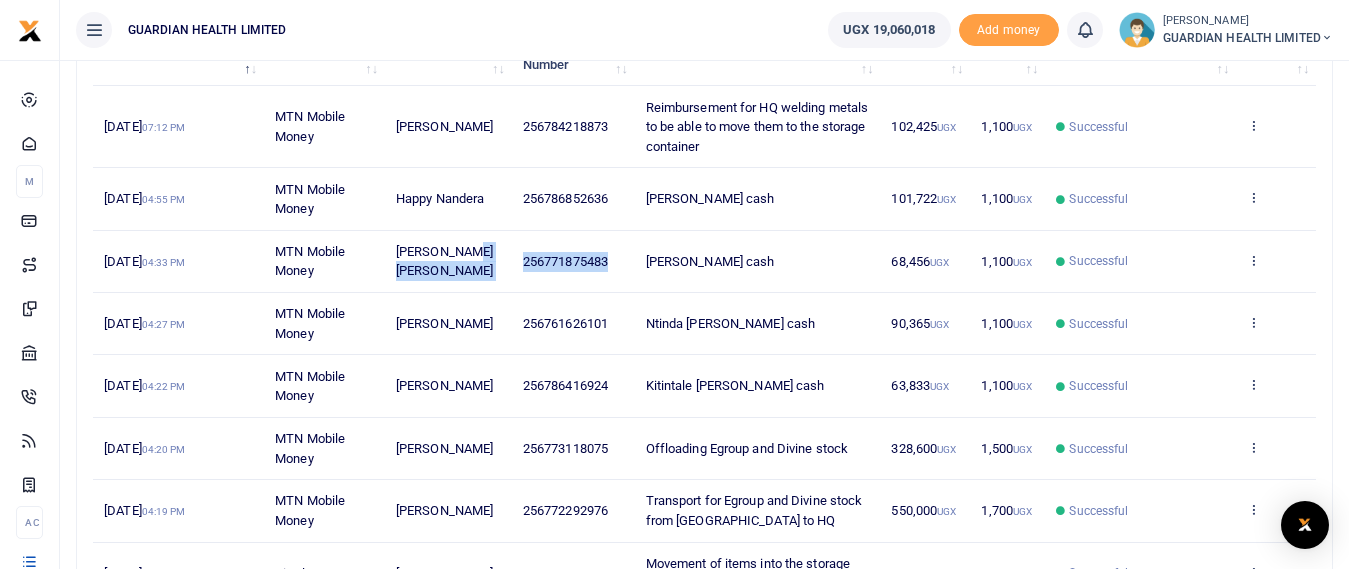 drag, startPoint x: 620, startPoint y: 265, endPoint x: 526, endPoint y: 256, distance: 94.42987 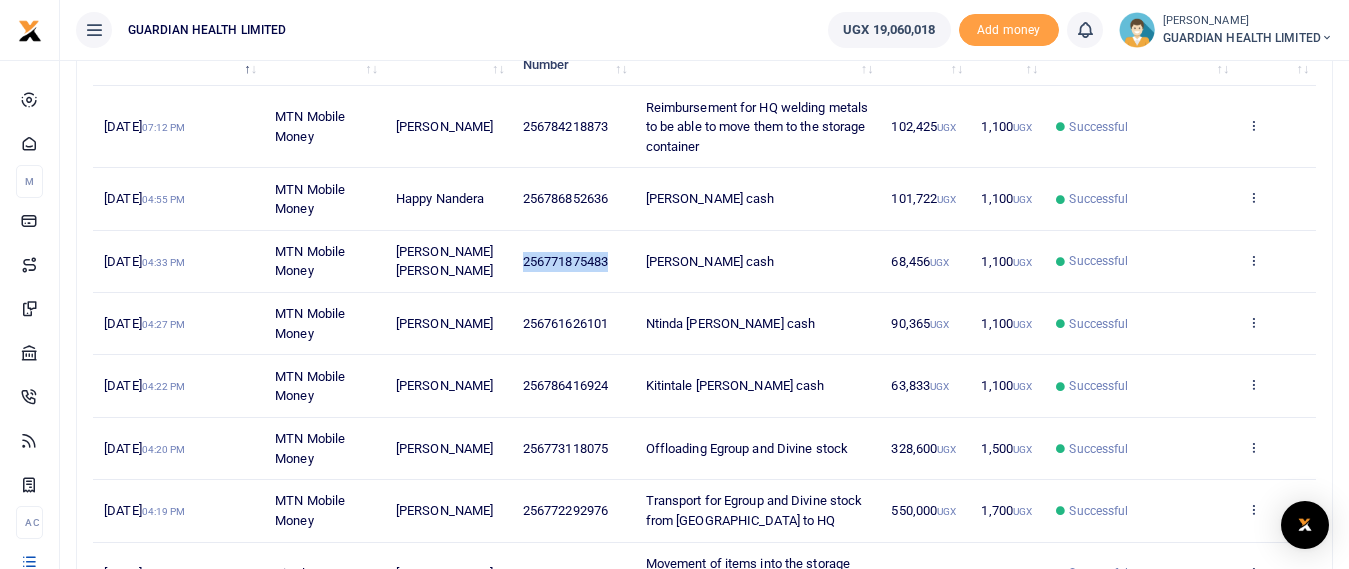copy on "256771875483" 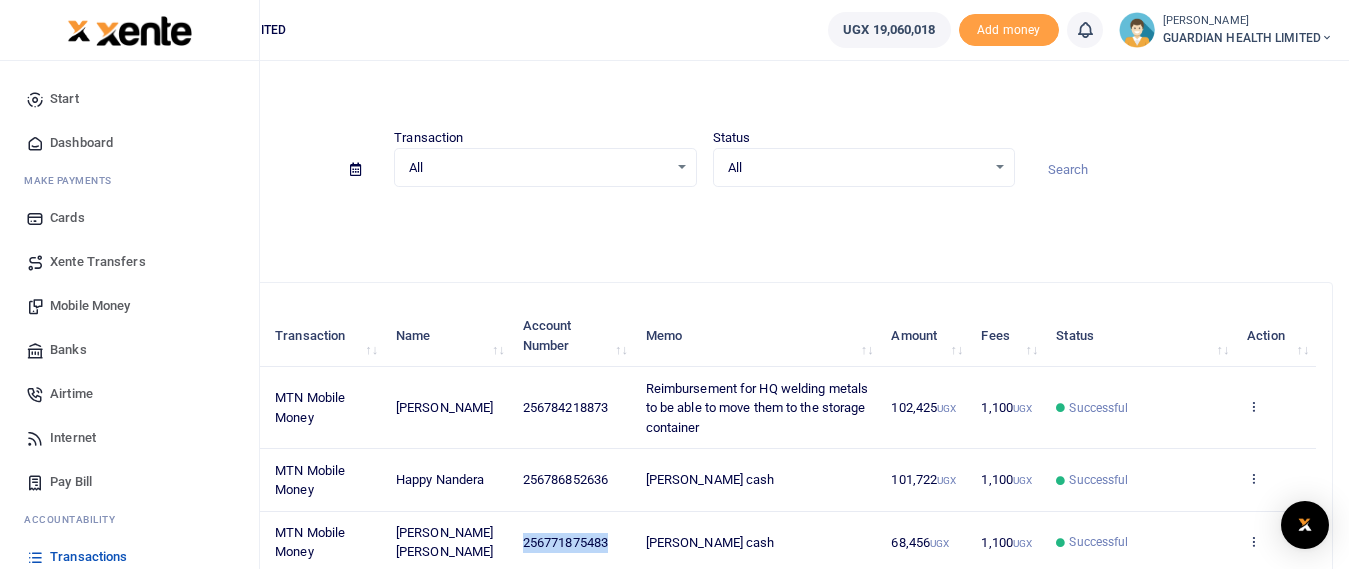 scroll, scrollTop: 0, scrollLeft: 0, axis: both 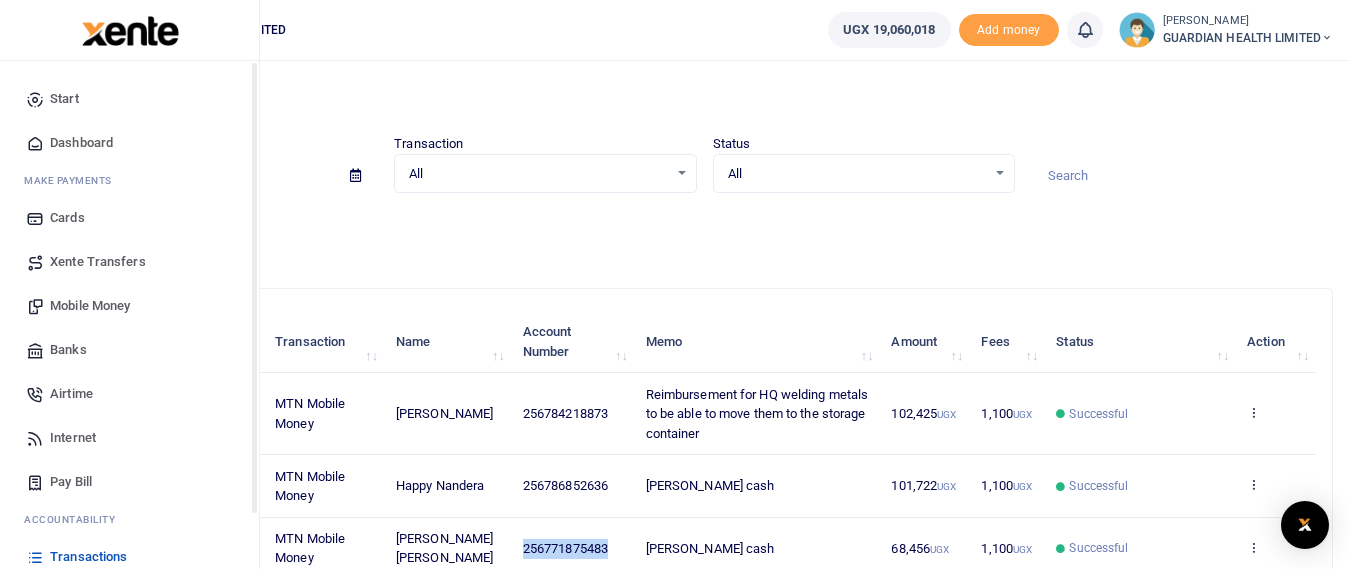 click on "Mobile Money" at bounding box center [90, 306] 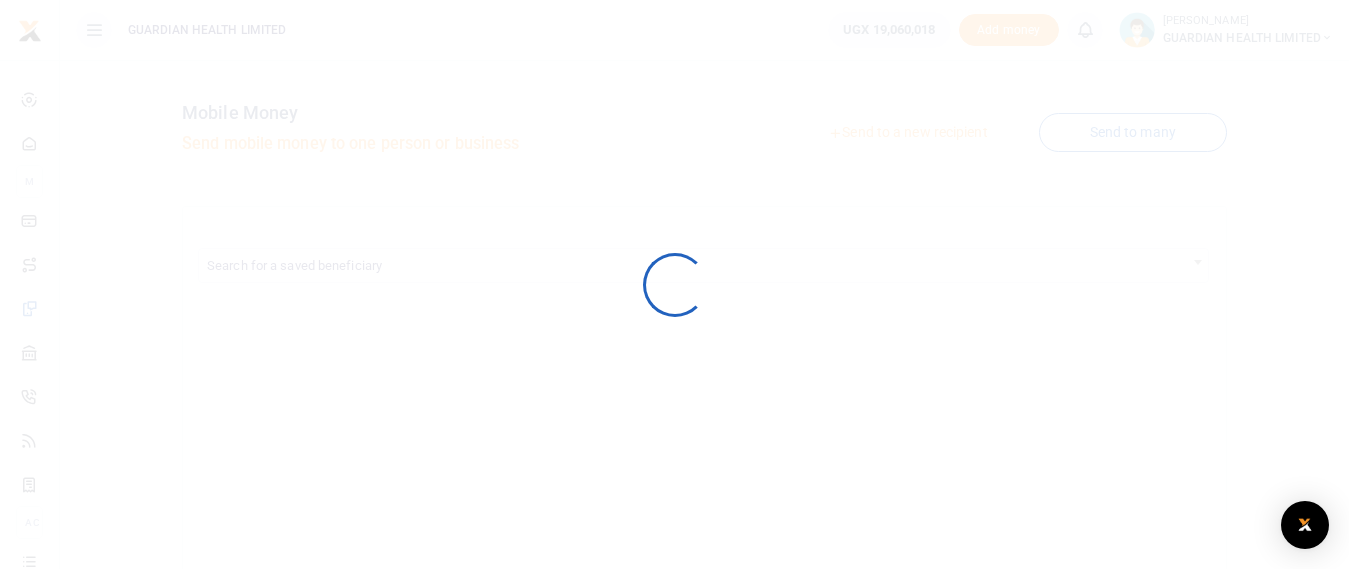 scroll, scrollTop: 0, scrollLeft: 0, axis: both 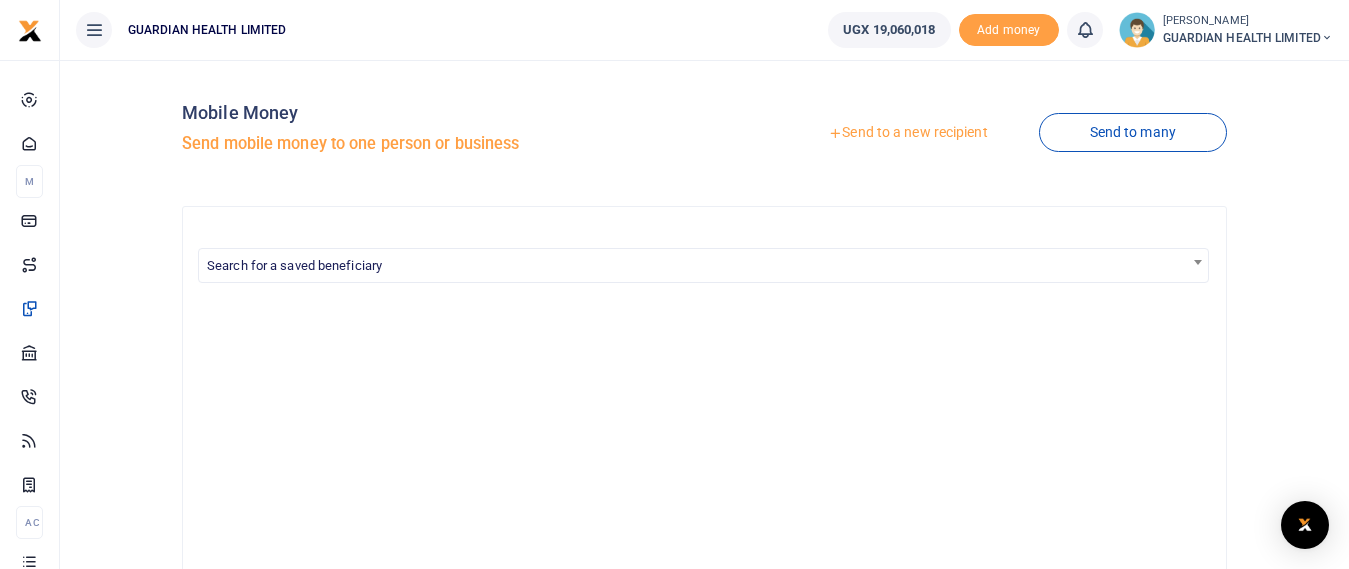 click on "Send to a new recipient" at bounding box center (907, 133) 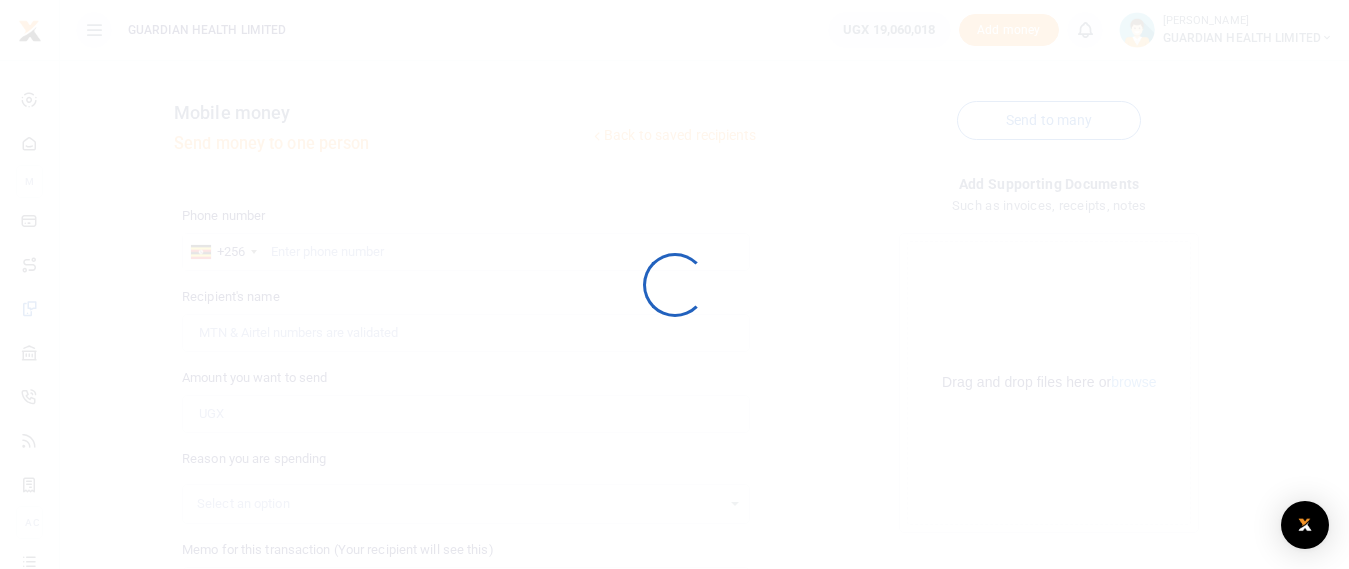 scroll, scrollTop: 0, scrollLeft: 0, axis: both 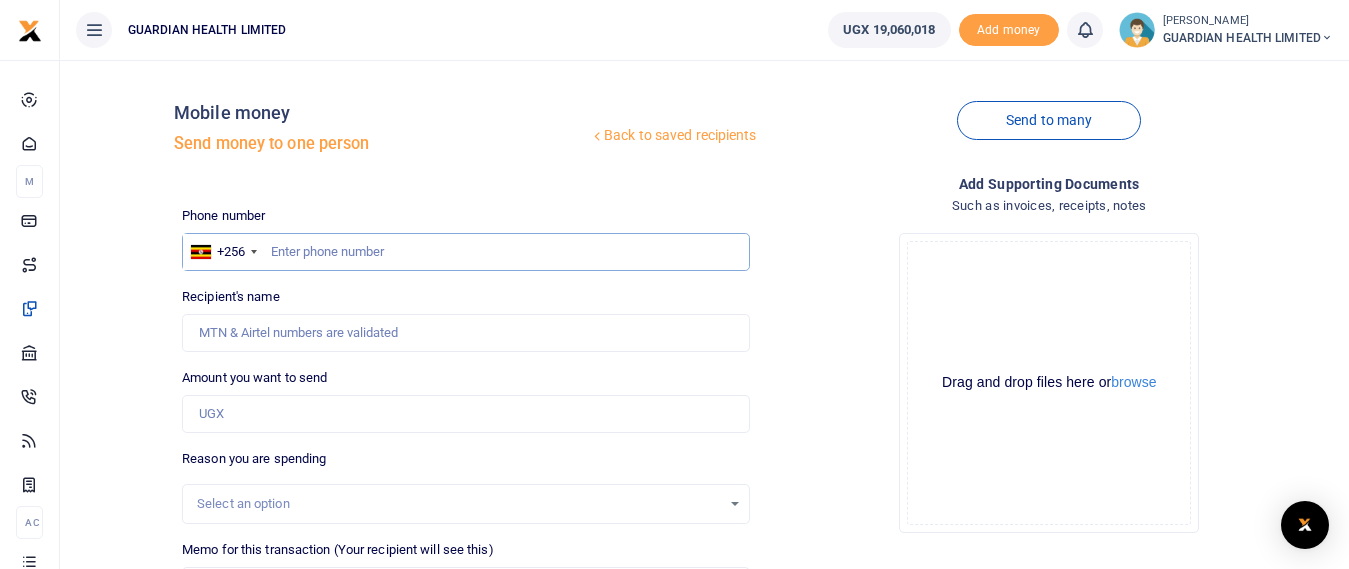 paste on "0771875483" 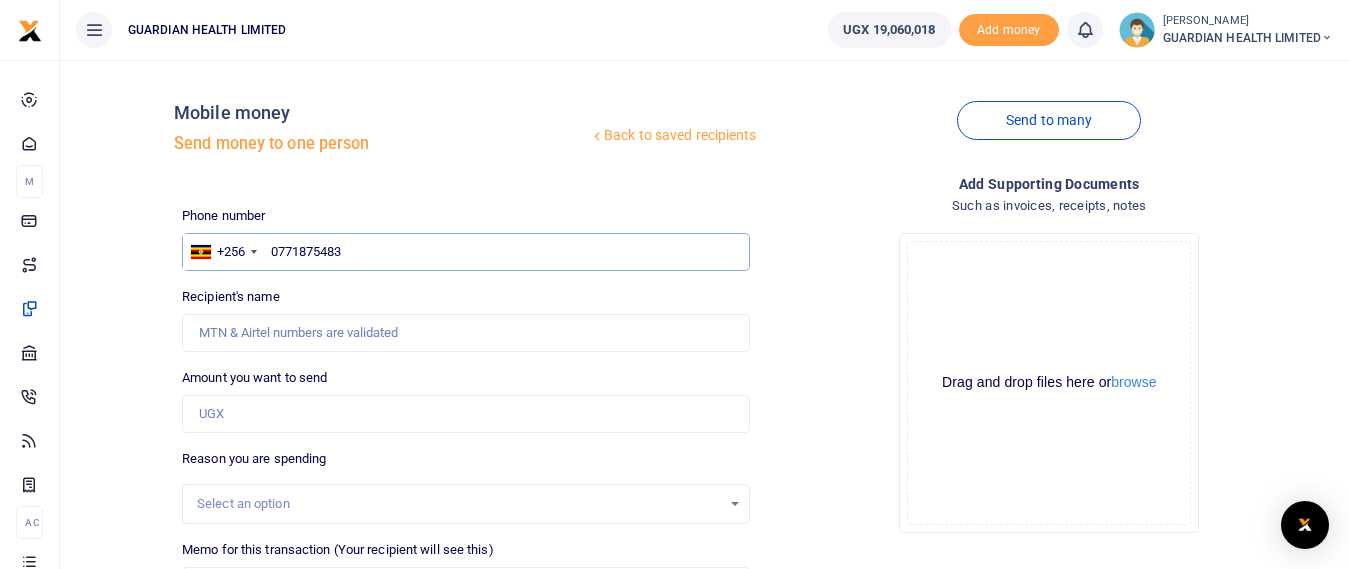 click on "0771875483" at bounding box center (465, 252) 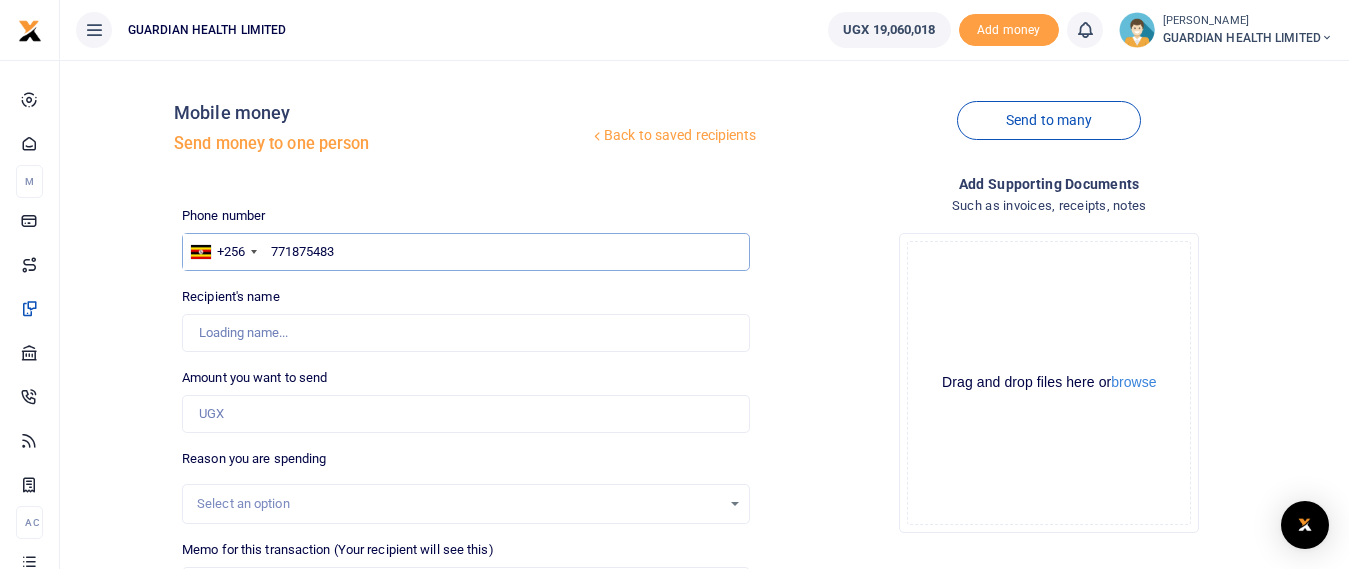type on "771875483" 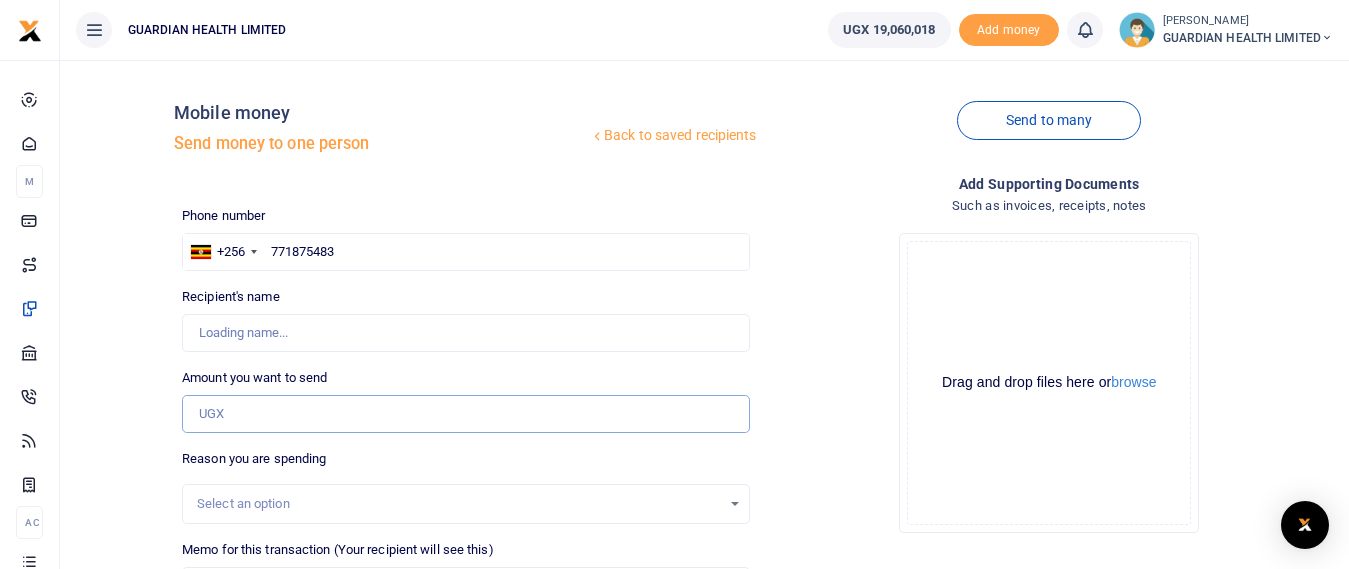 click on "Amount you want to send" at bounding box center [465, 414] 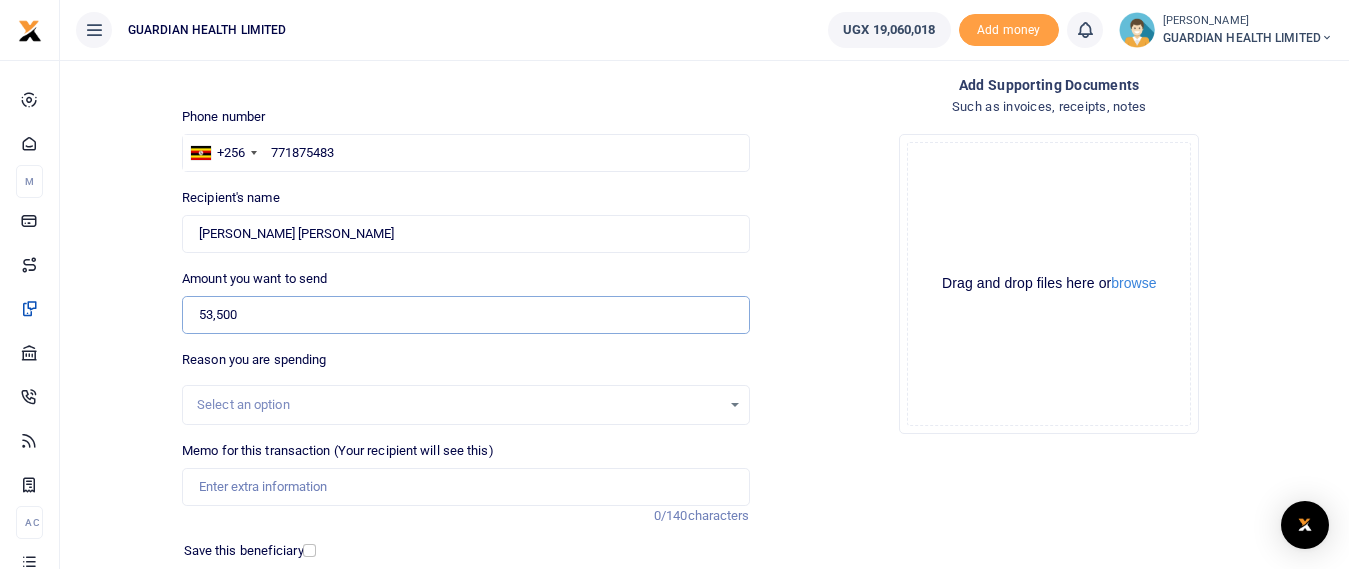 scroll, scrollTop: 297, scrollLeft: 0, axis: vertical 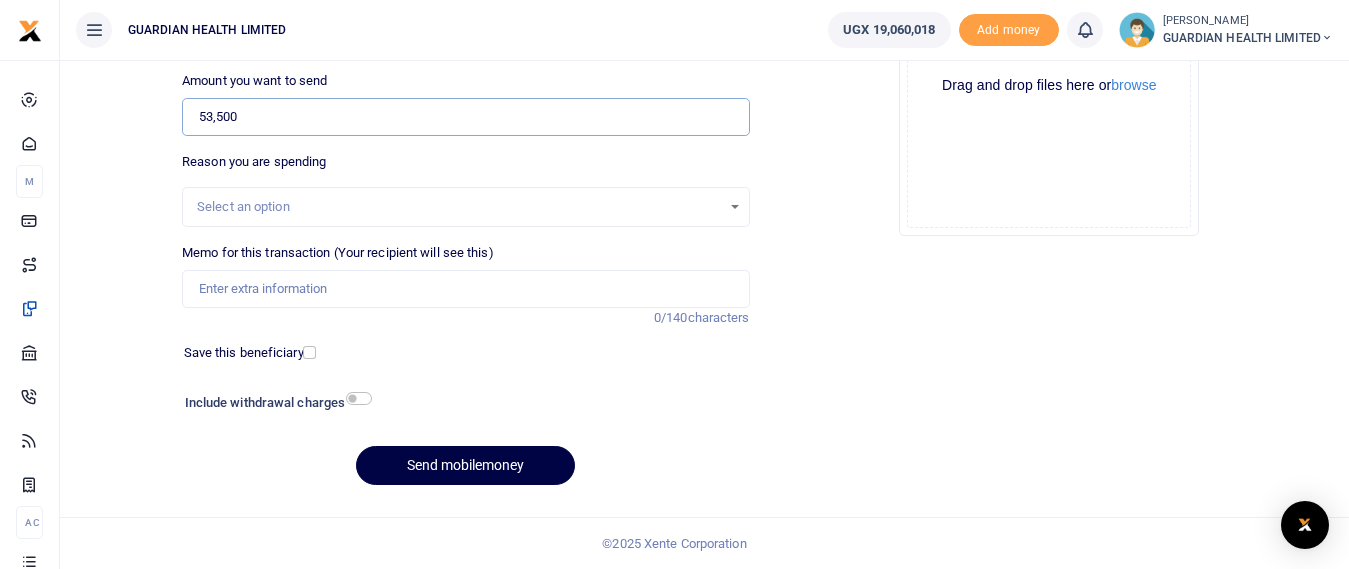 type on "53,500" 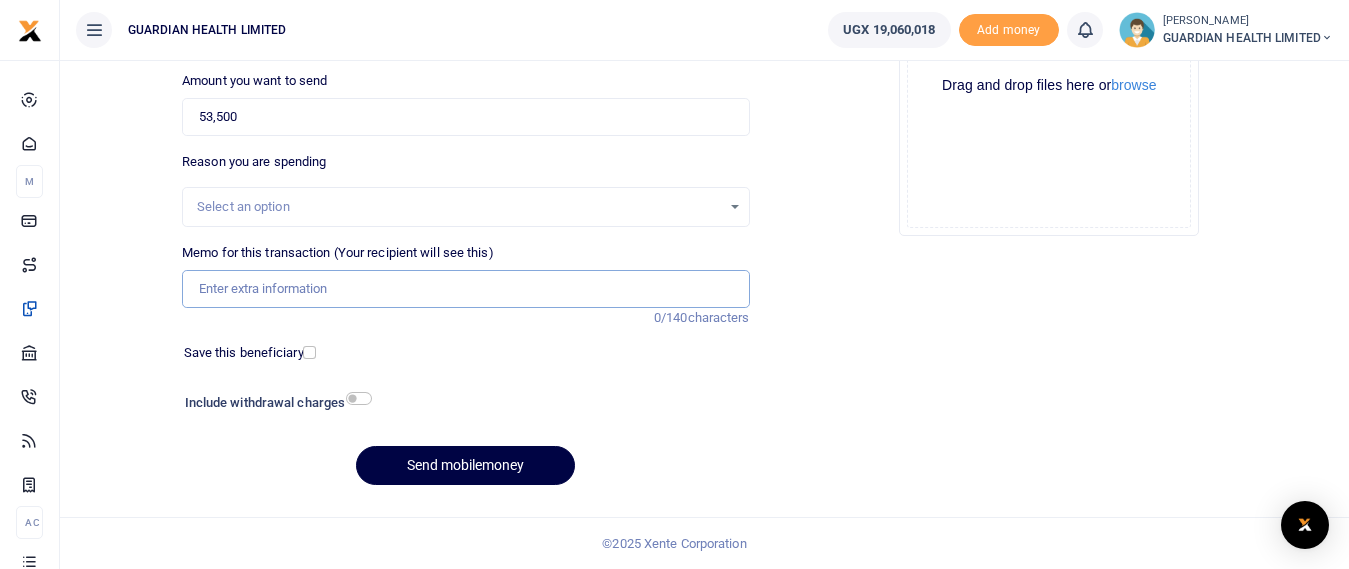 click on "Memo for this transaction (Your recipient will see this)" at bounding box center [465, 289] 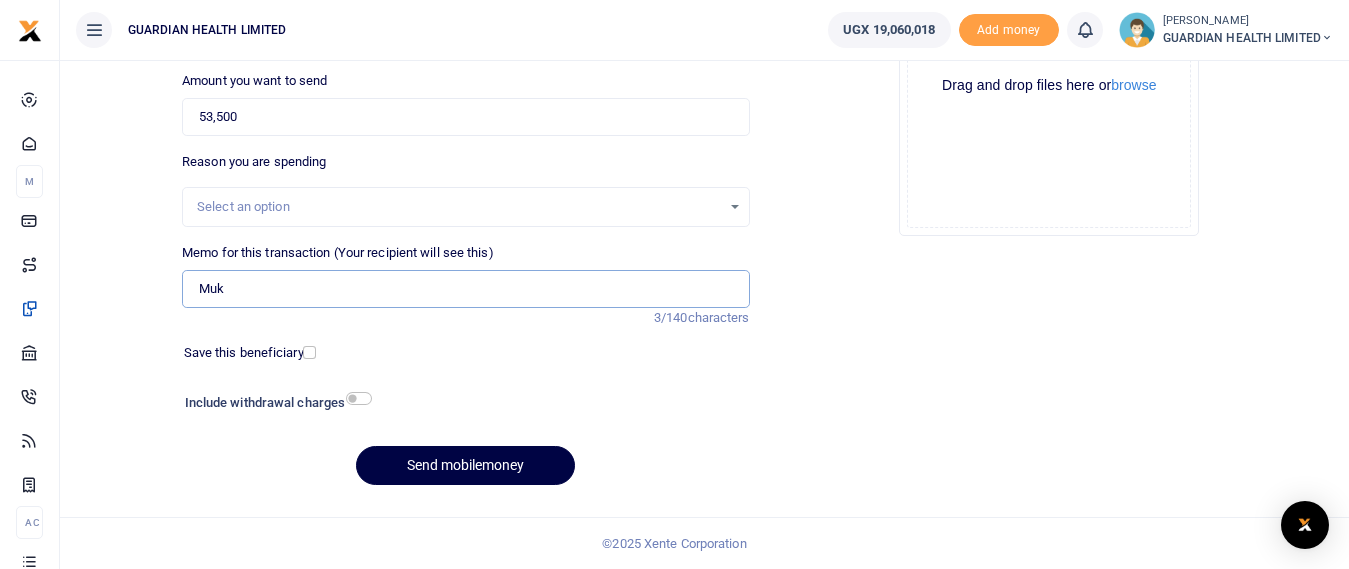 type on "[PERSON_NAME] cash" 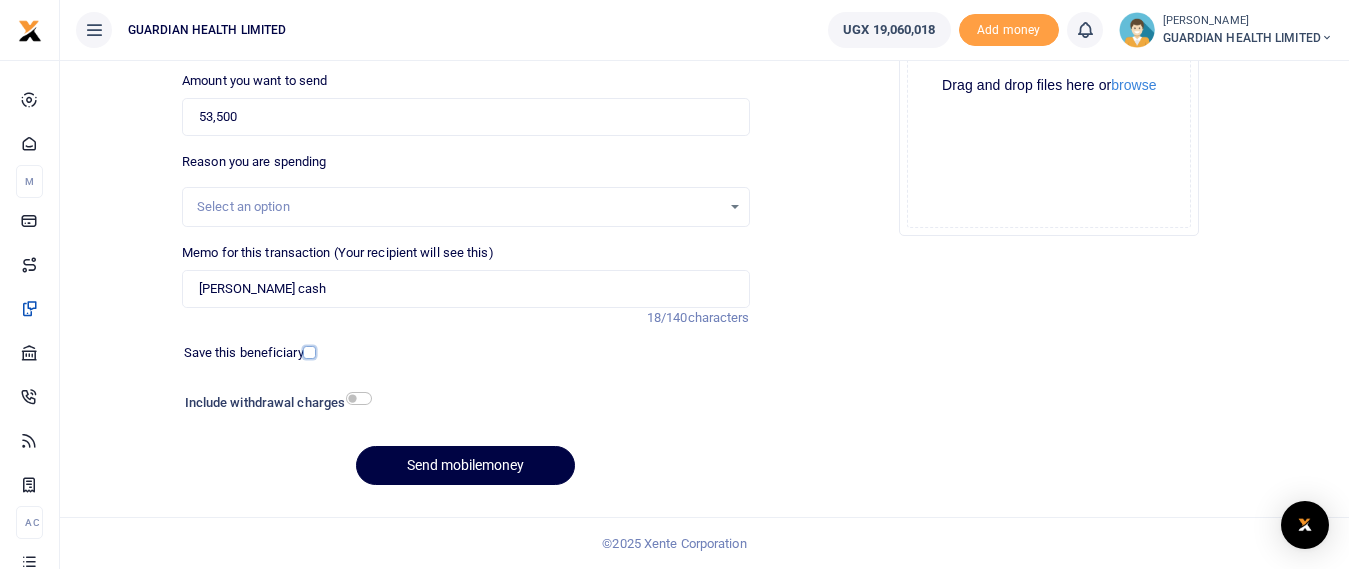 click at bounding box center [309, 352] 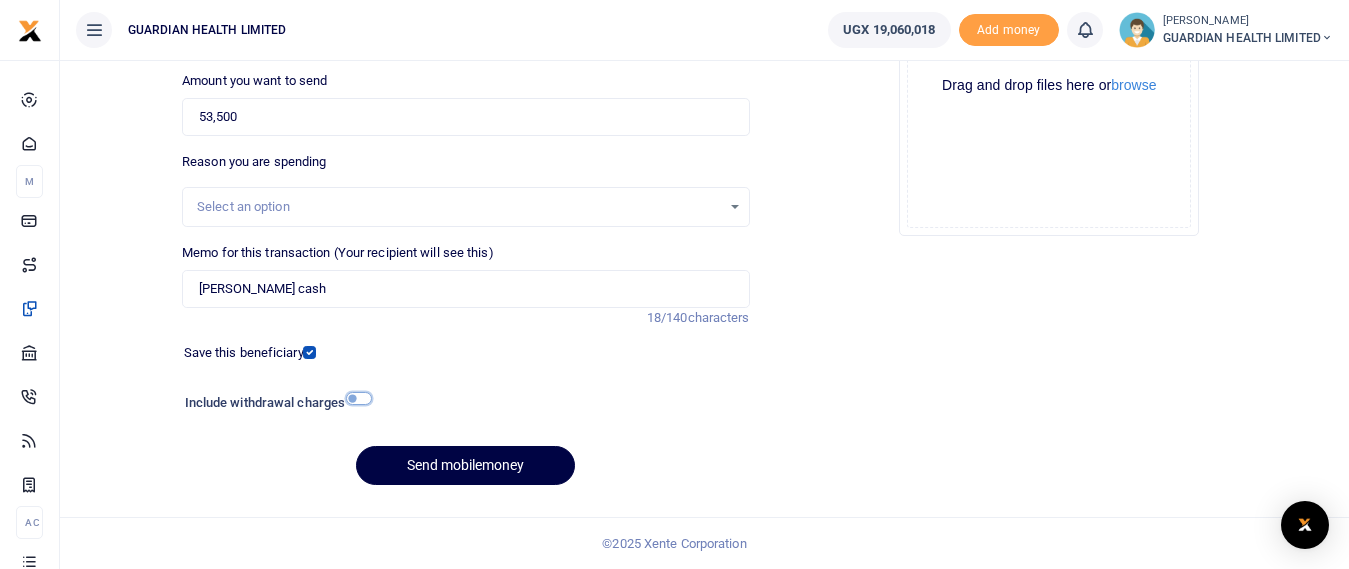 click at bounding box center [359, 398] 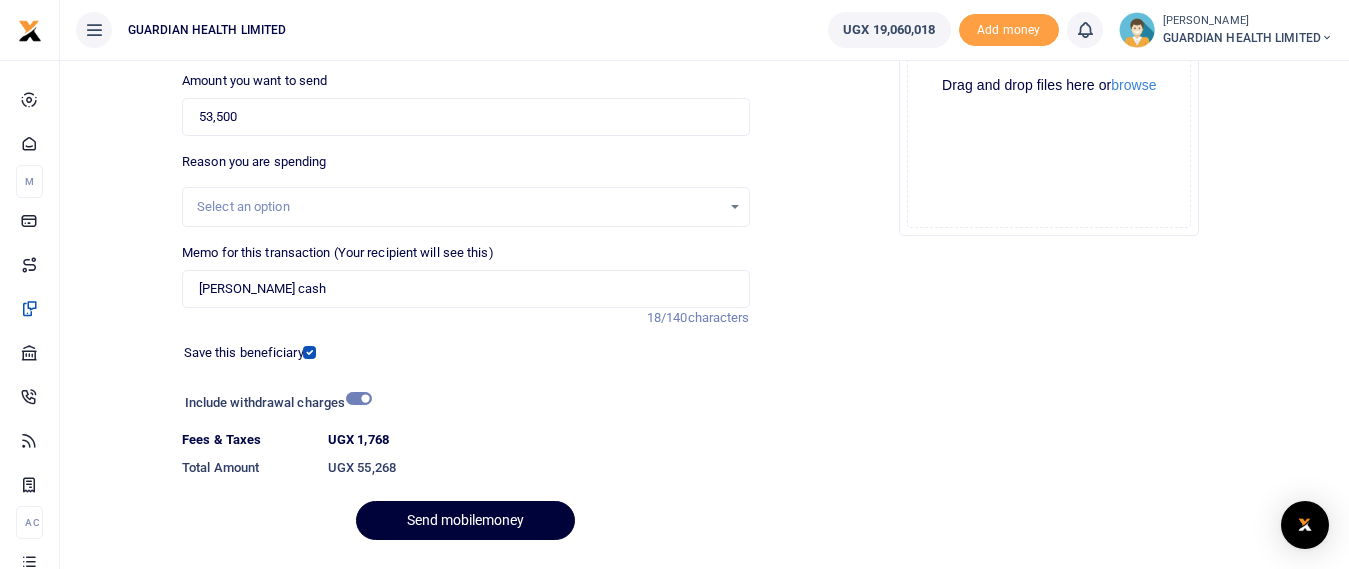 click on "Send mobilemoney" at bounding box center (465, 520) 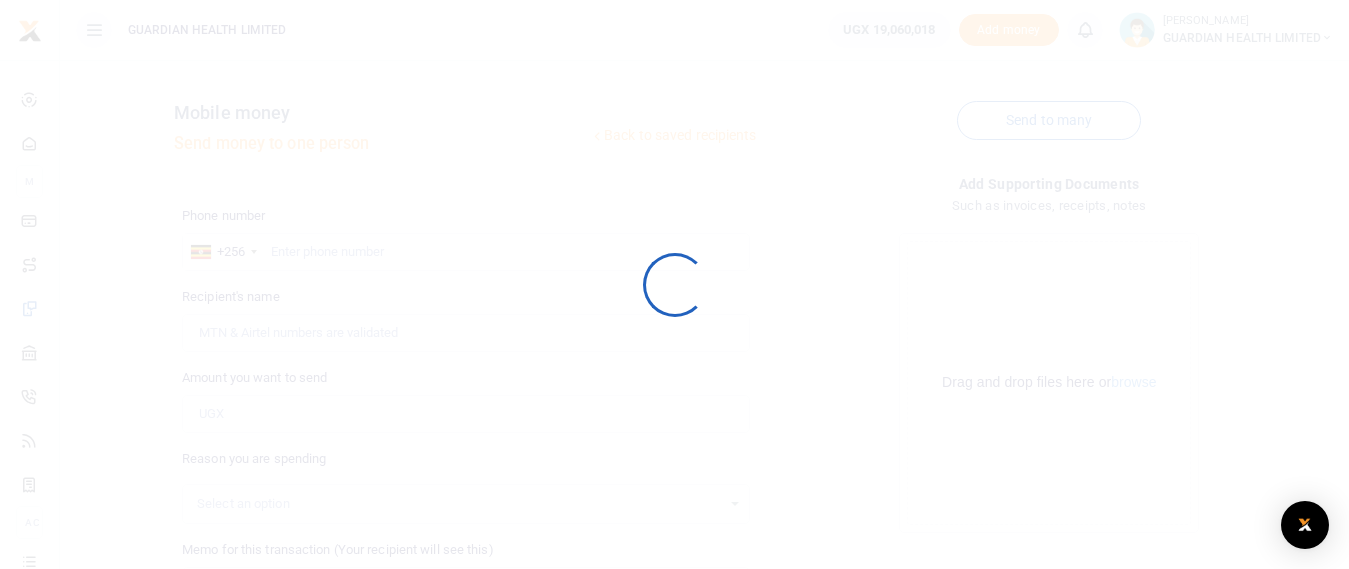 scroll, scrollTop: 294, scrollLeft: 0, axis: vertical 